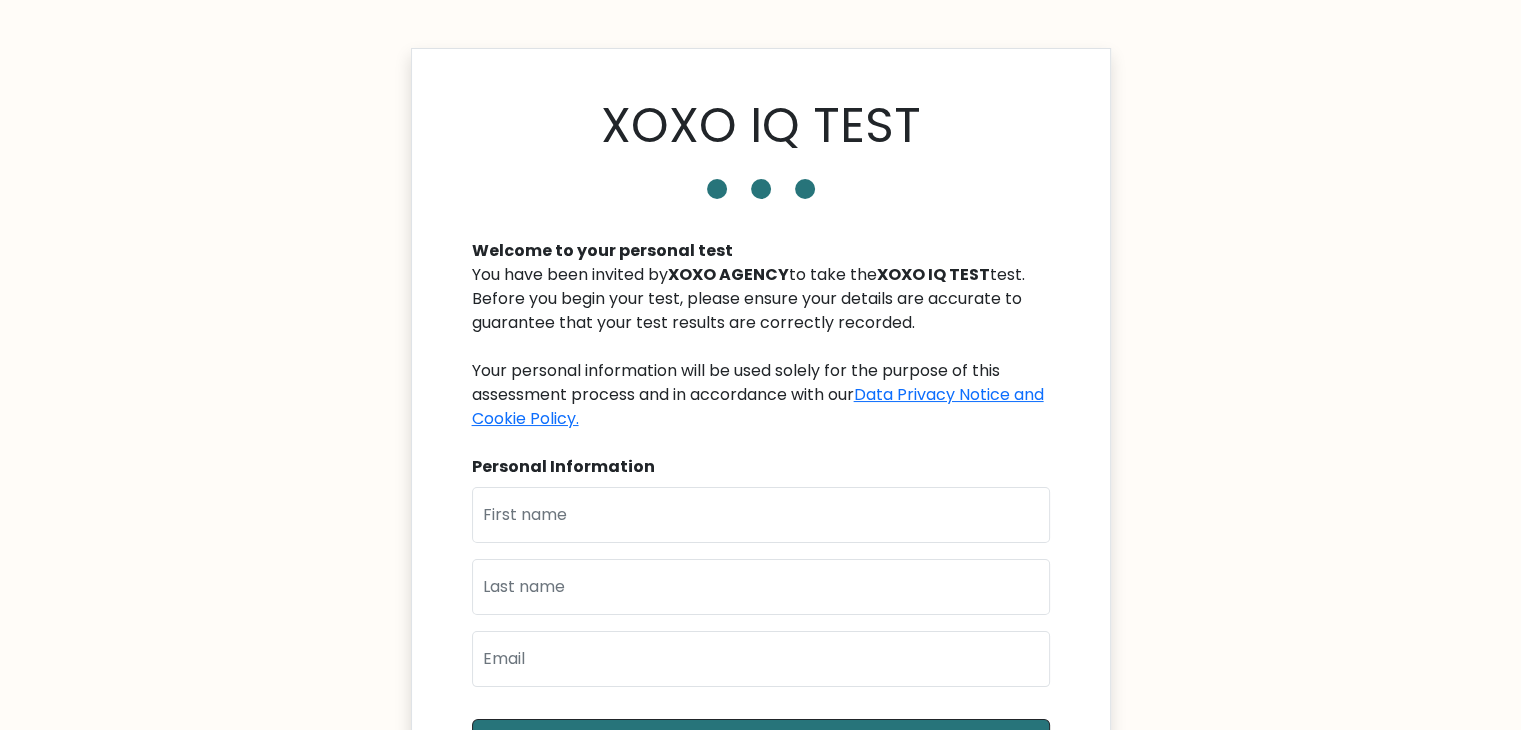 scroll, scrollTop: 100, scrollLeft: 0, axis: vertical 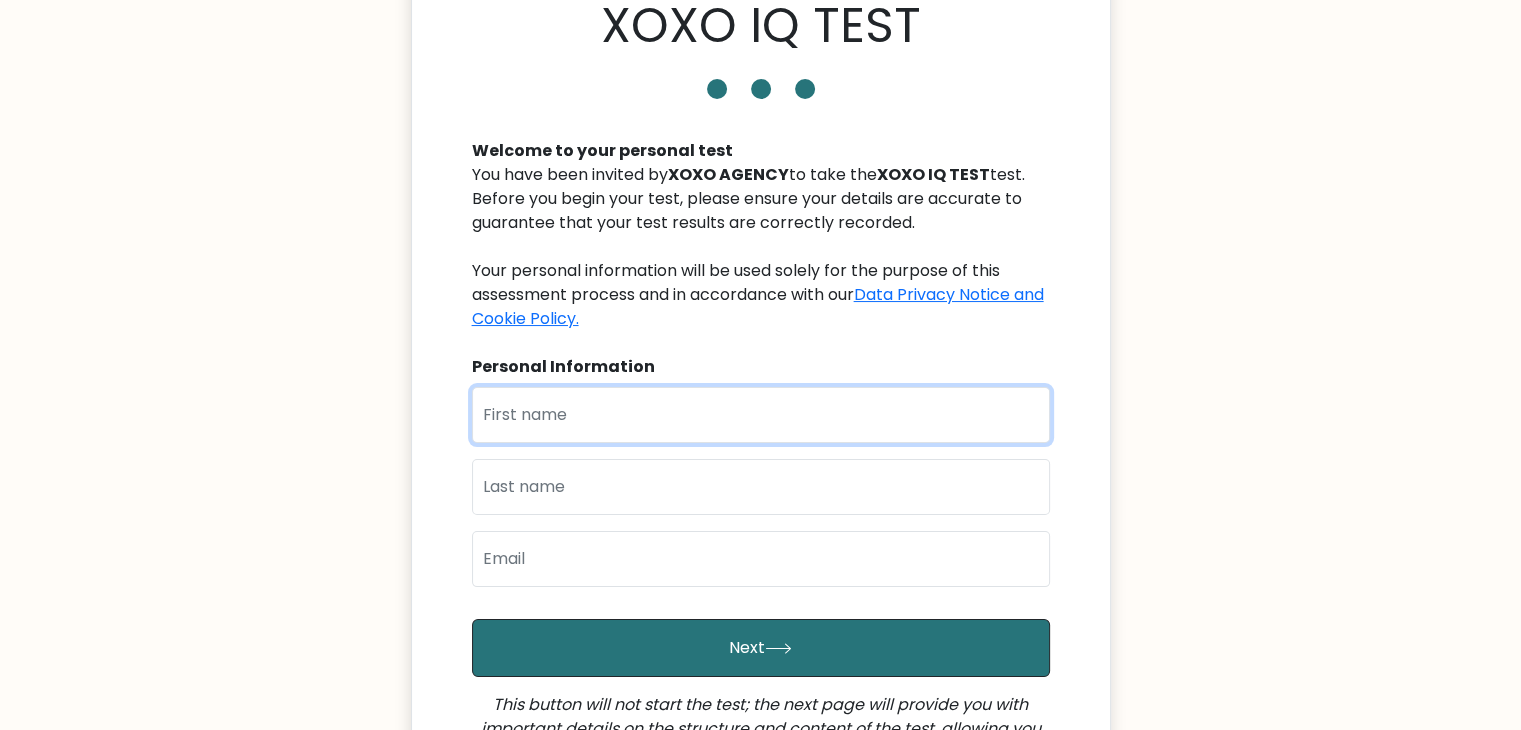 click at bounding box center [761, 415] 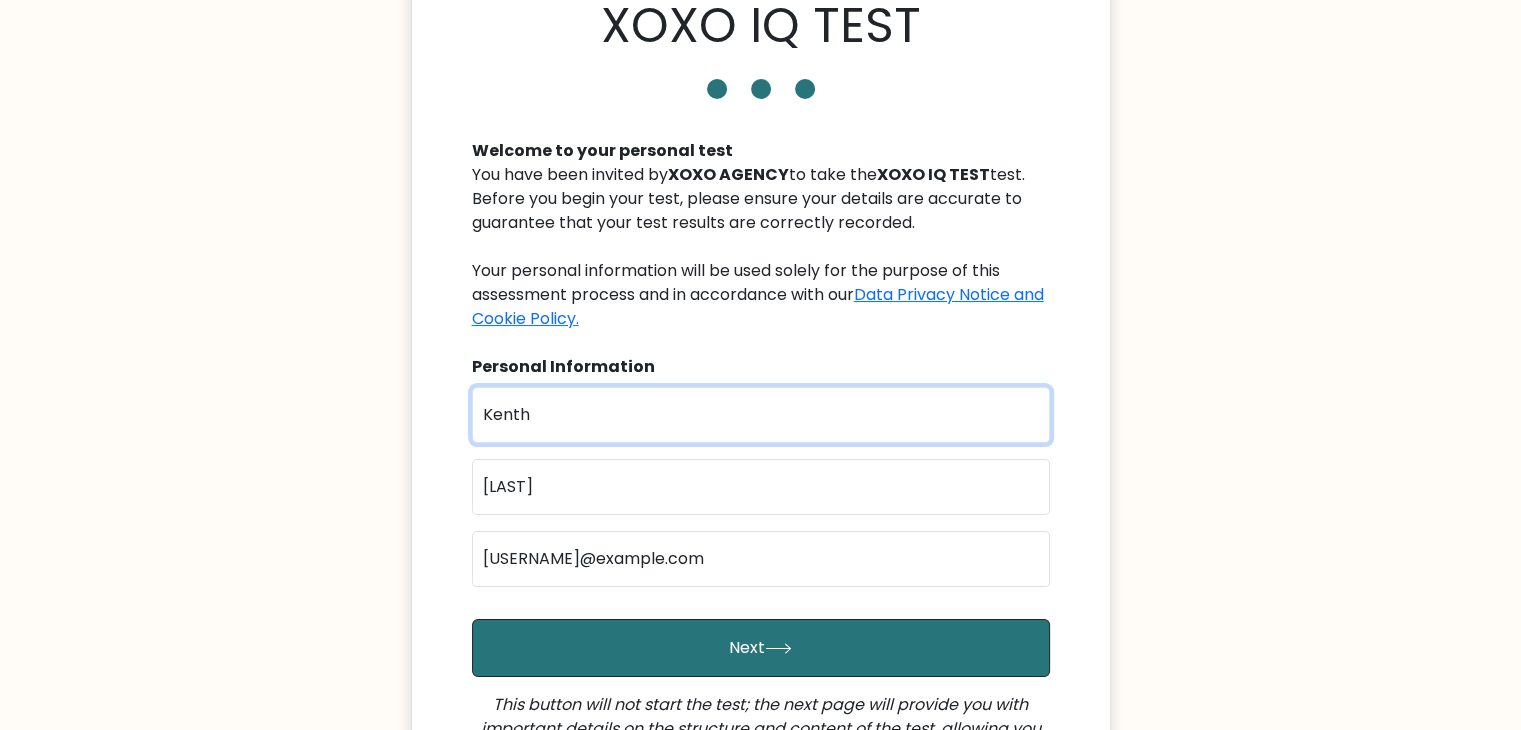 scroll, scrollTop: 300, scrollLeft: 0, axis: vertical 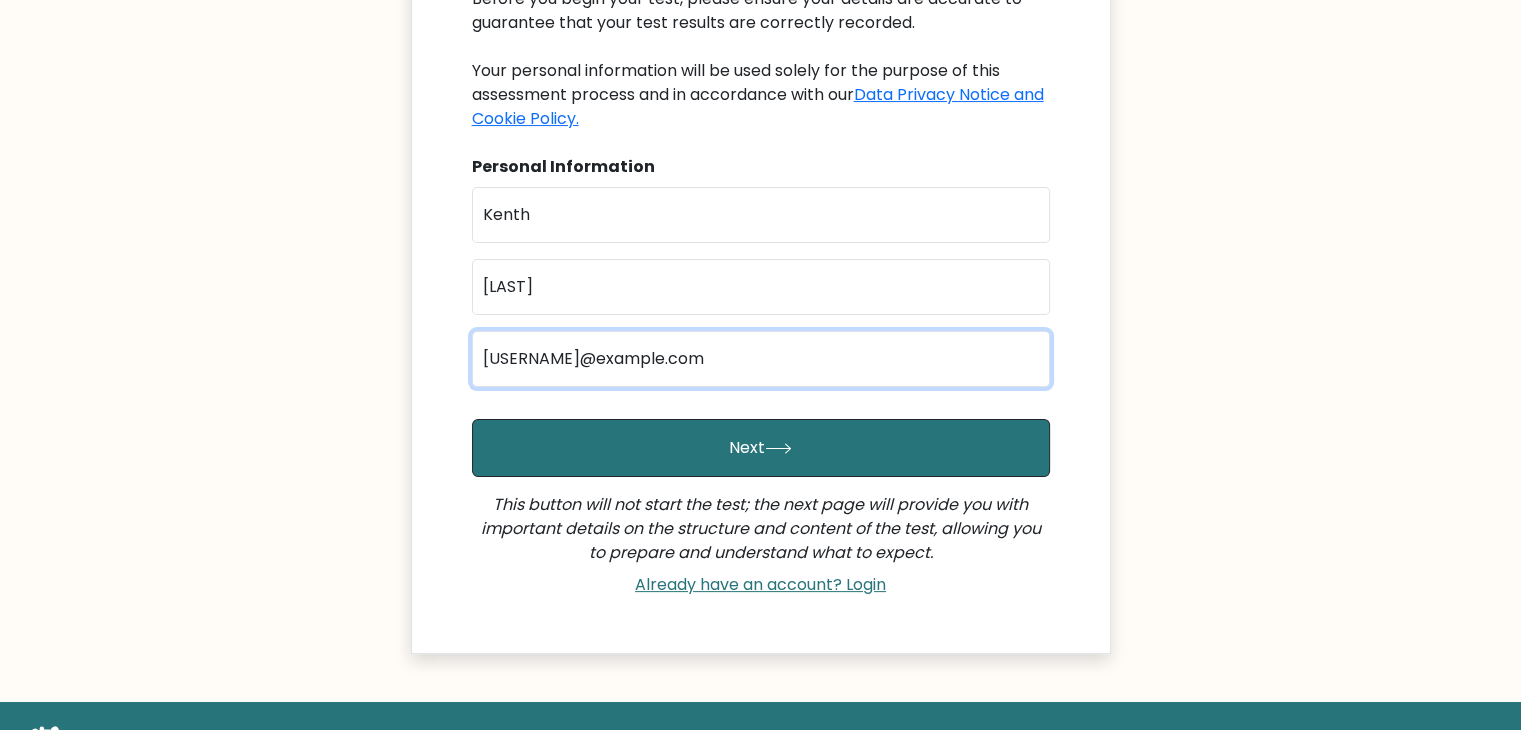 click on "kenthsaure@gmail.com" at bounding box center (761, 359) 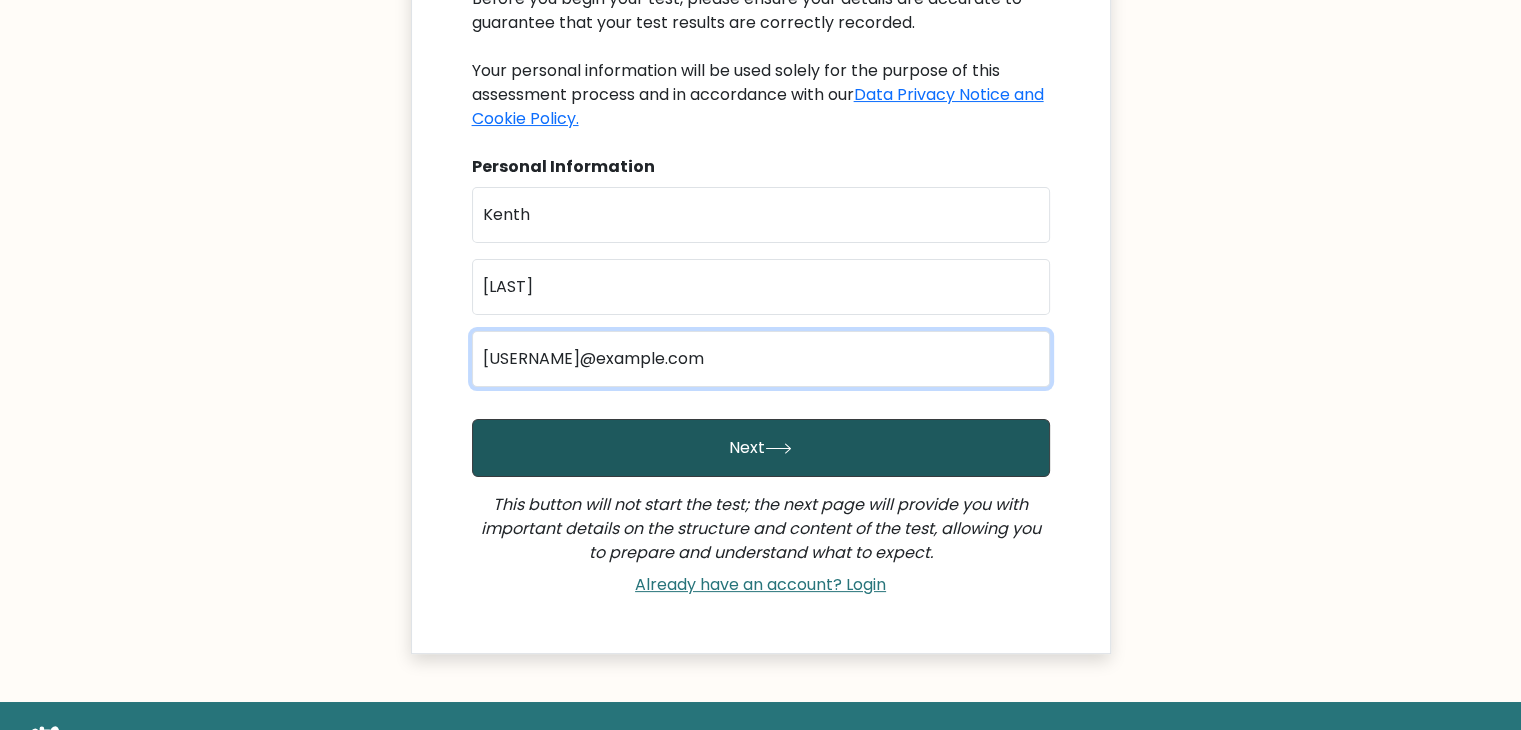 type on "kenthsaure5@gmail.com" 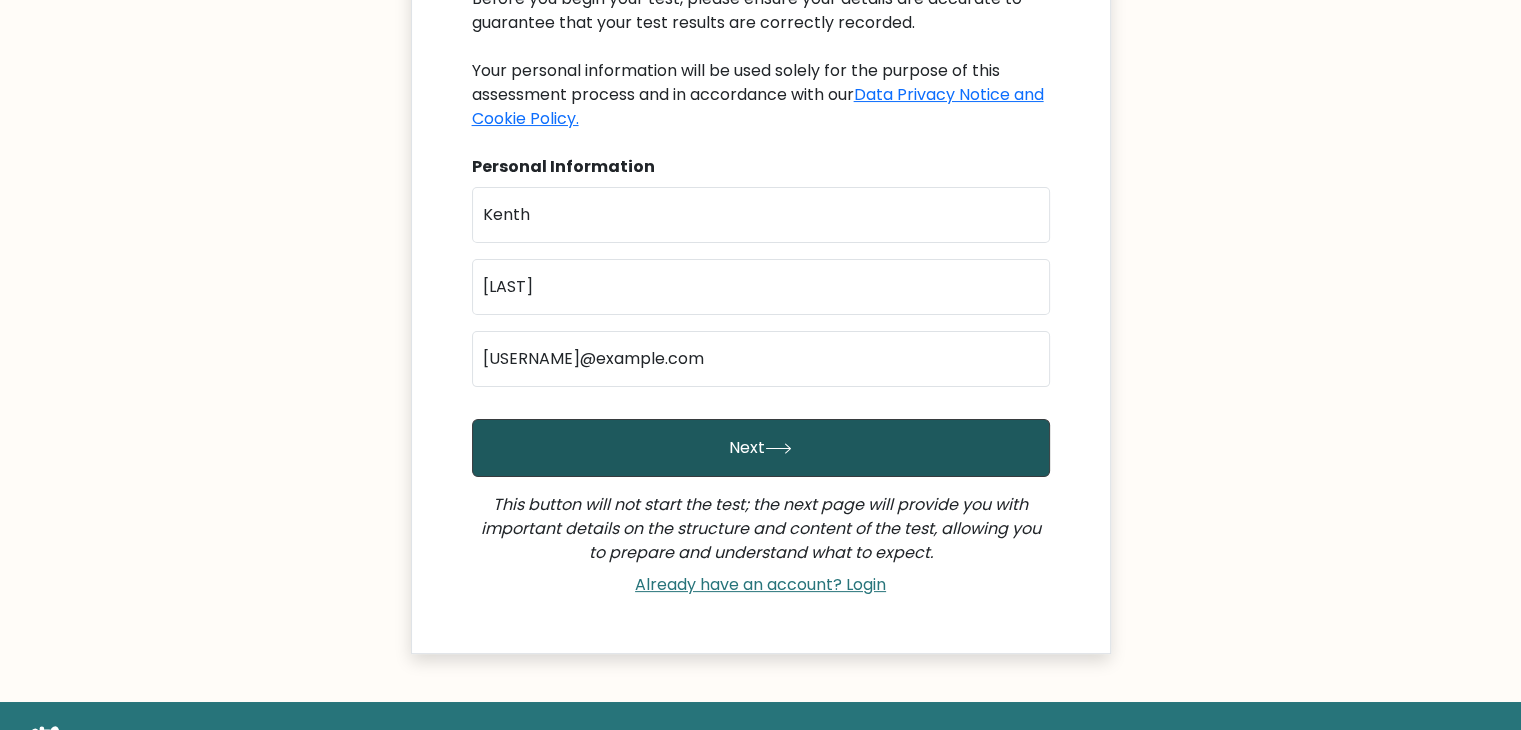 click on "Next" at bounding box center (761, 448) 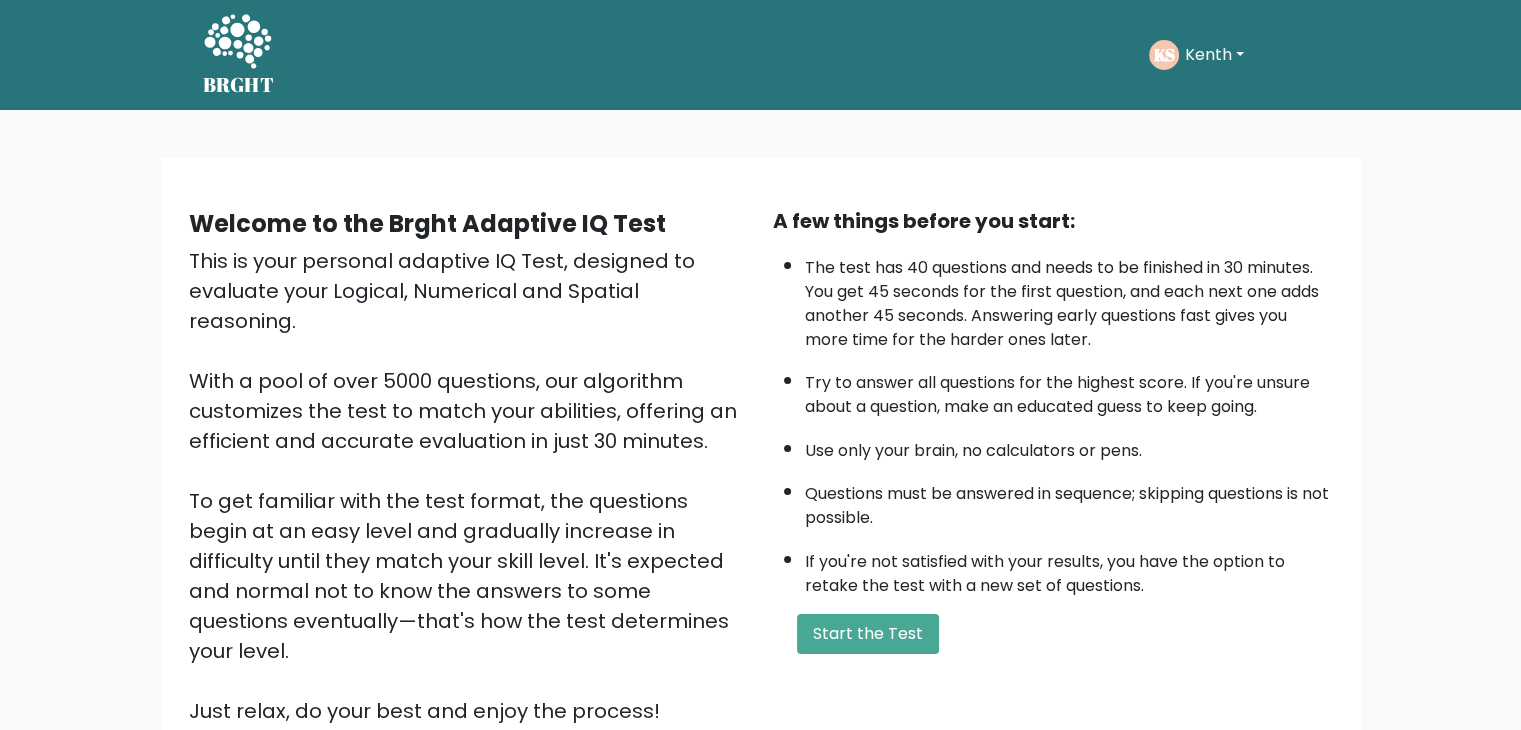 scroll, scrollTop: 186, scrollLeft: 0, axis: vertical 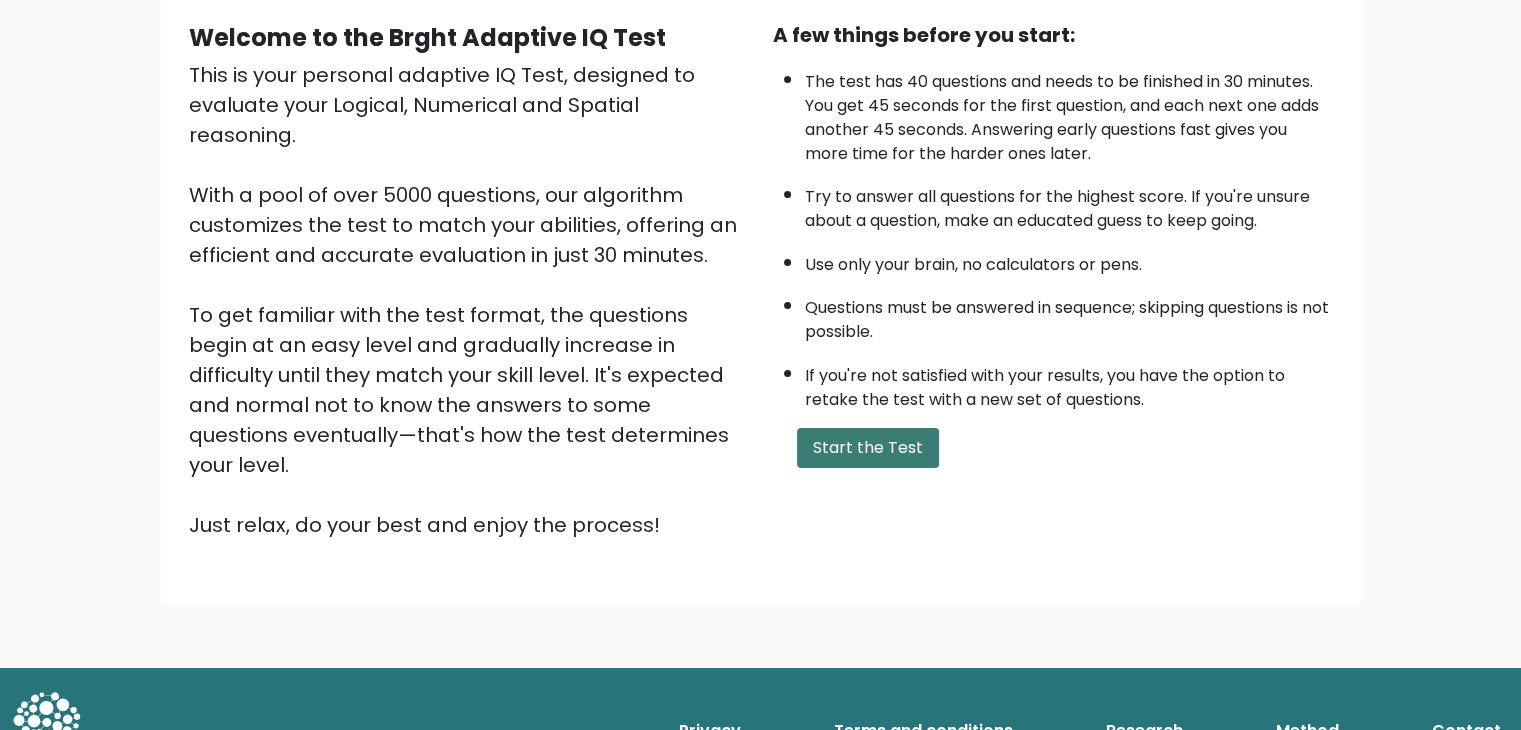 click on "Start the Test" at bounding box center (868, 448) 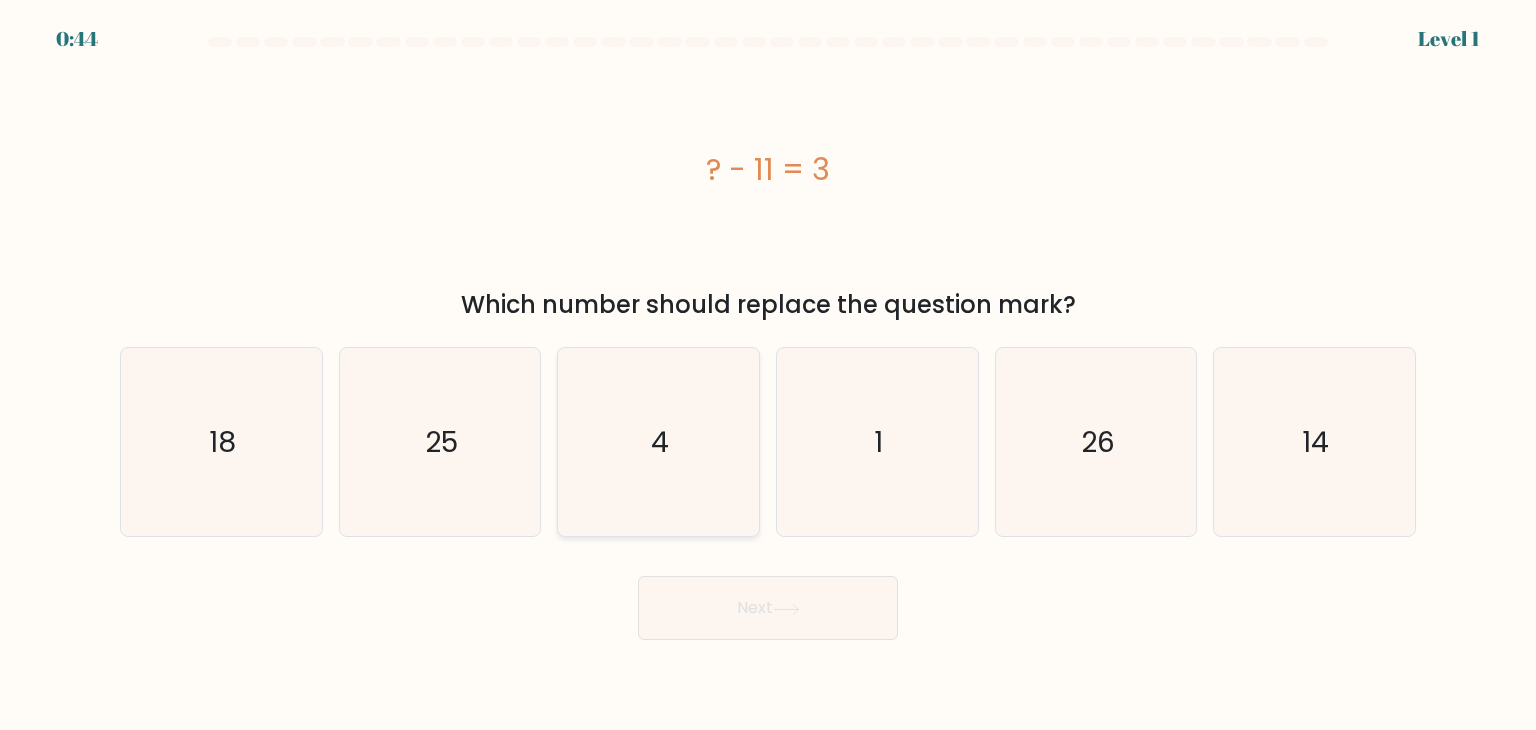 scroll, scrollTop: 0, scrollLeft: 0, axis: both 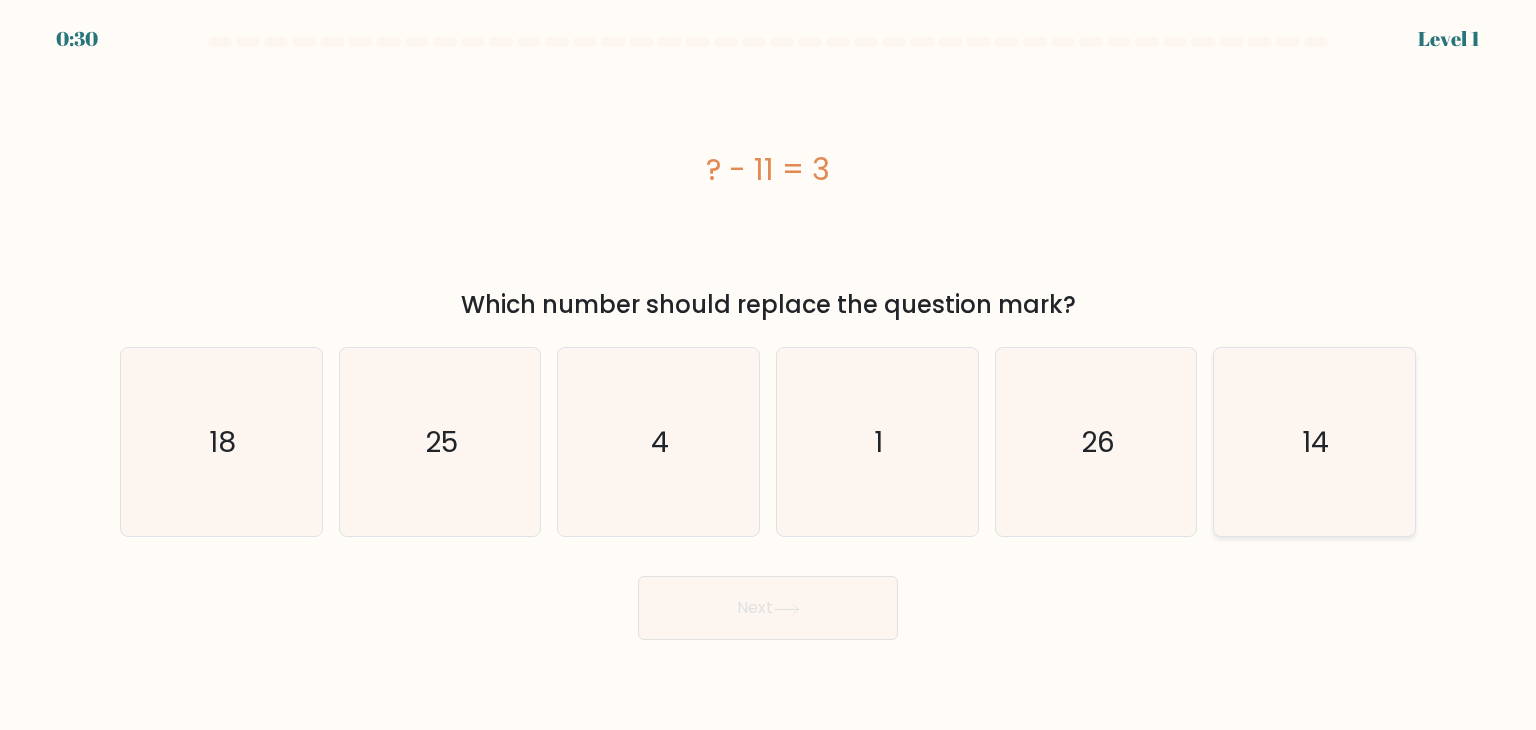 click on "14" 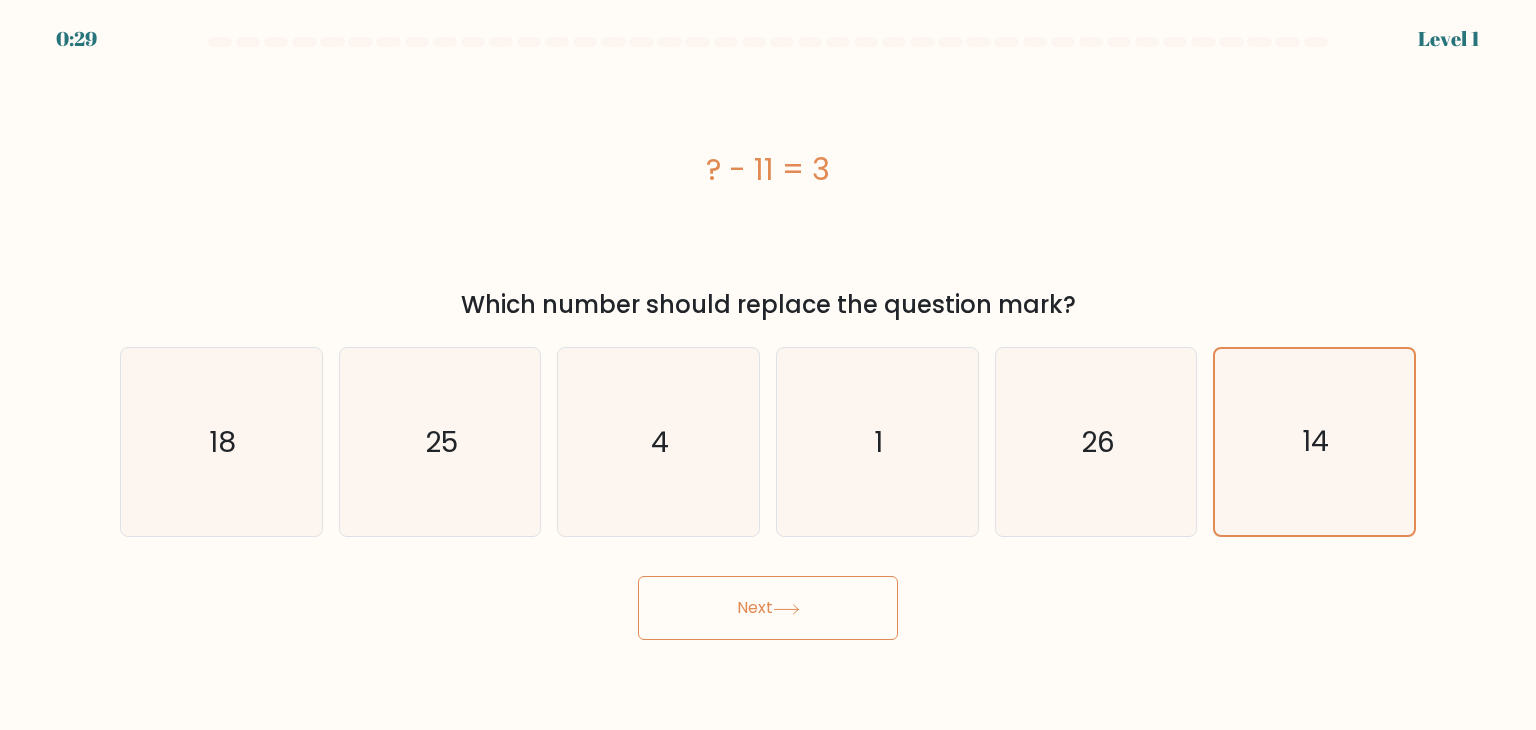 click on "Next" at bounding box center (768, 608) 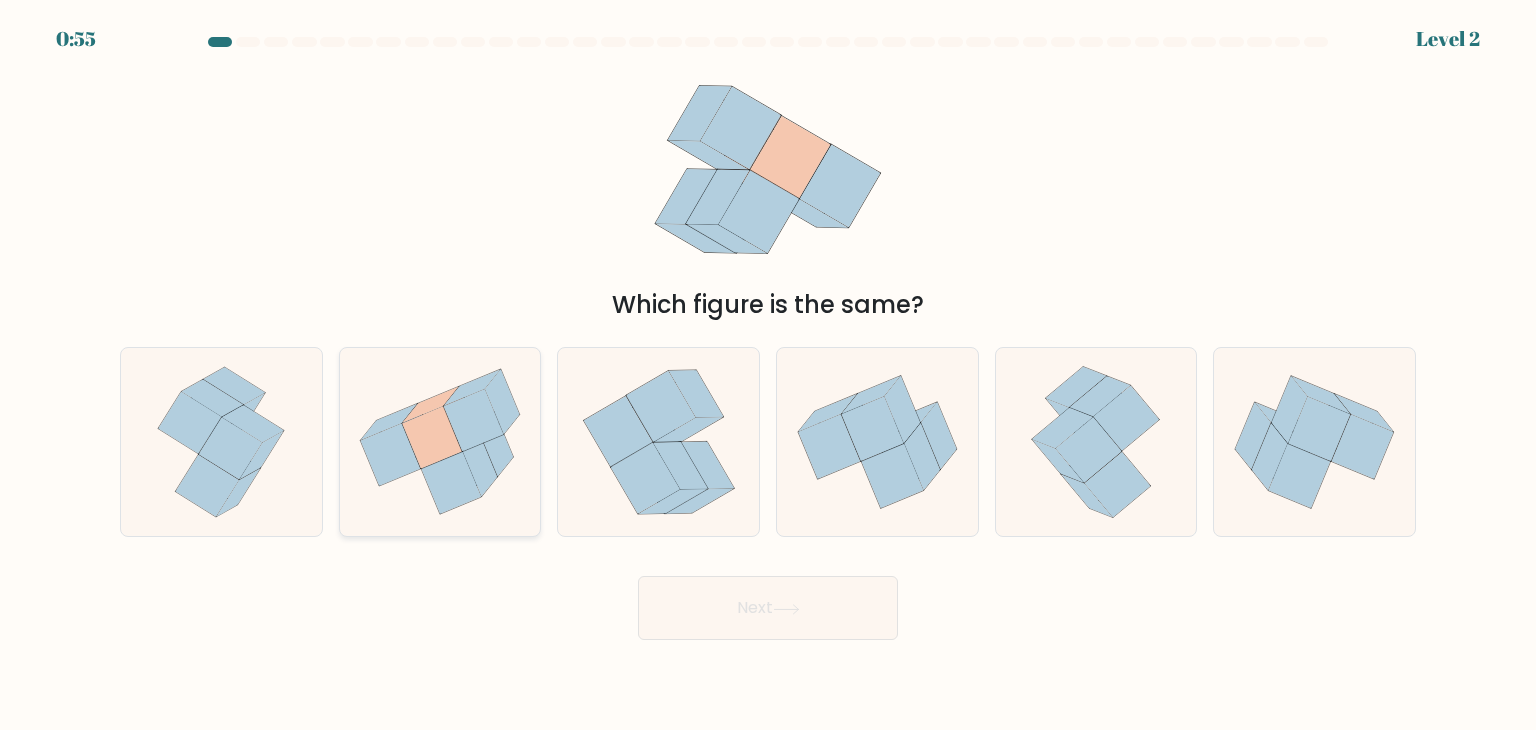 click 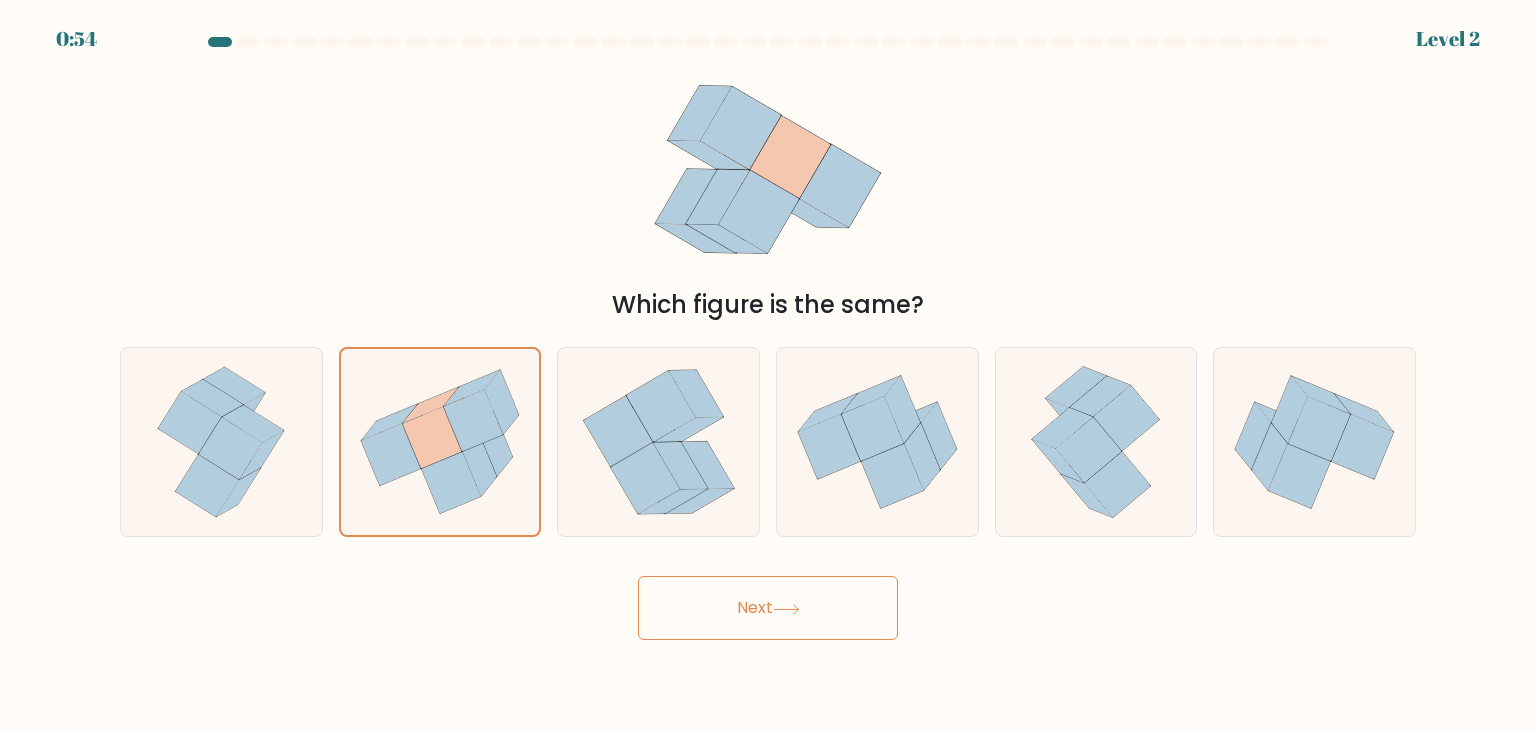 click on "Next" at bounding box center (768, 608) 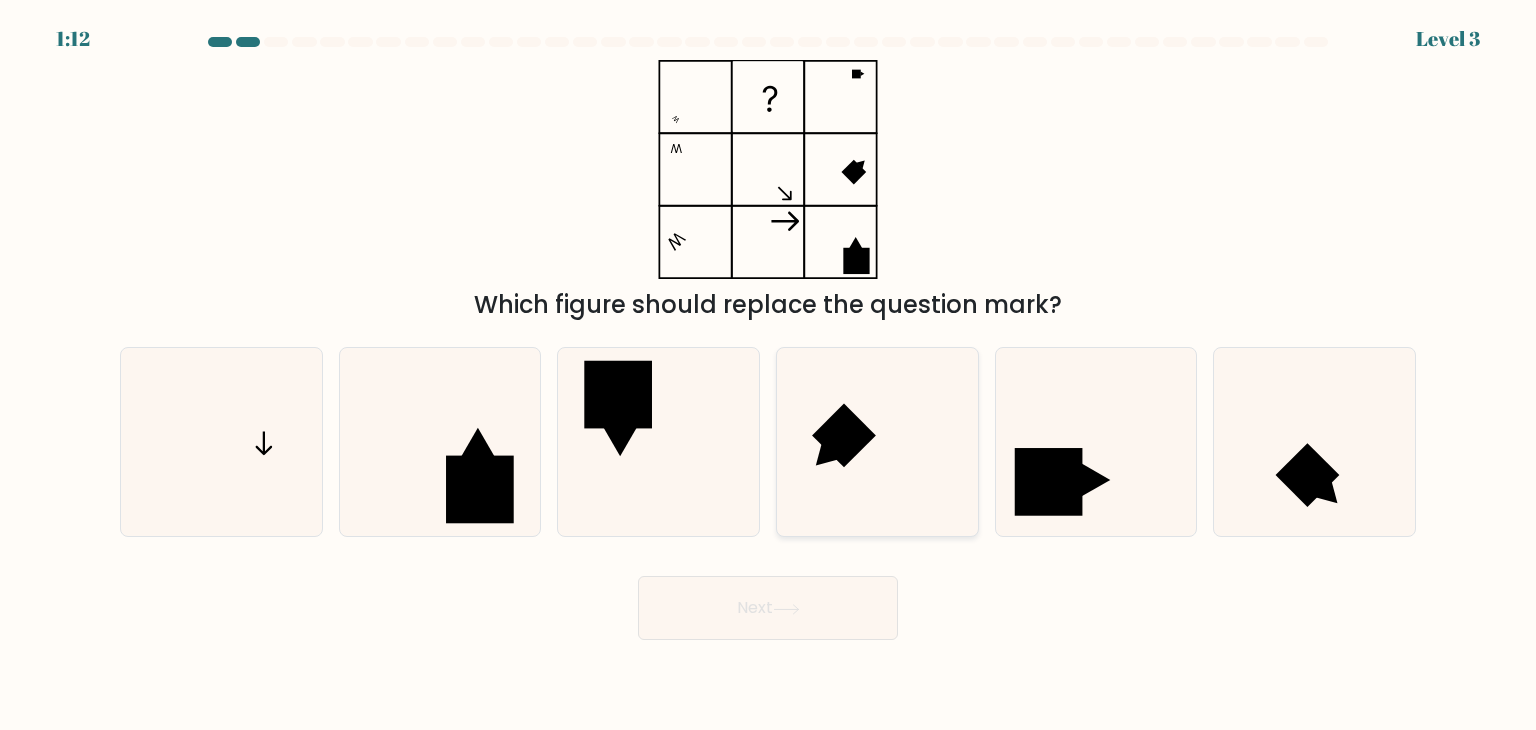 click 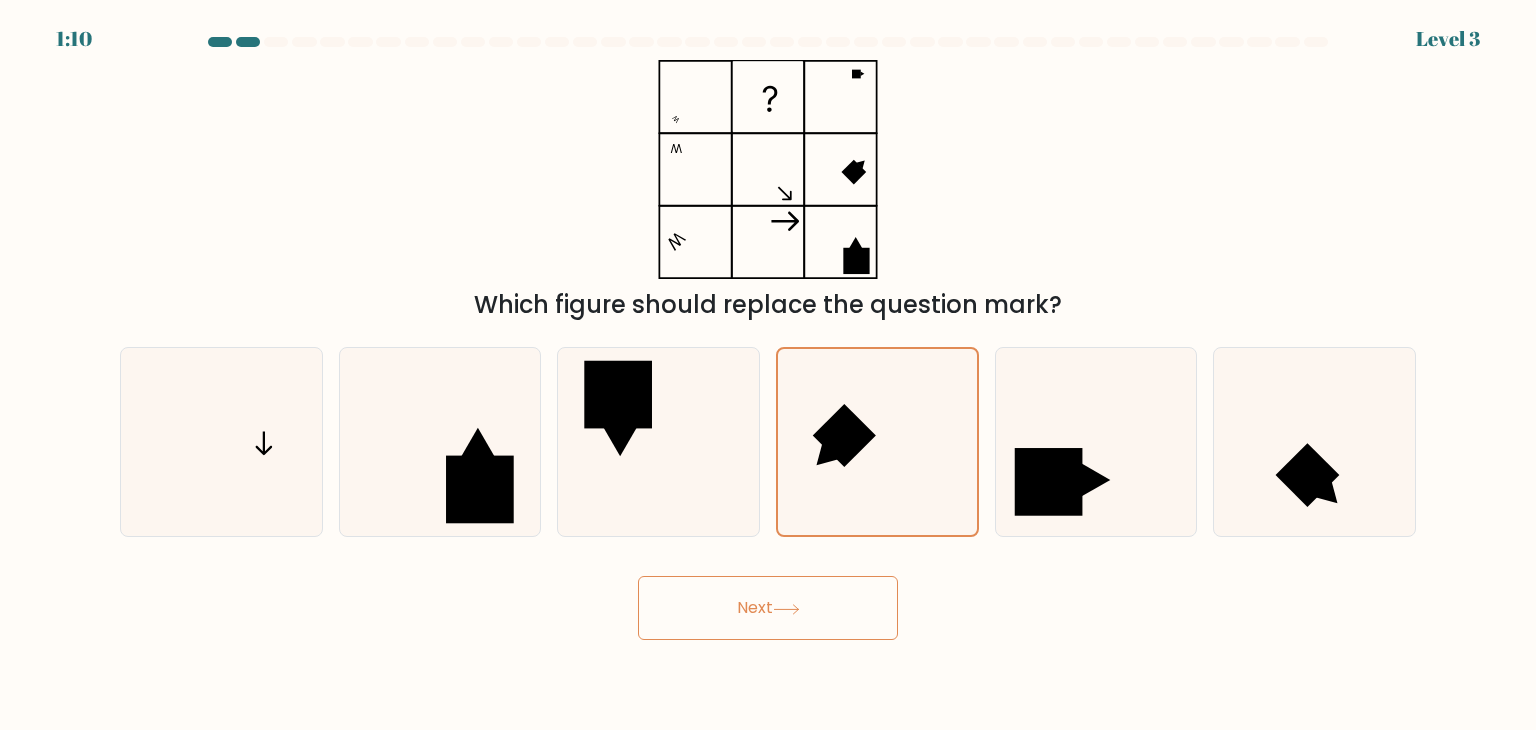 click on "Next" at bounding box center [768, 608] 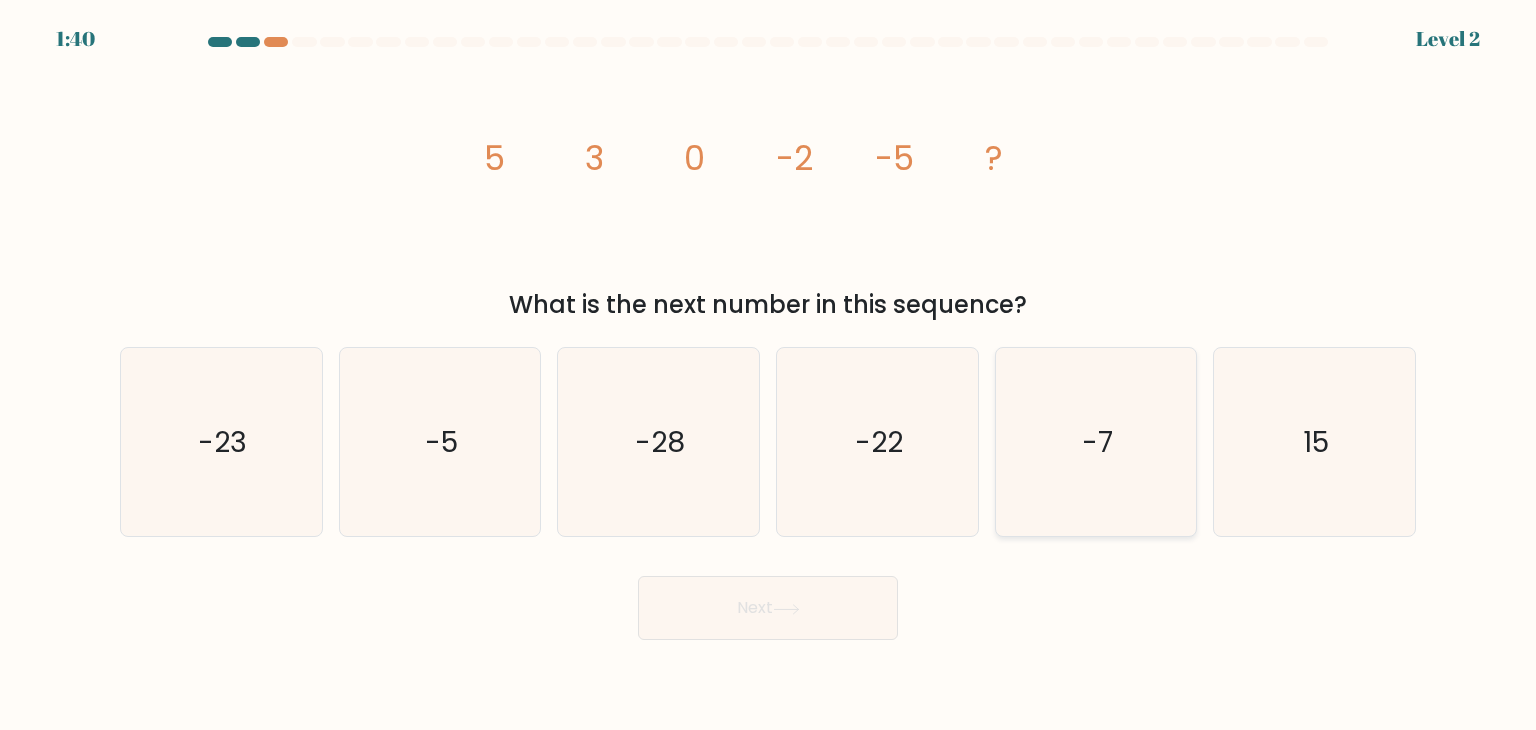 click on "-7" 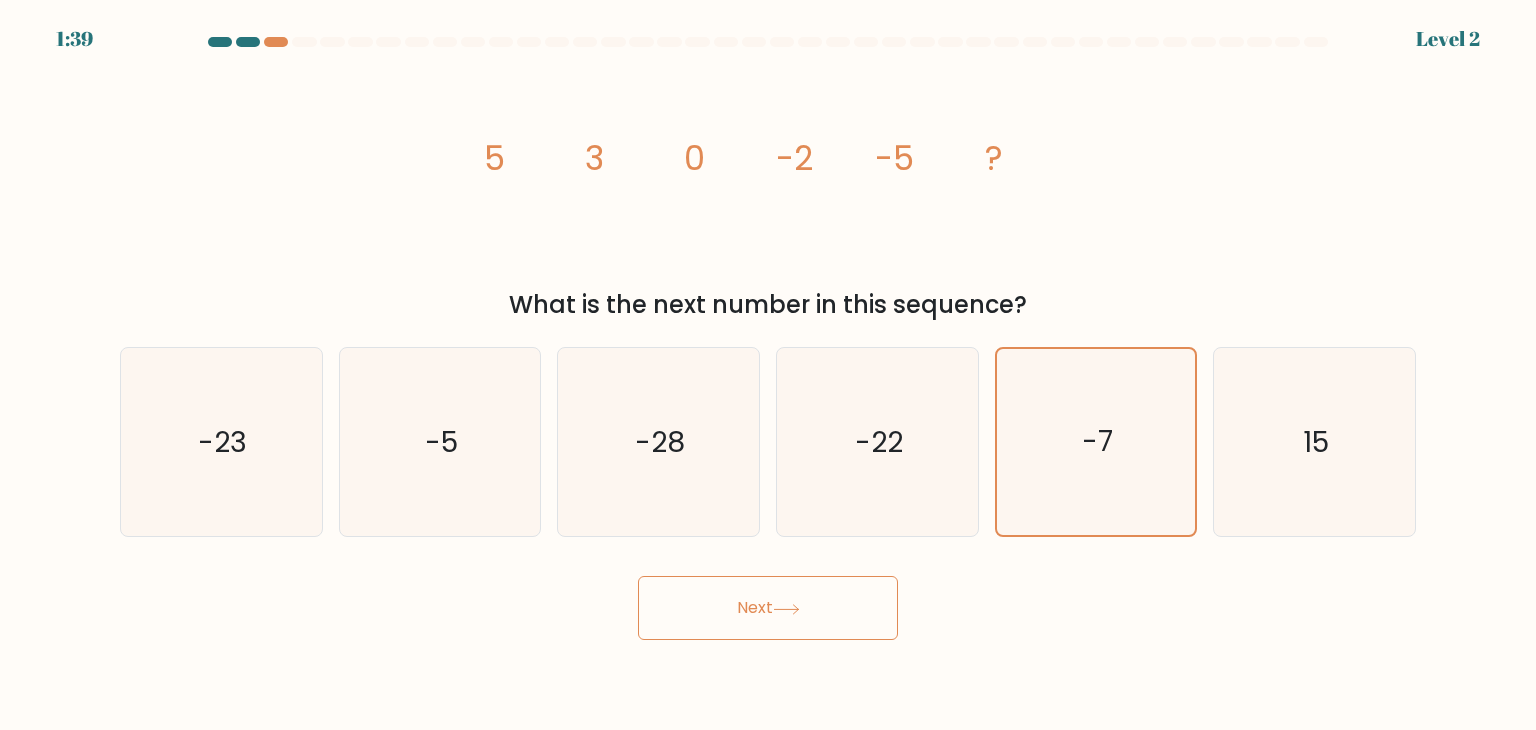 click on "Next" at bounding box center (768, 608) 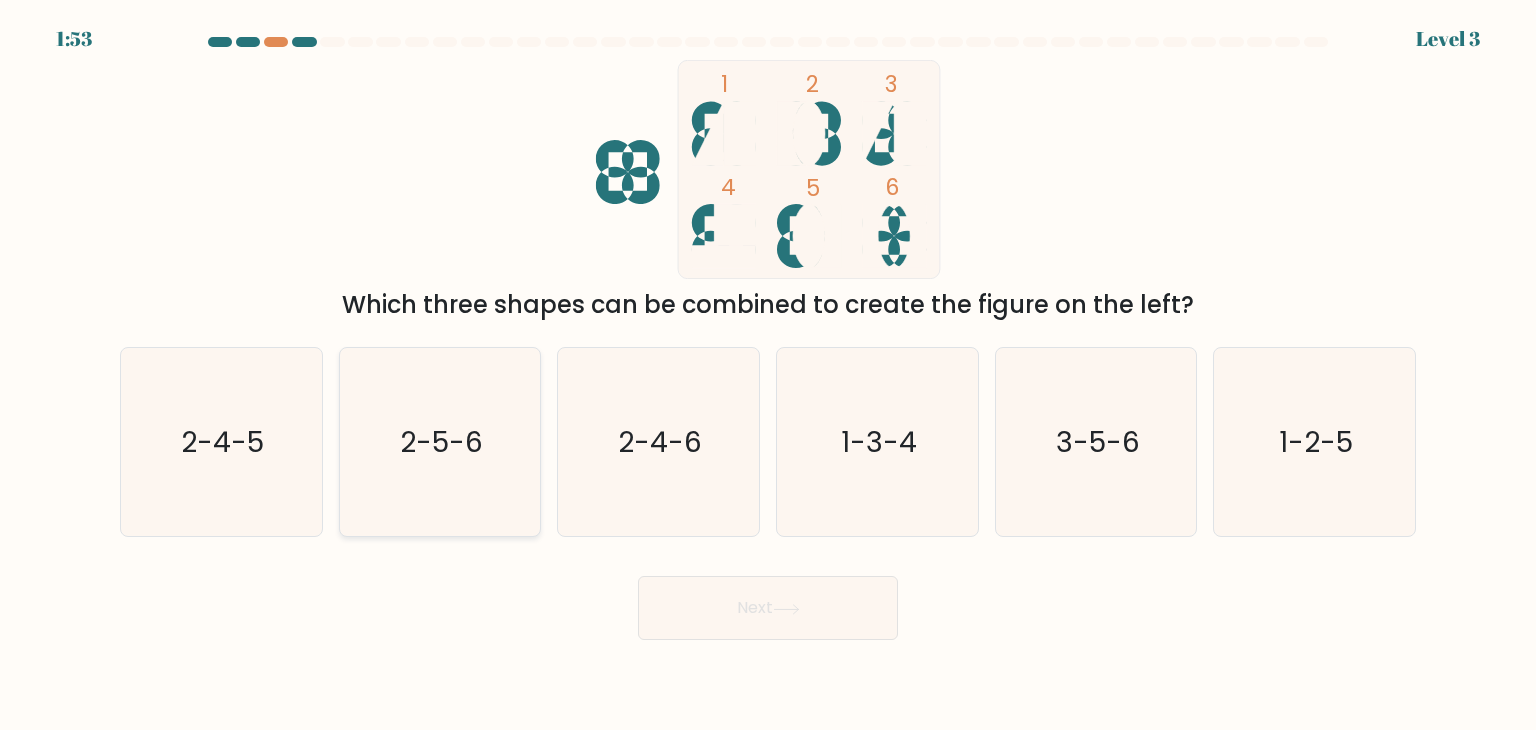 click on "2-5-6" 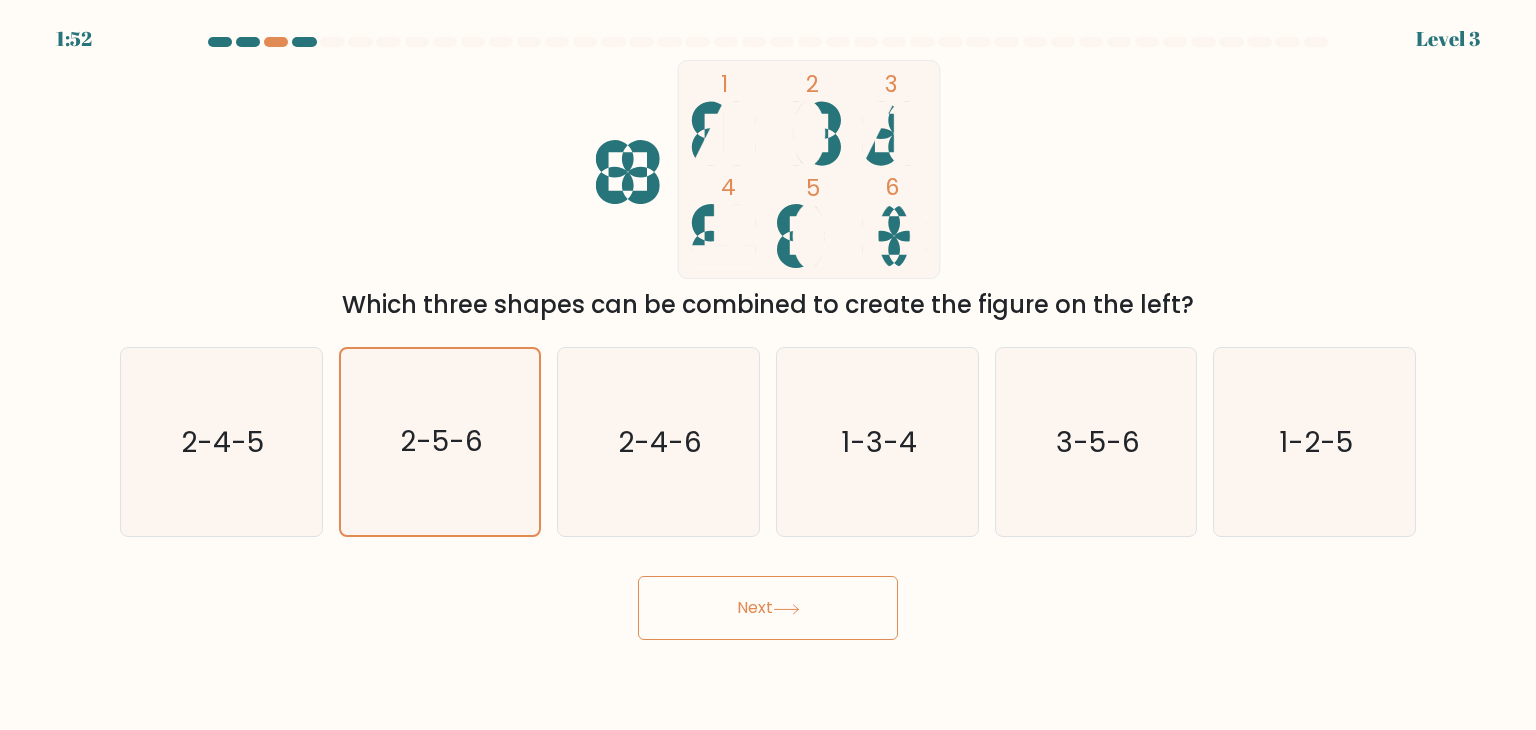 click on "Next" at bounding box center [768, 608] 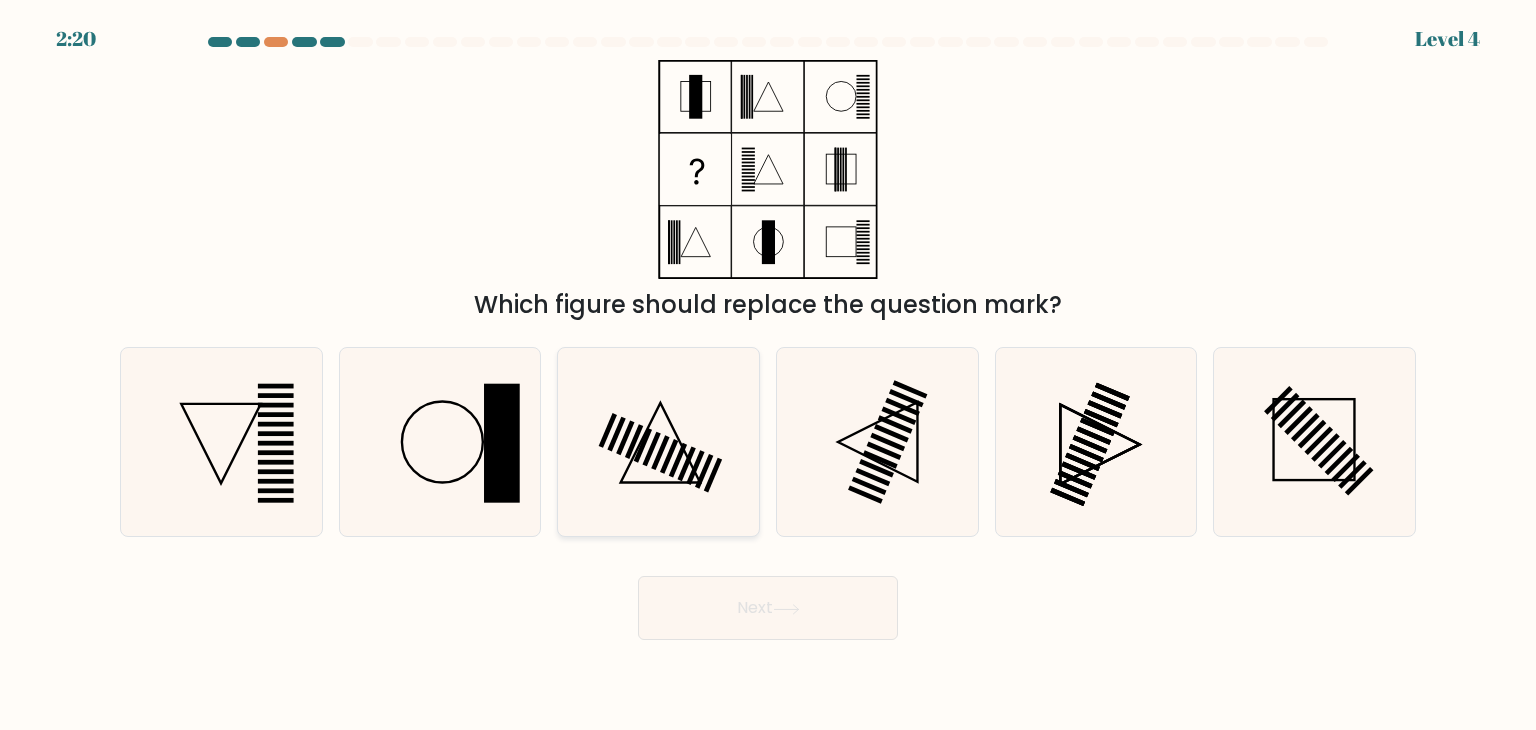 click 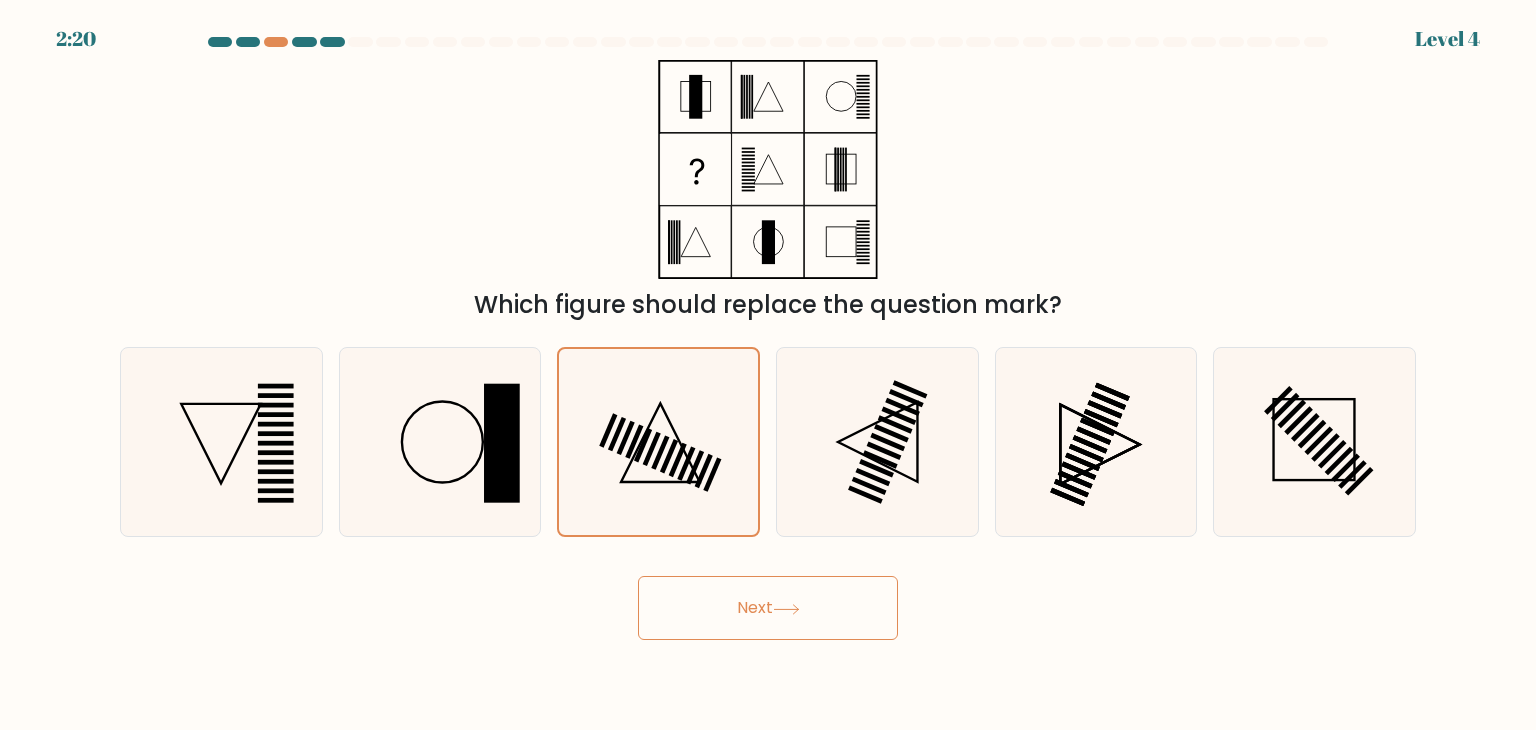 click on "Next" at bounding box center (768, 608) 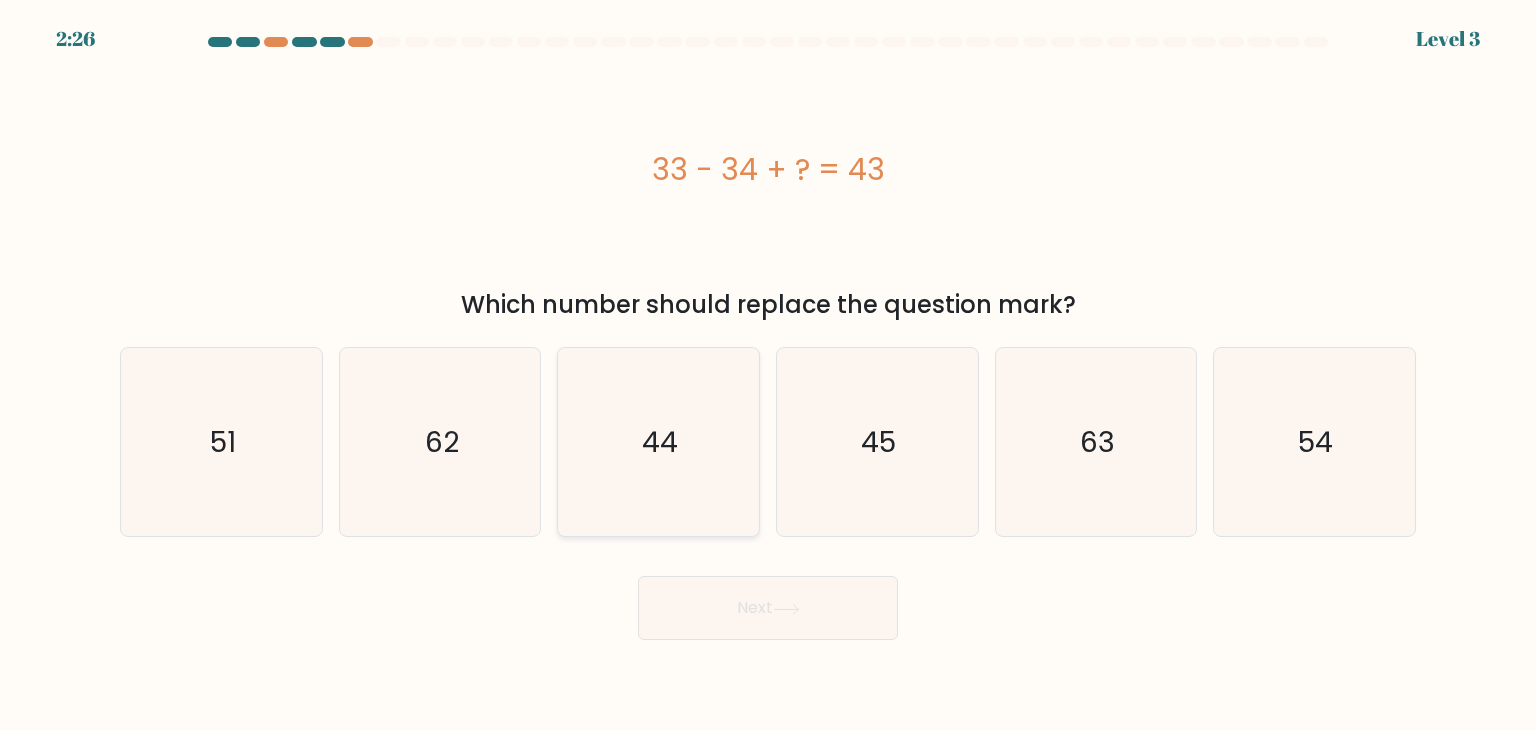 click on "44" 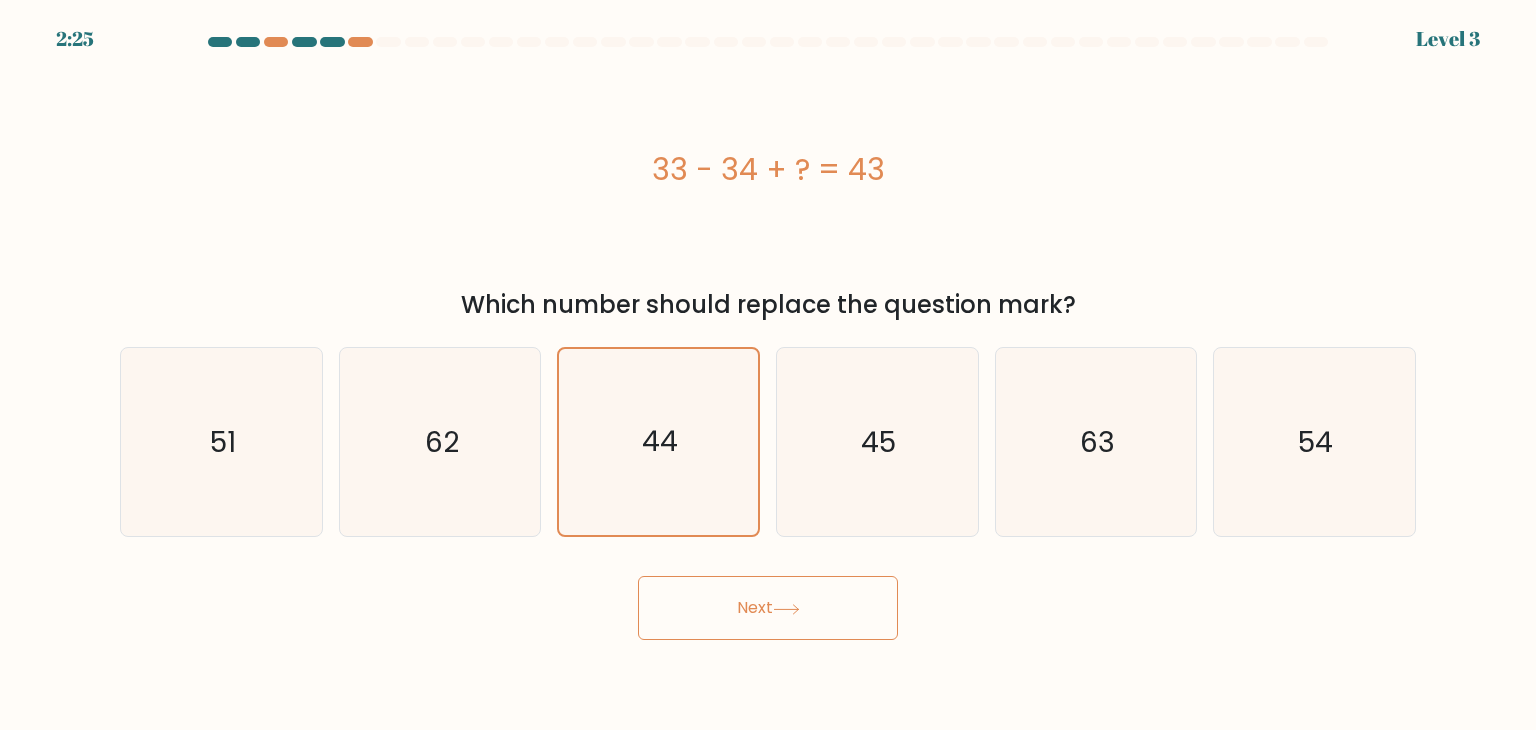 click on "Next" at bounding box center (768, 608) 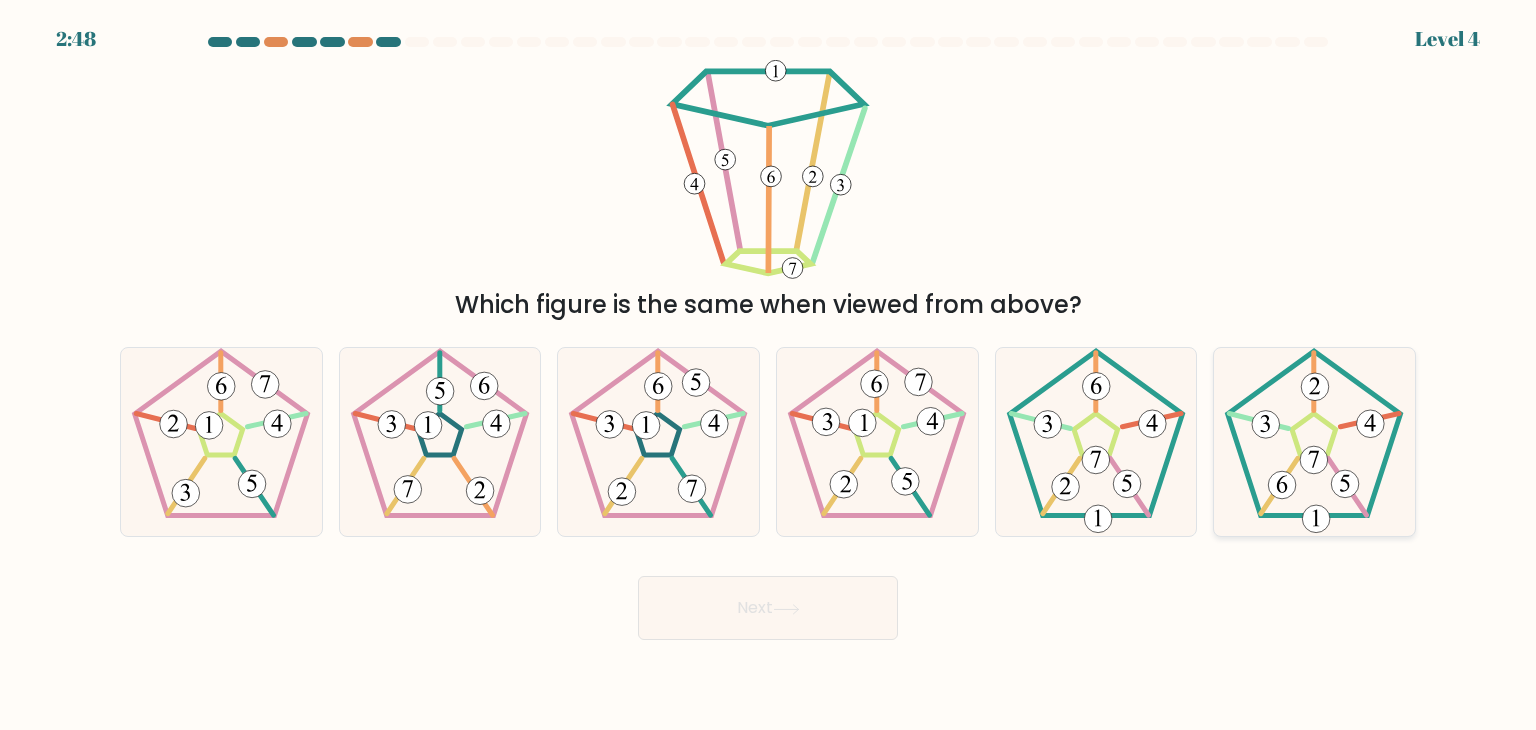 click 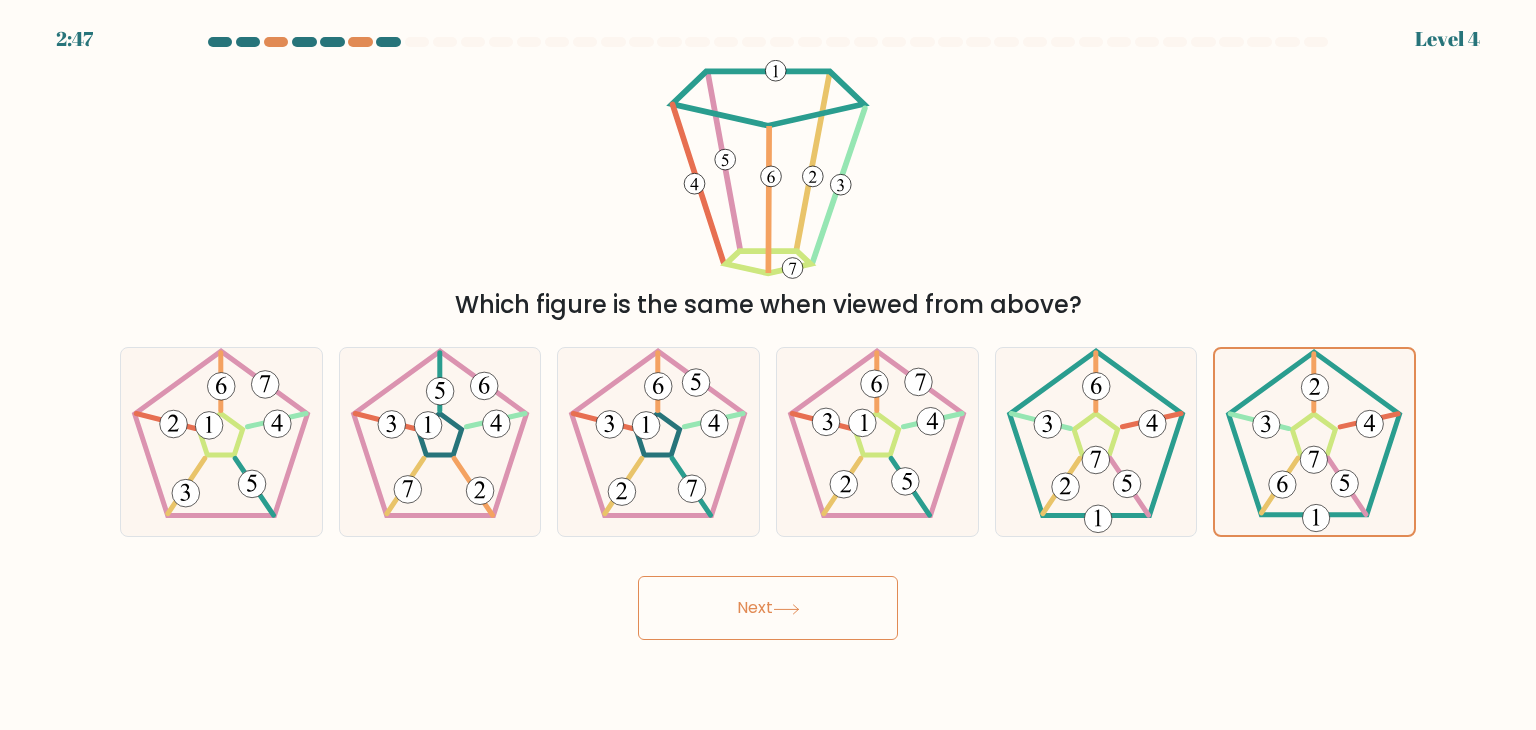 click on "Next" at bounding box center [768, 608] 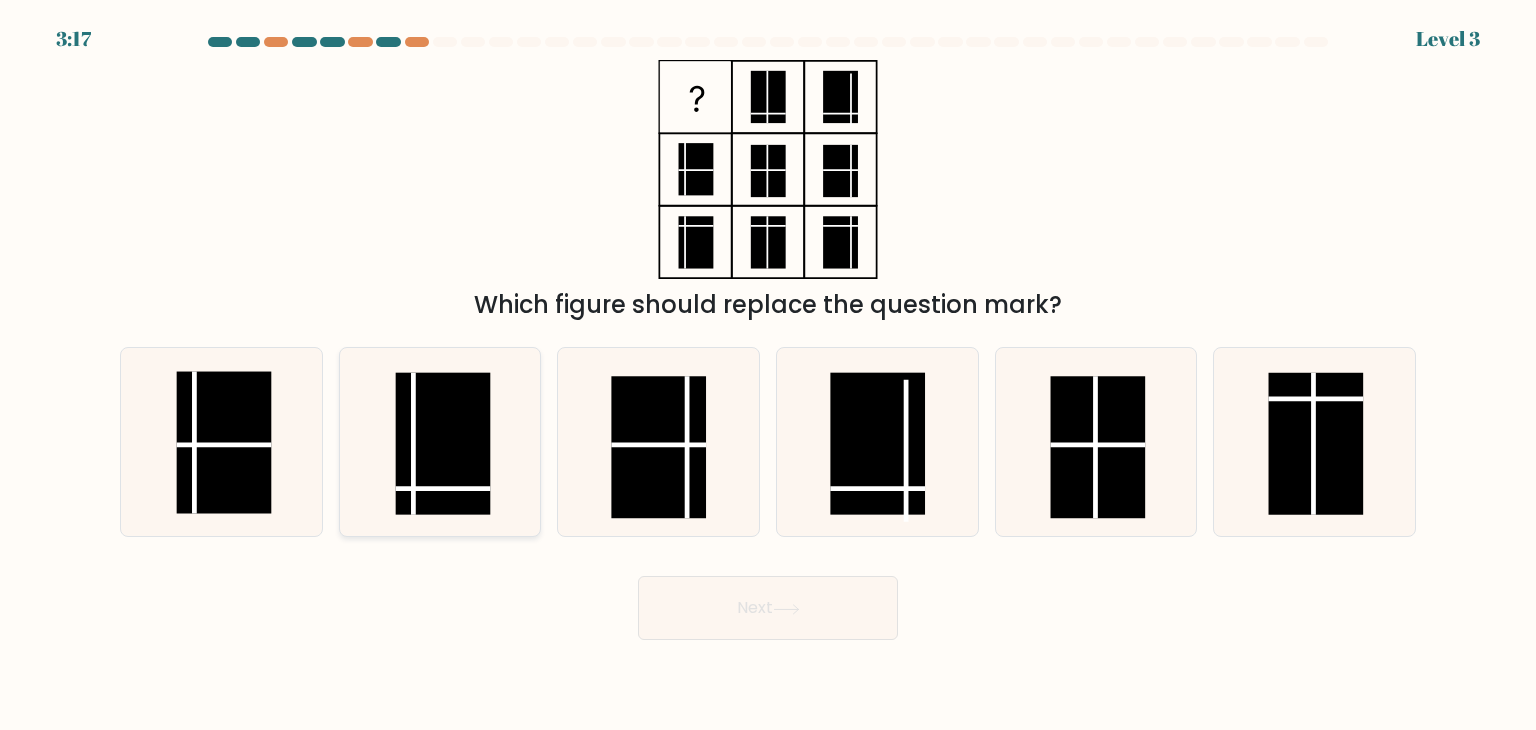 click 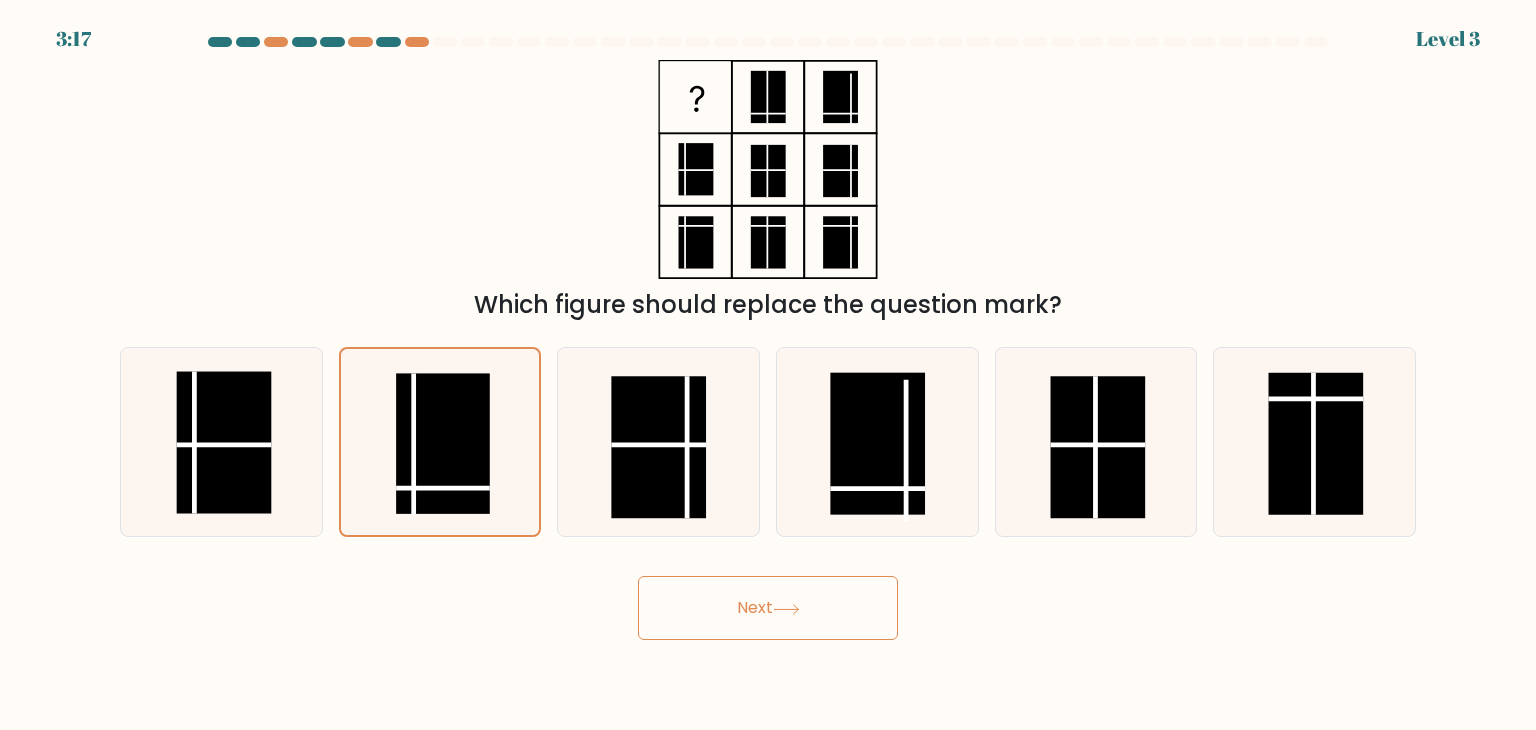 click on "3:17
Level 3" at bounding box center (768, 365) 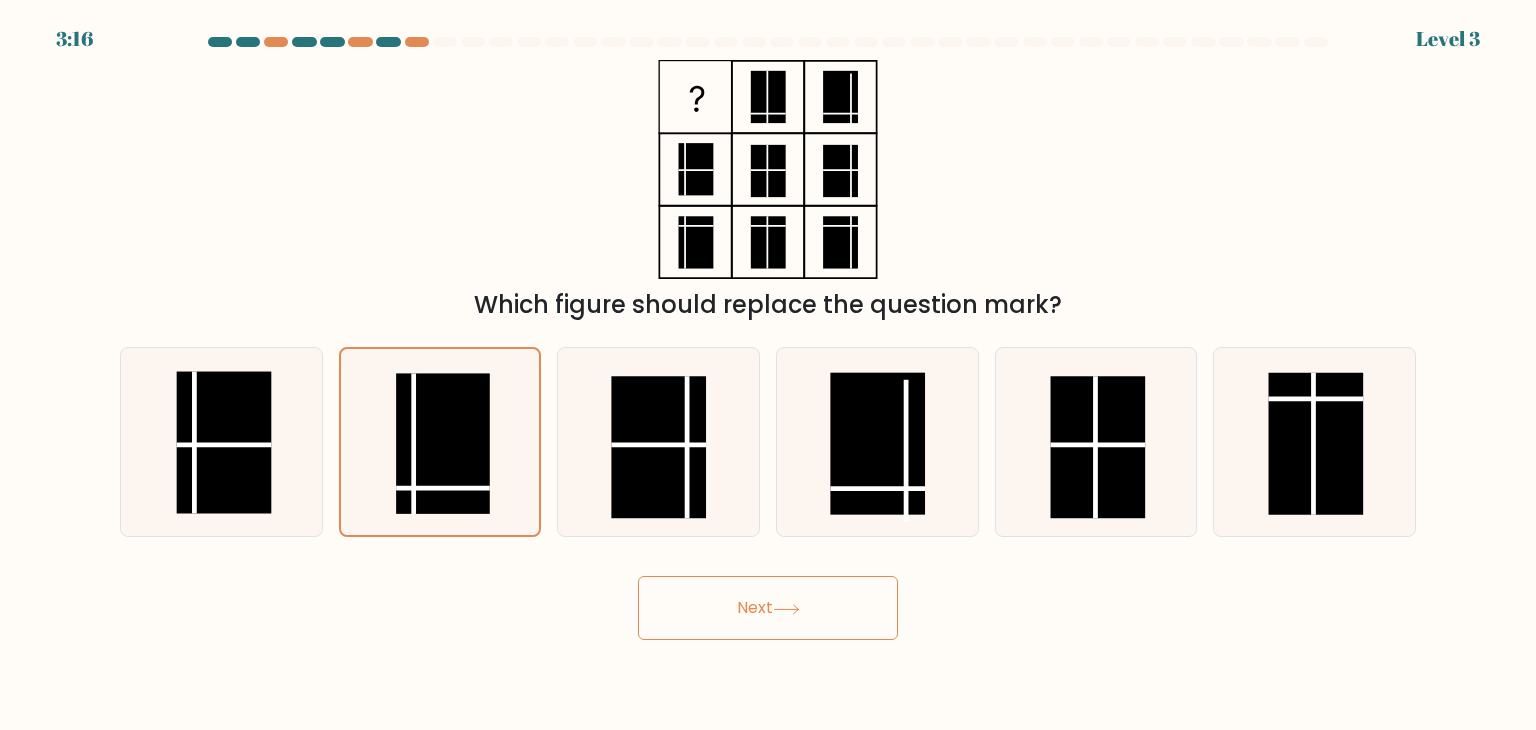 click on "Next" at bounding box center [768, 608] 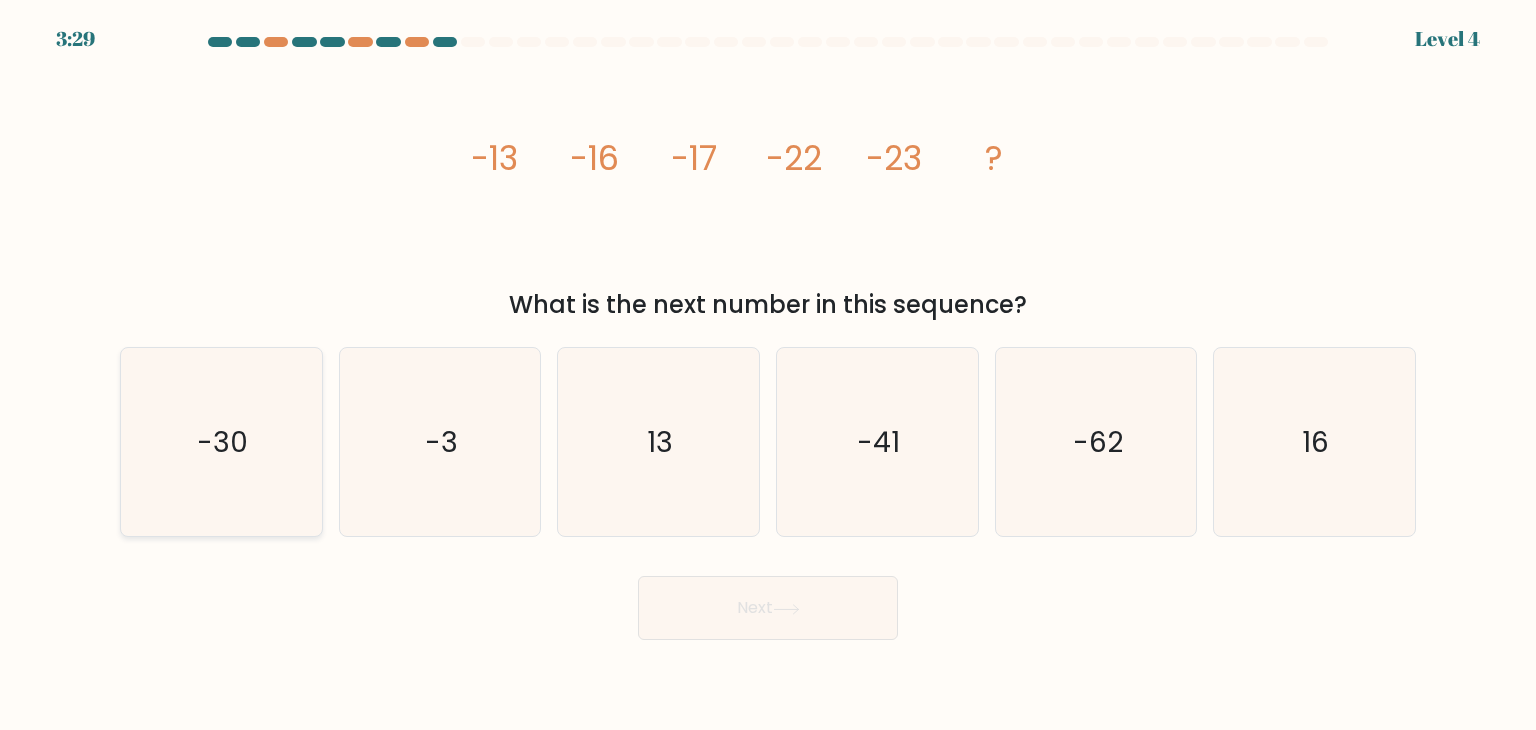 click on "-30" 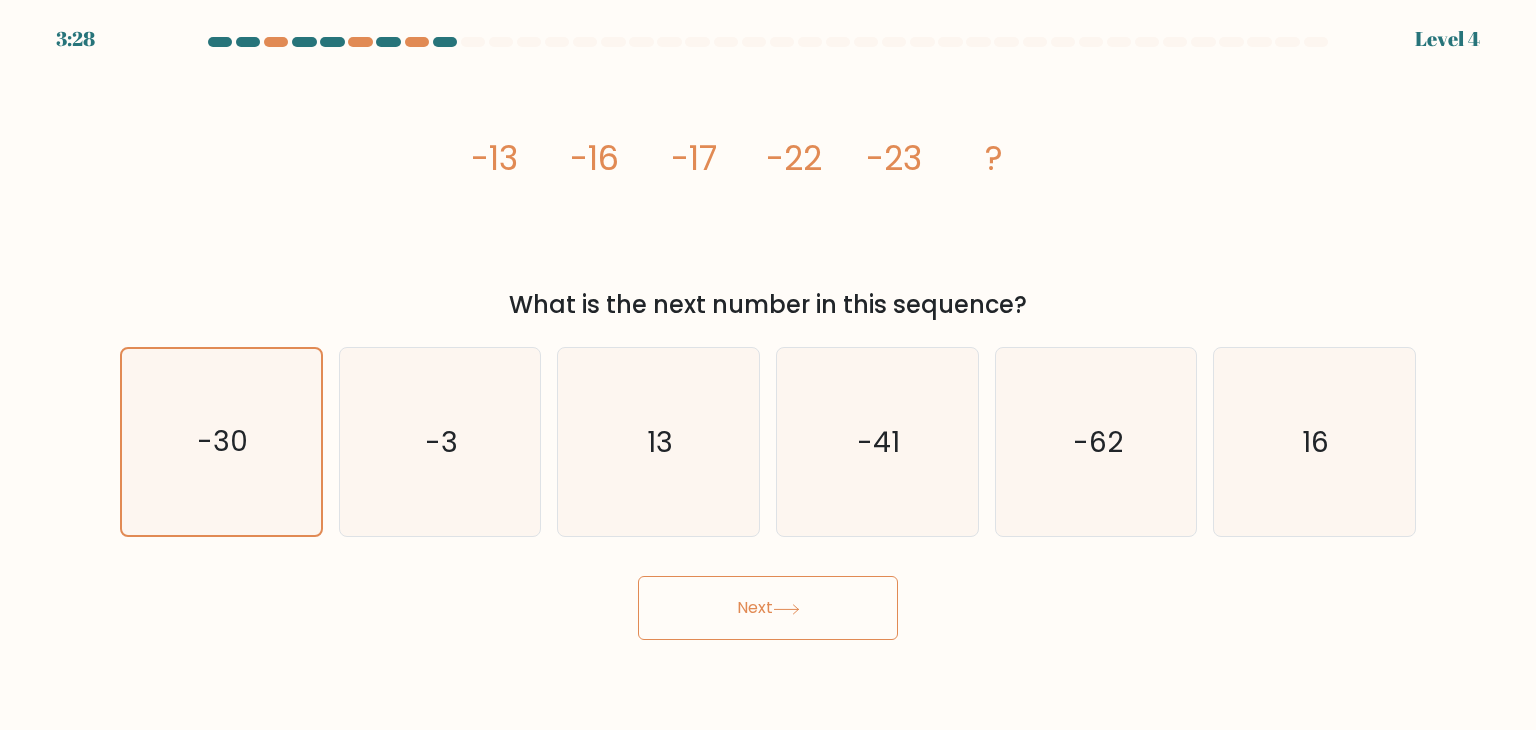 click on "Next" at bounding box center (768, 608) 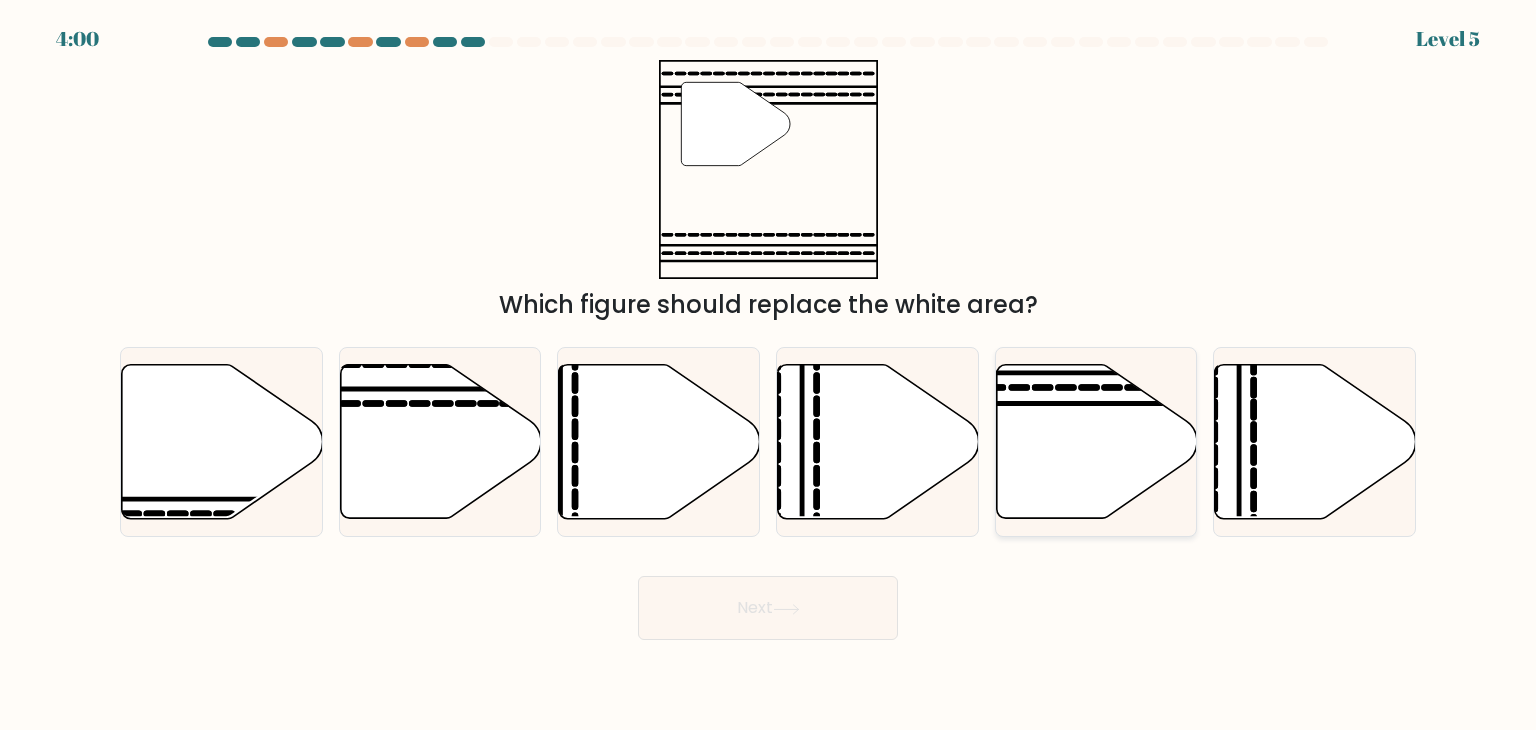 click 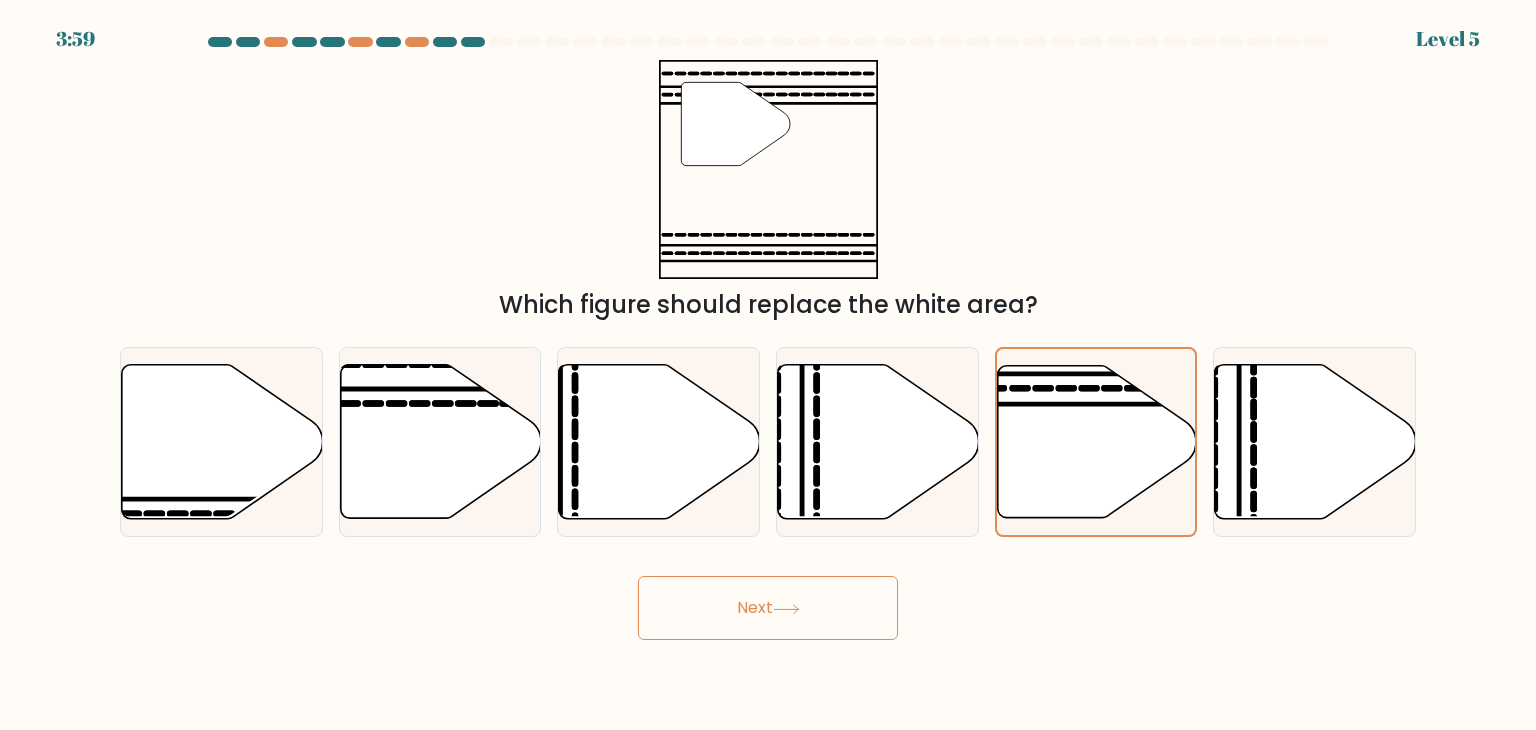 click on "Next" at bounding box center (768, 608) 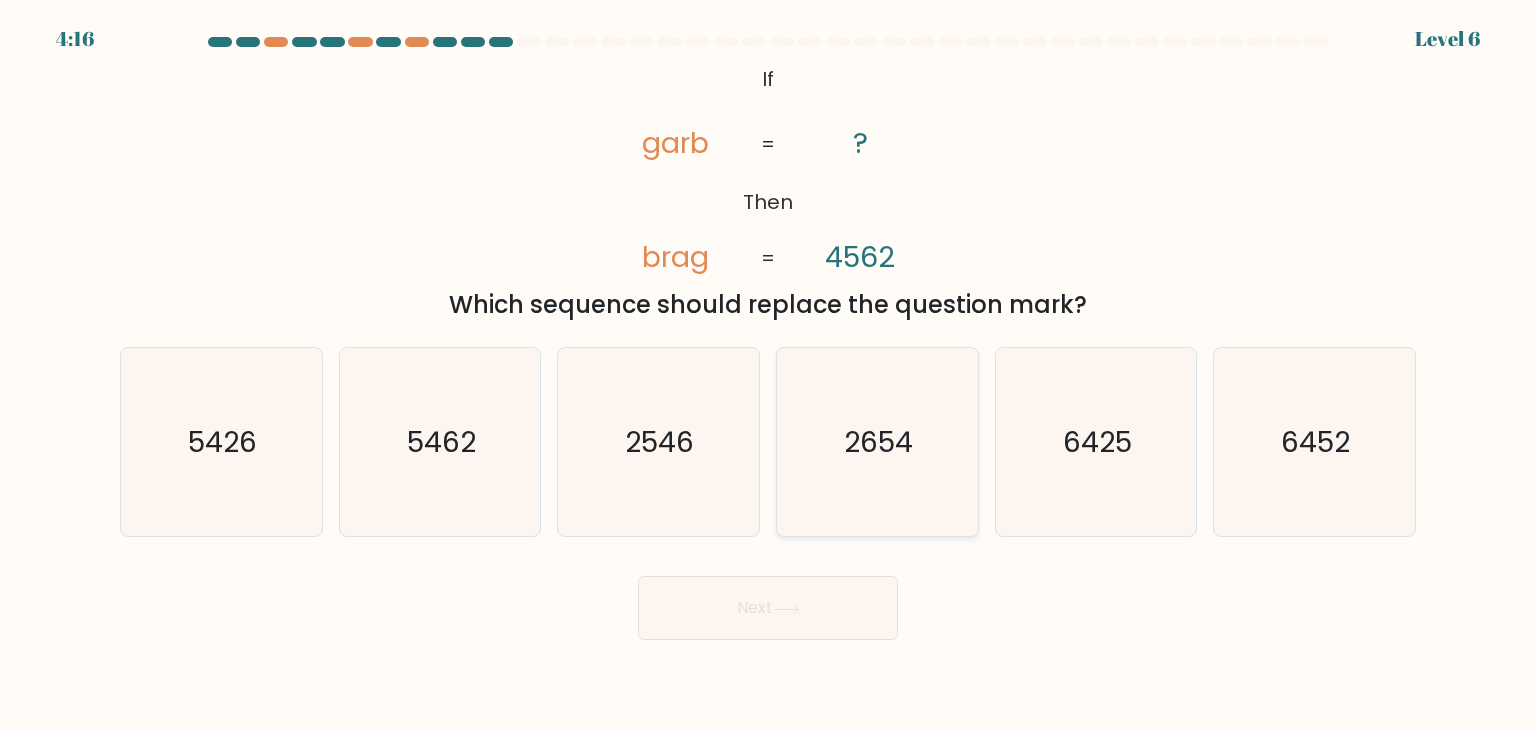 click on "2654" at bounding box center [877, 442] 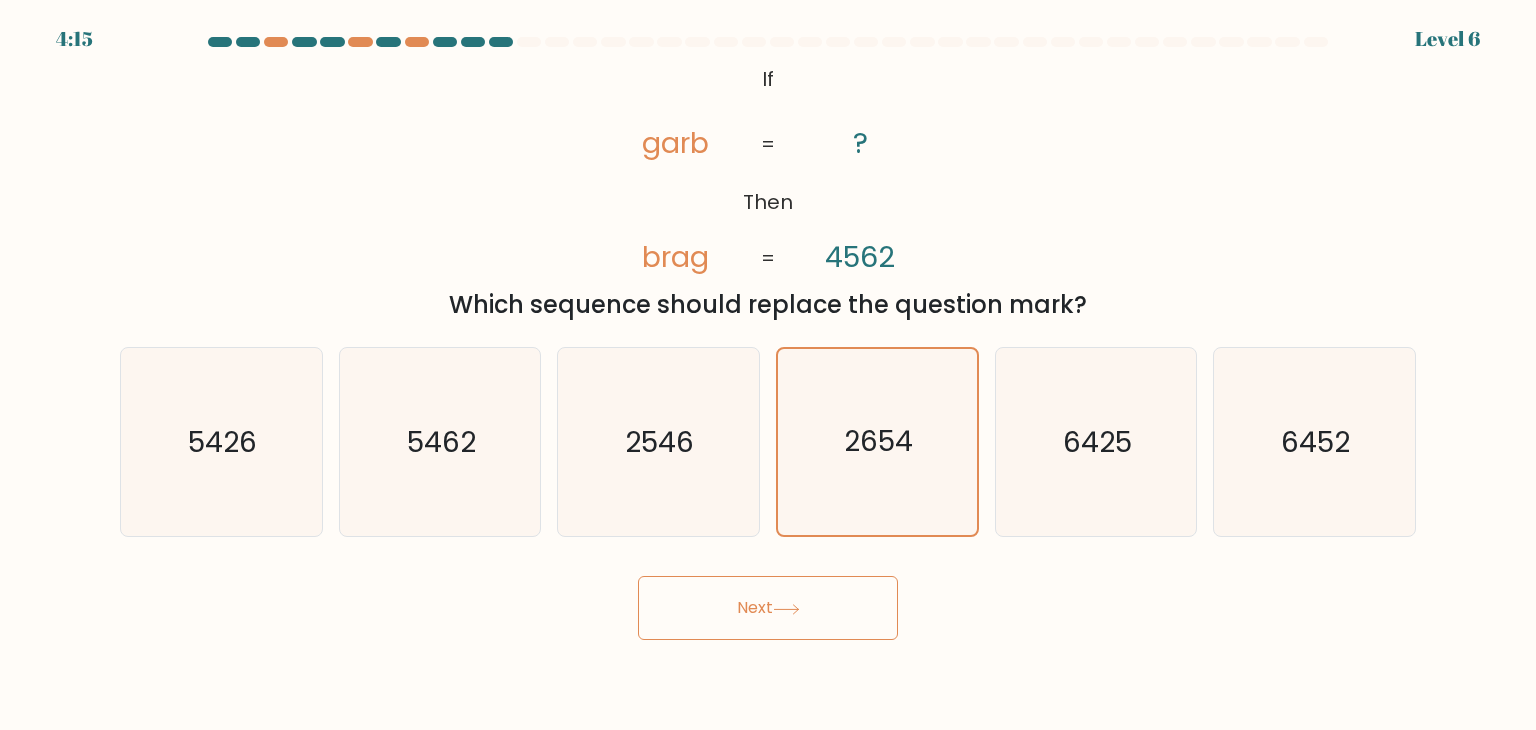 click 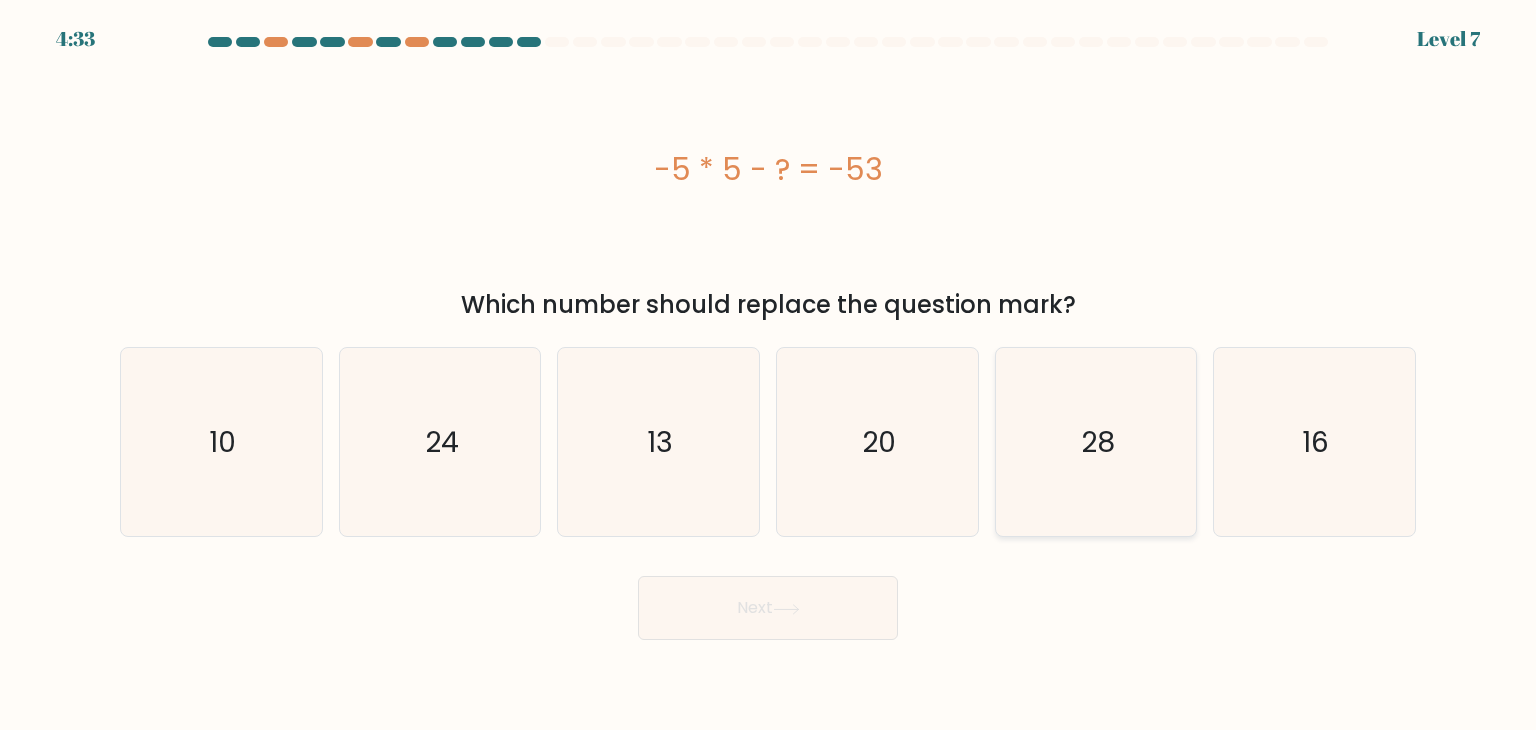 click on "28" 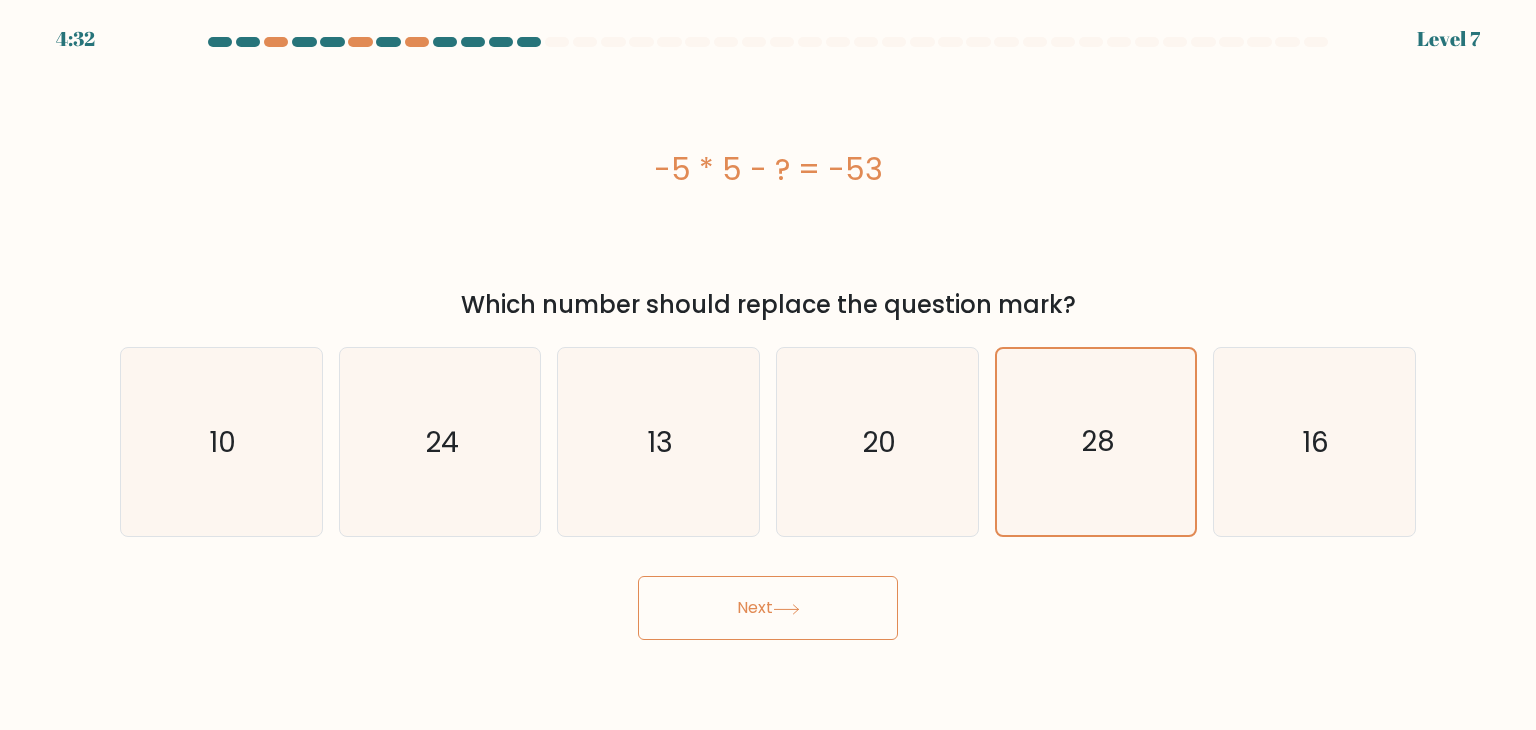 click 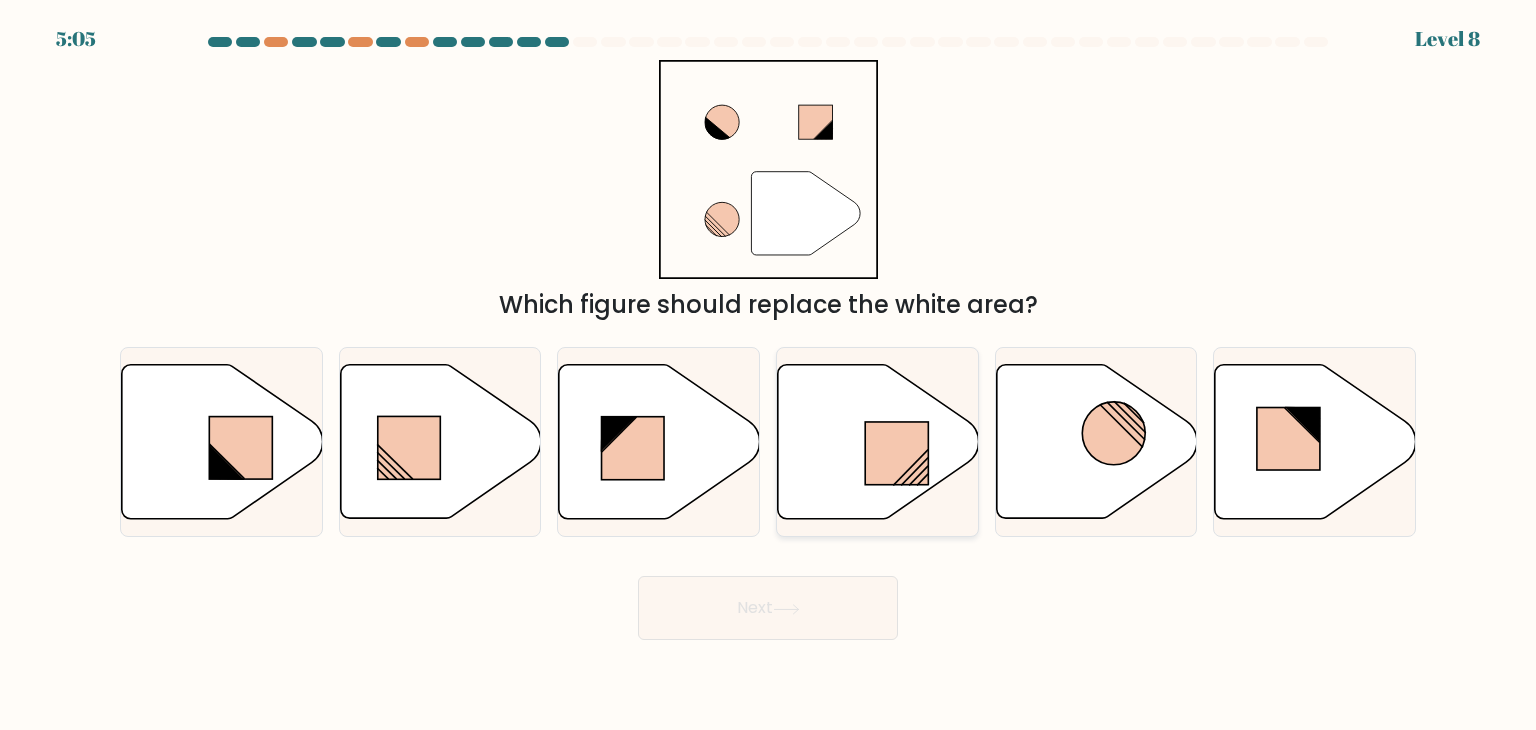 click 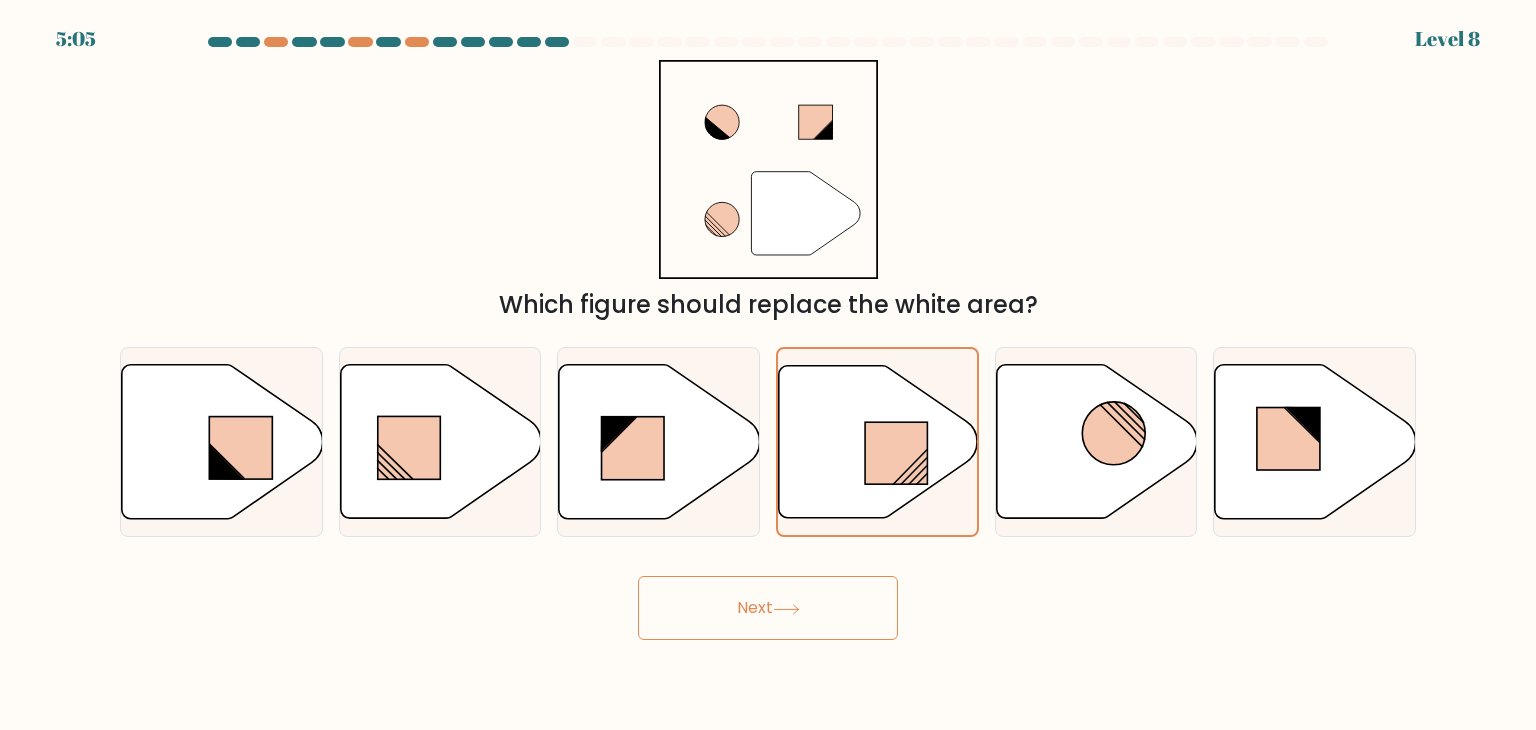 click on "Next" at bounding box center [768, 608] 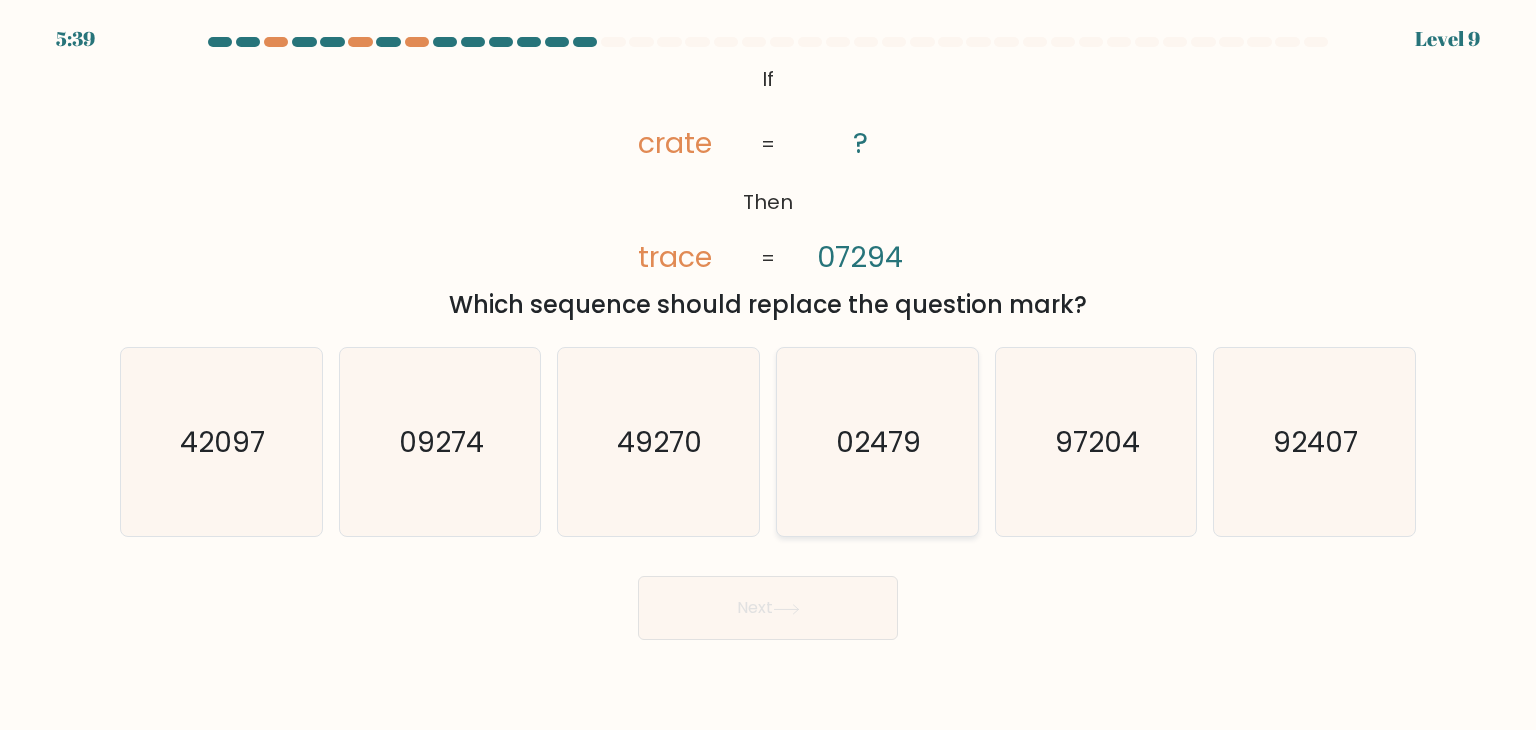 click on "02479" 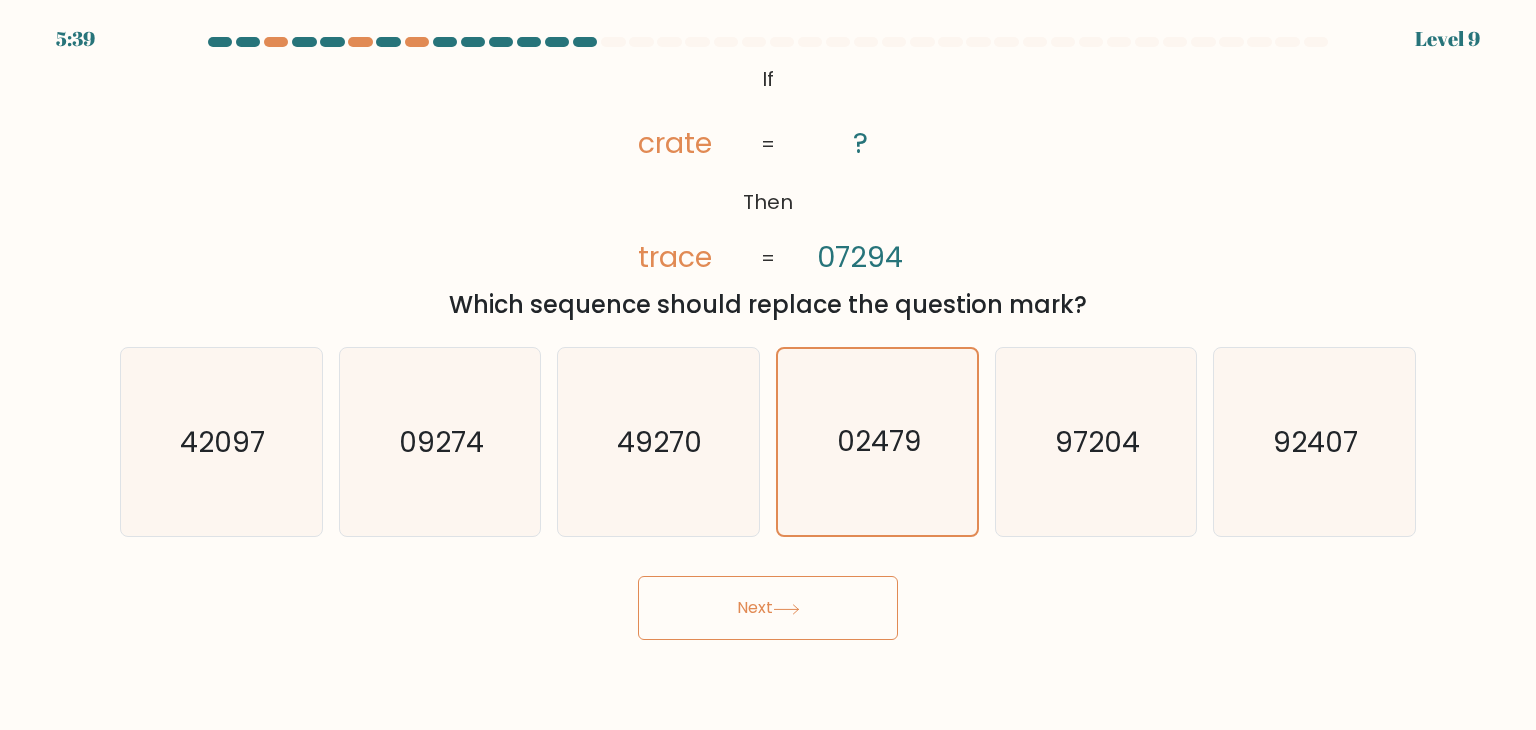 click on "Next" at bounding box center [768, 608] 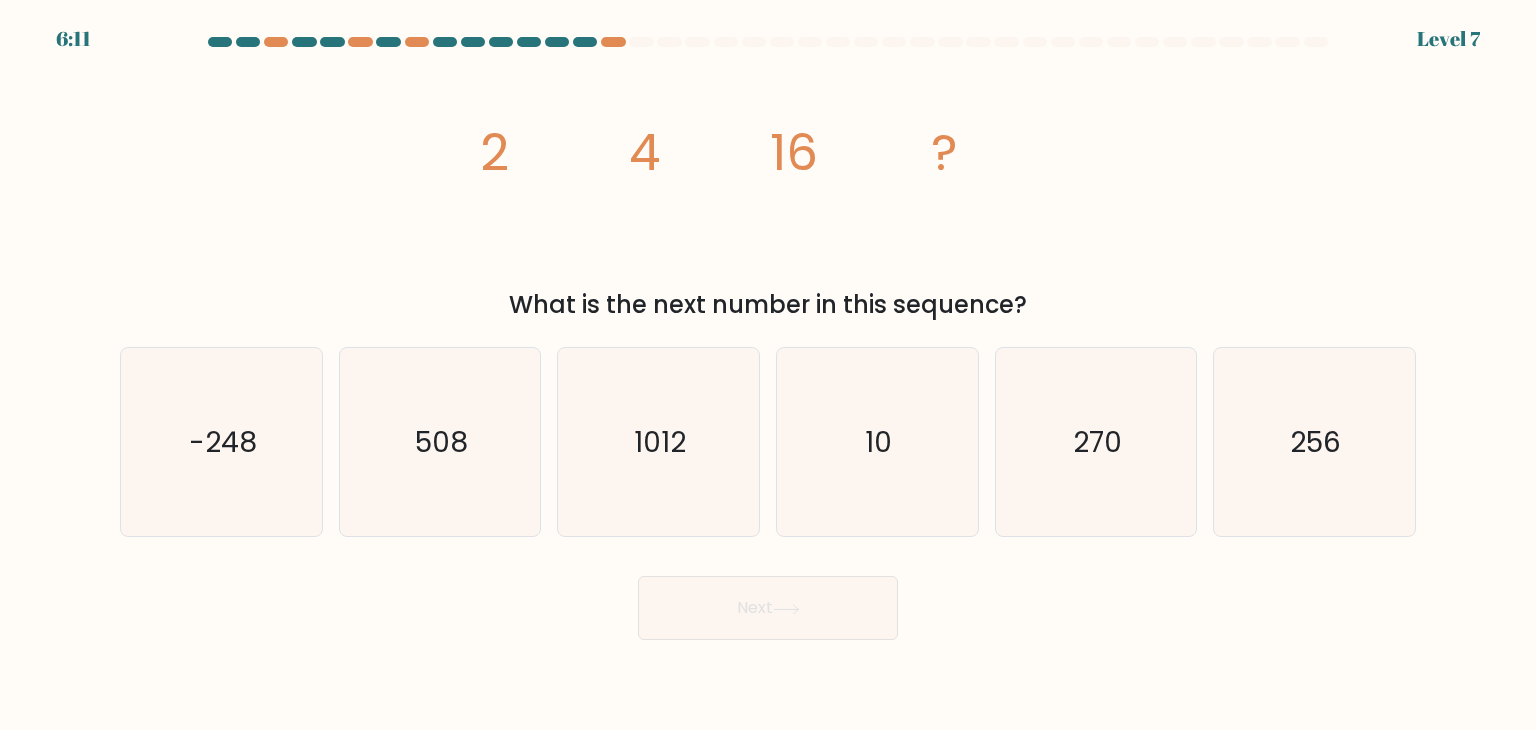 click on "16" 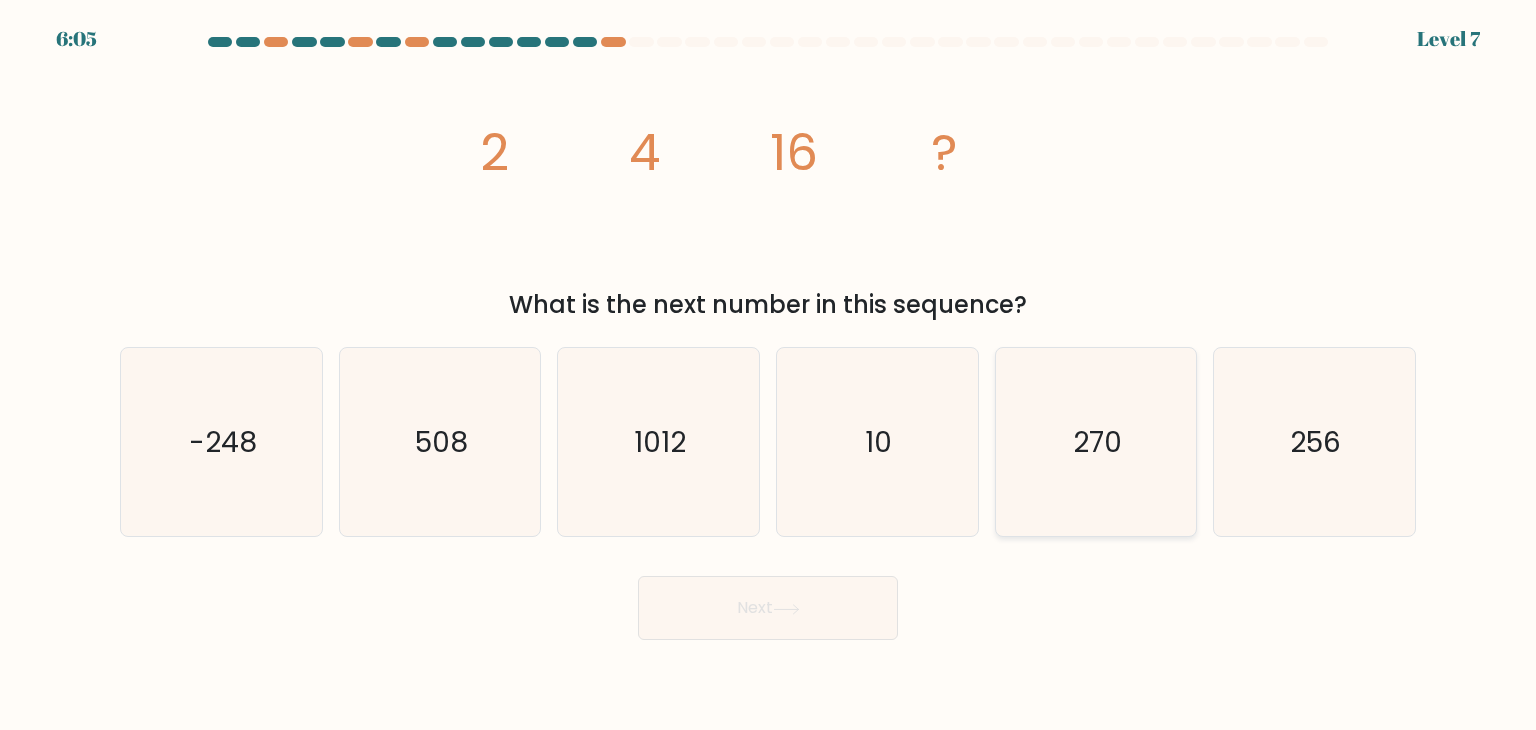 click on "270" 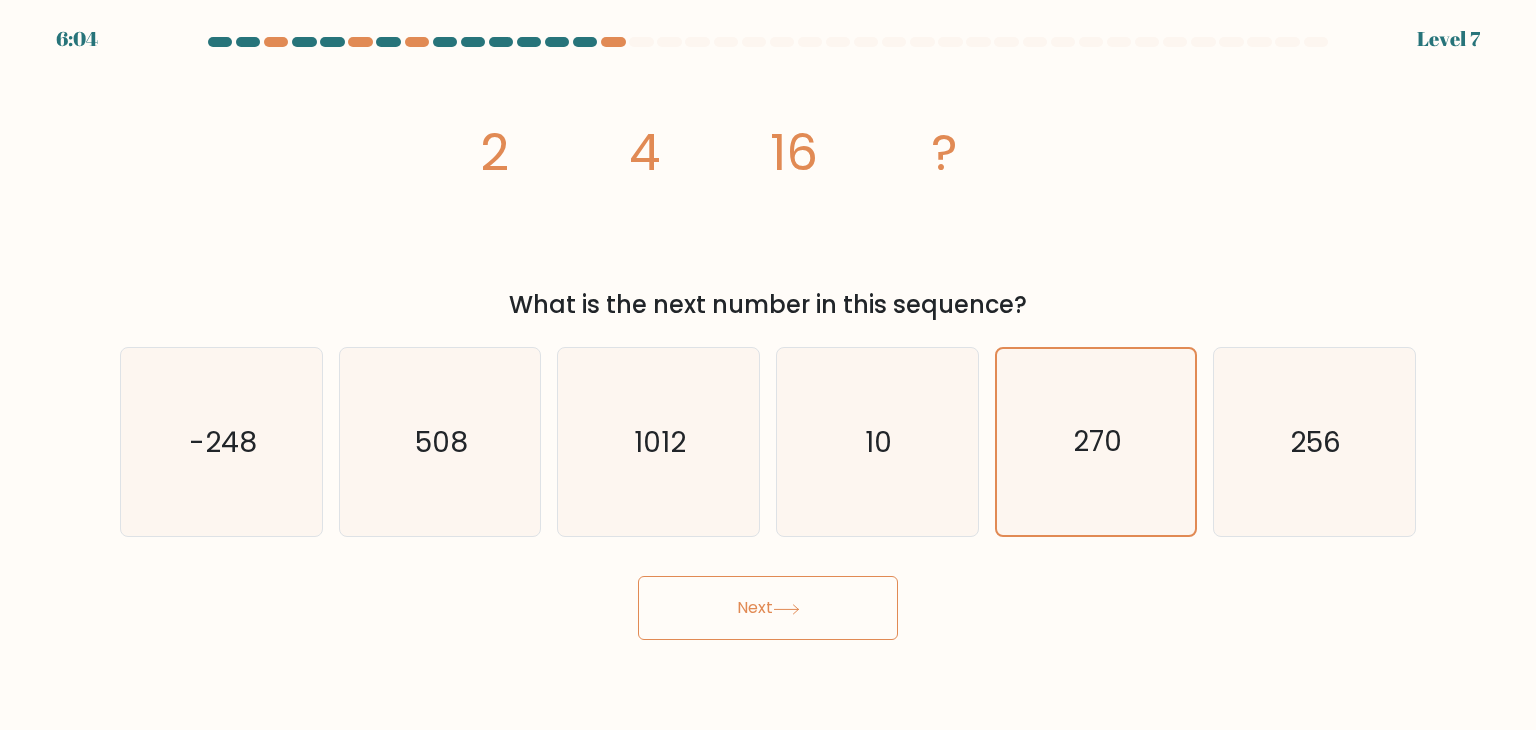 click on "Next" at bounding box center [768, 608] 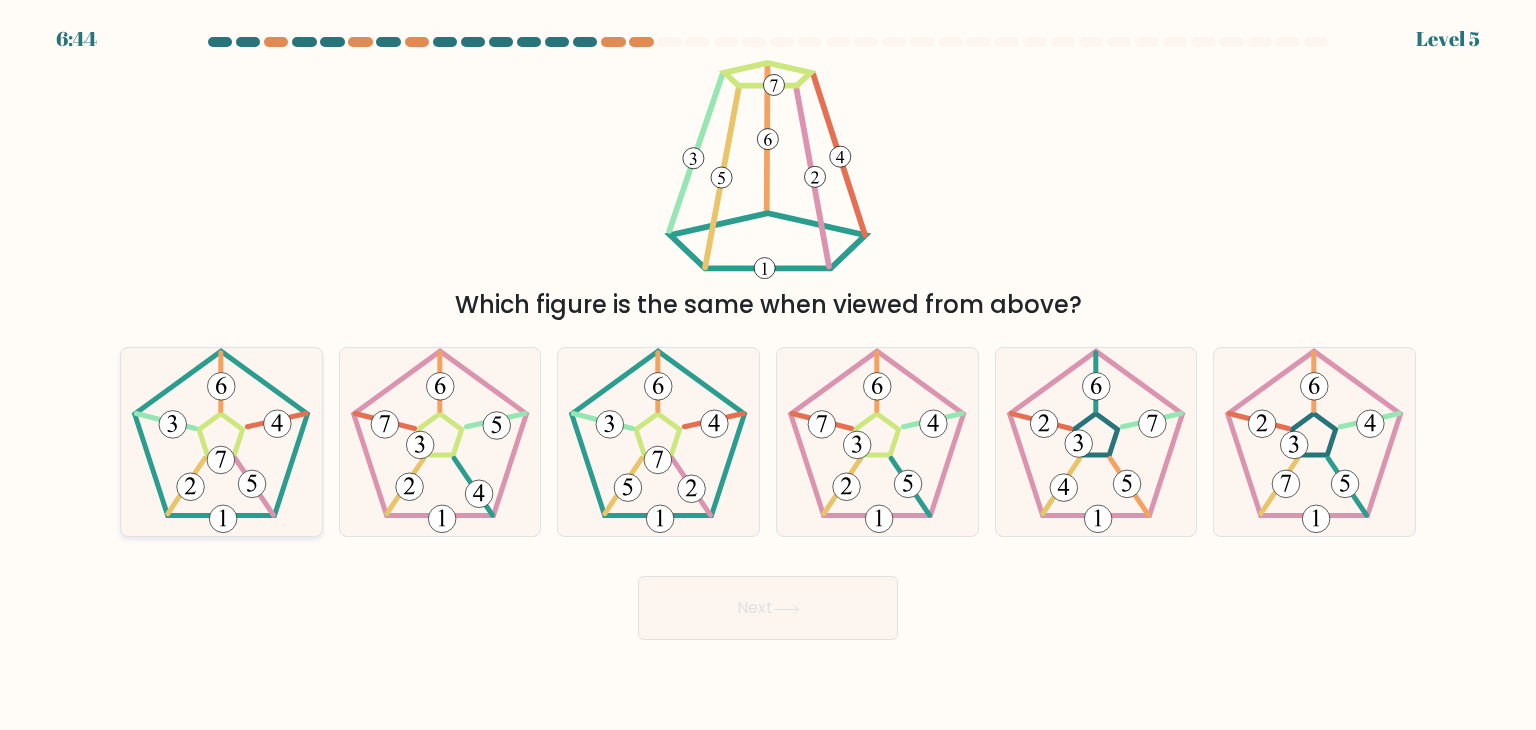 click 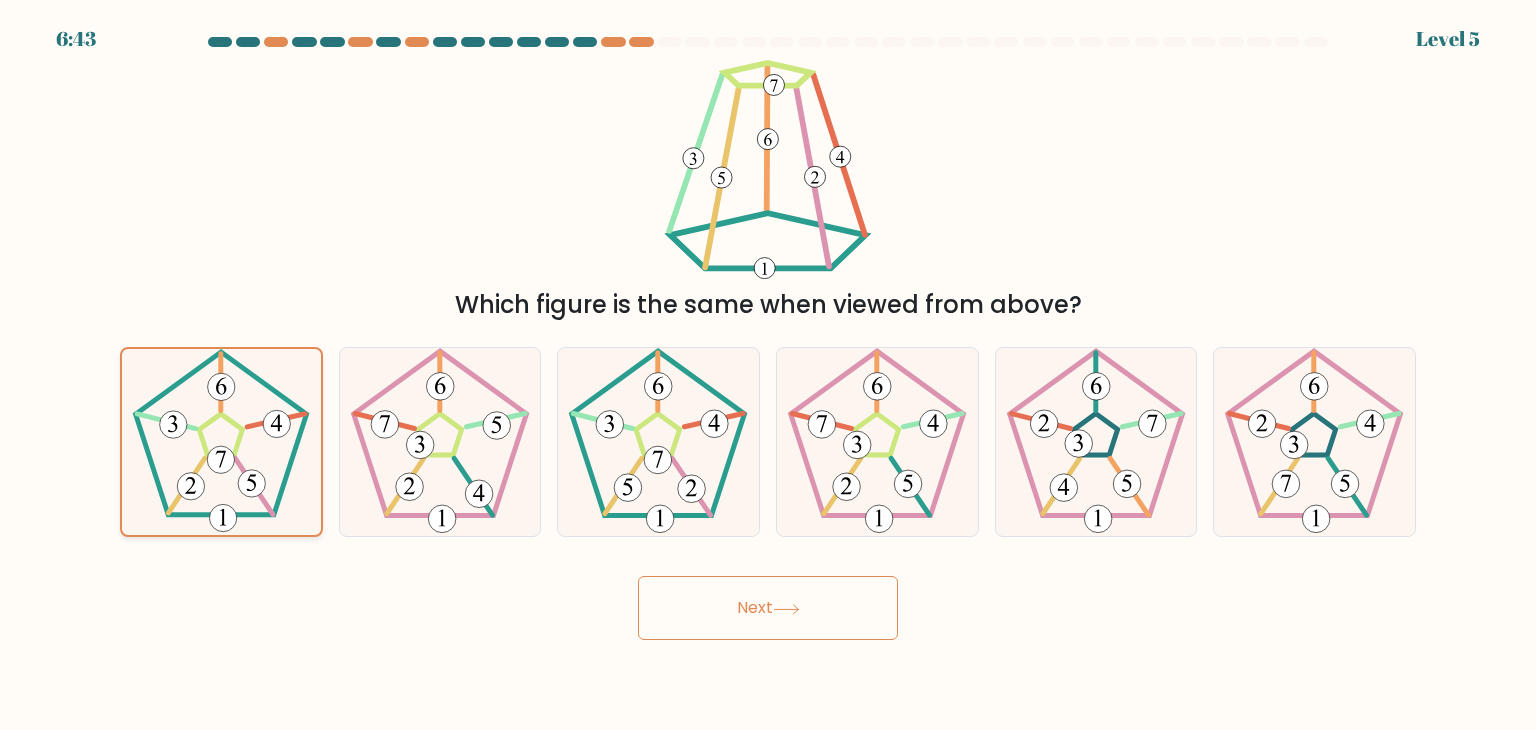 click 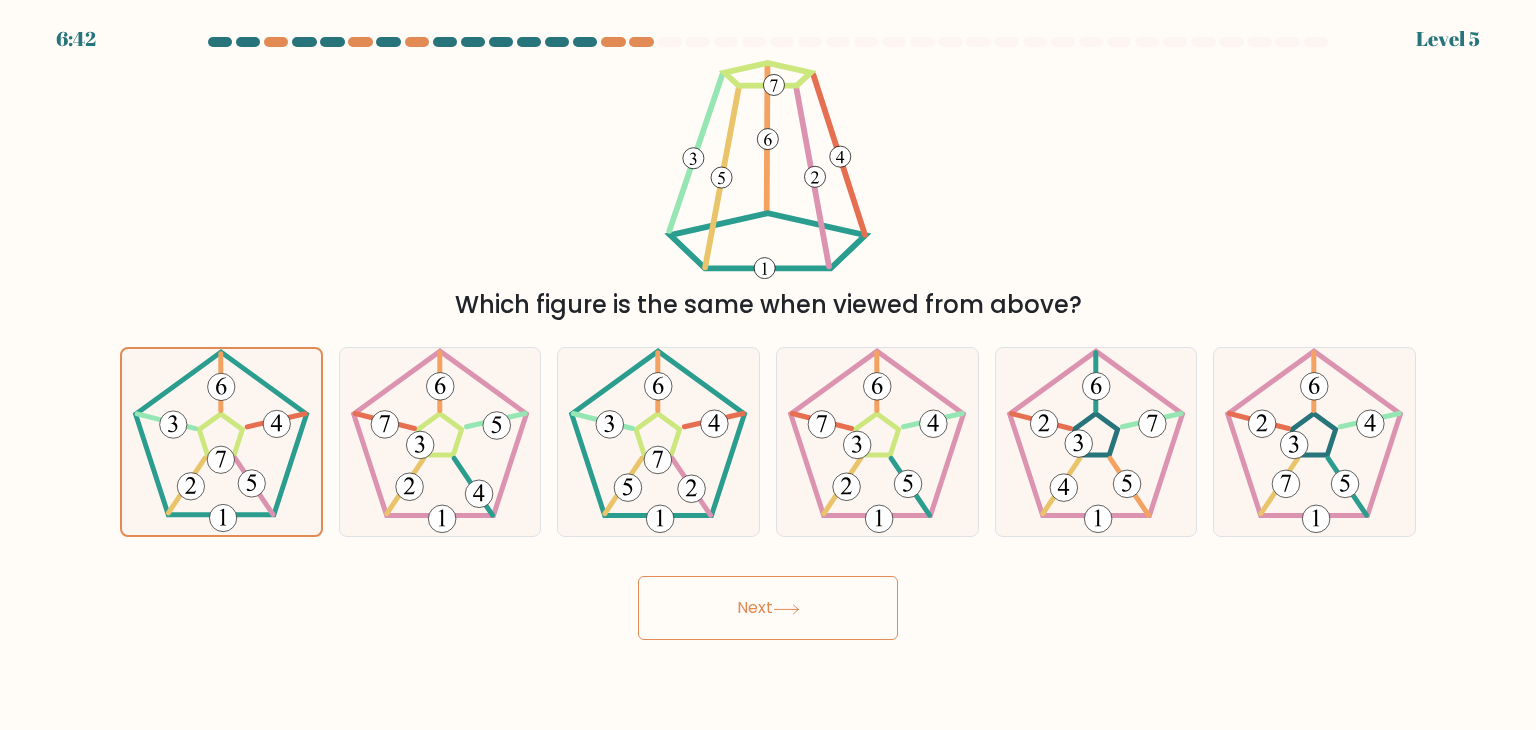 click on "Next" at bounding box center (768, 608) 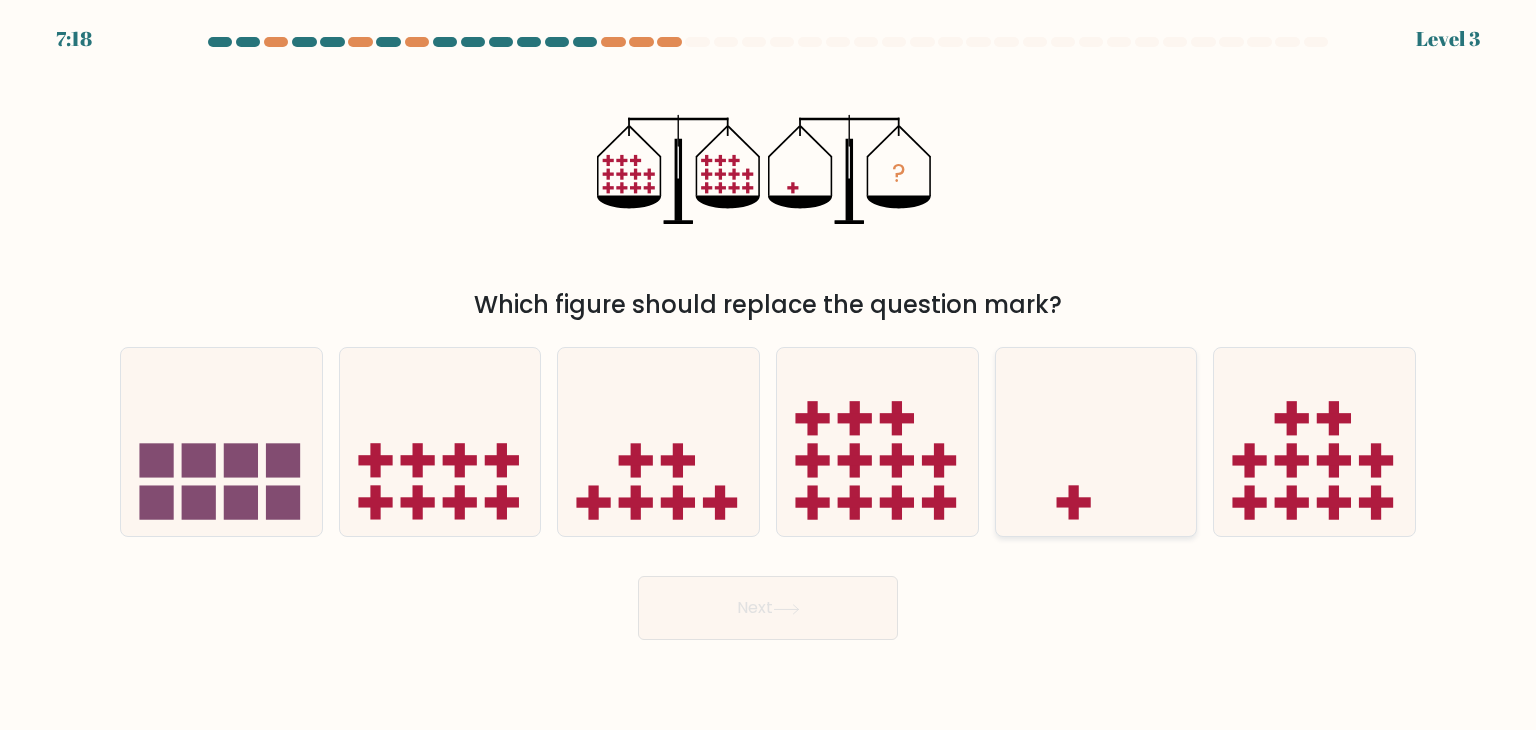 click 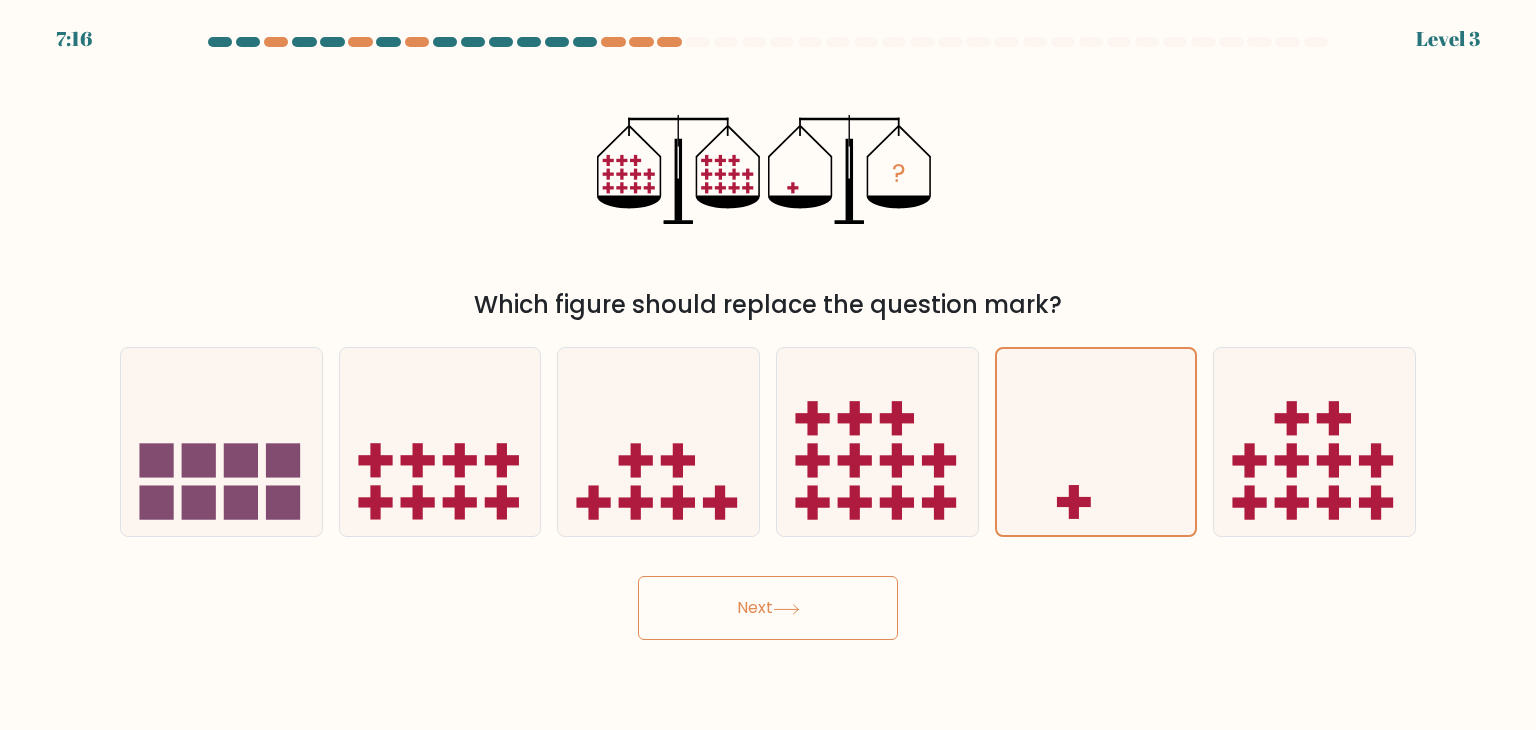 click on "Next" at bounding box center (768, 608) 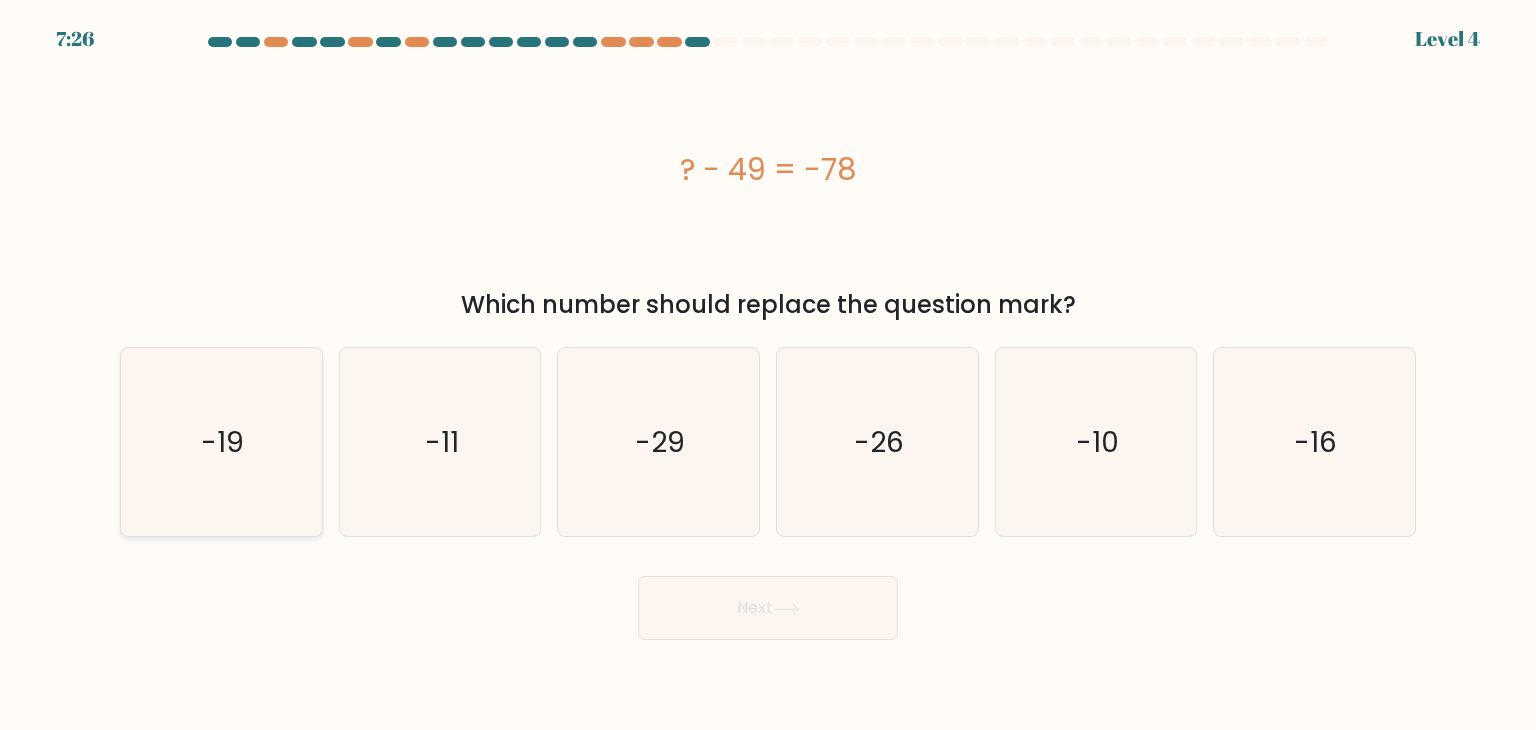 click on "-19" 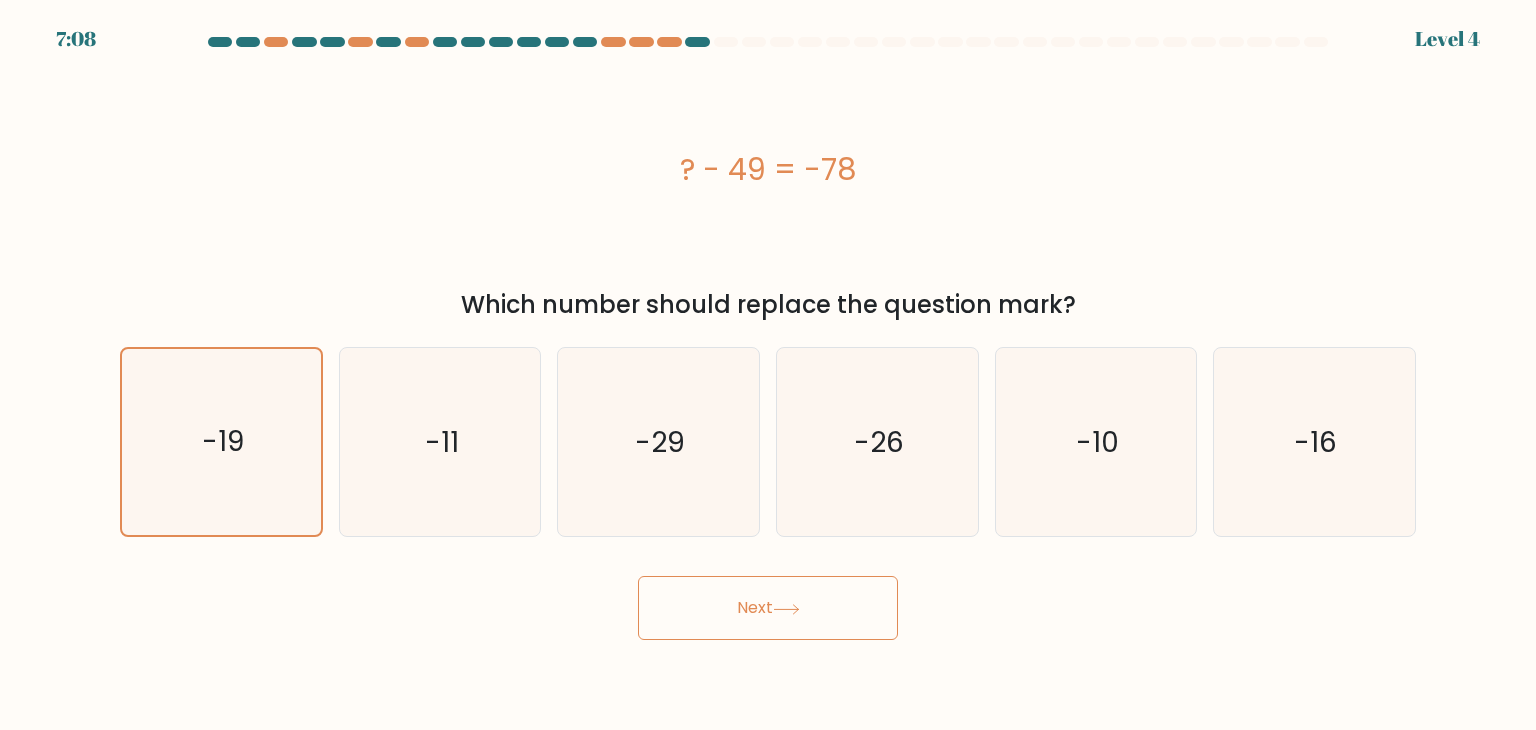 click on "Next" at bounding box center [768, 608] 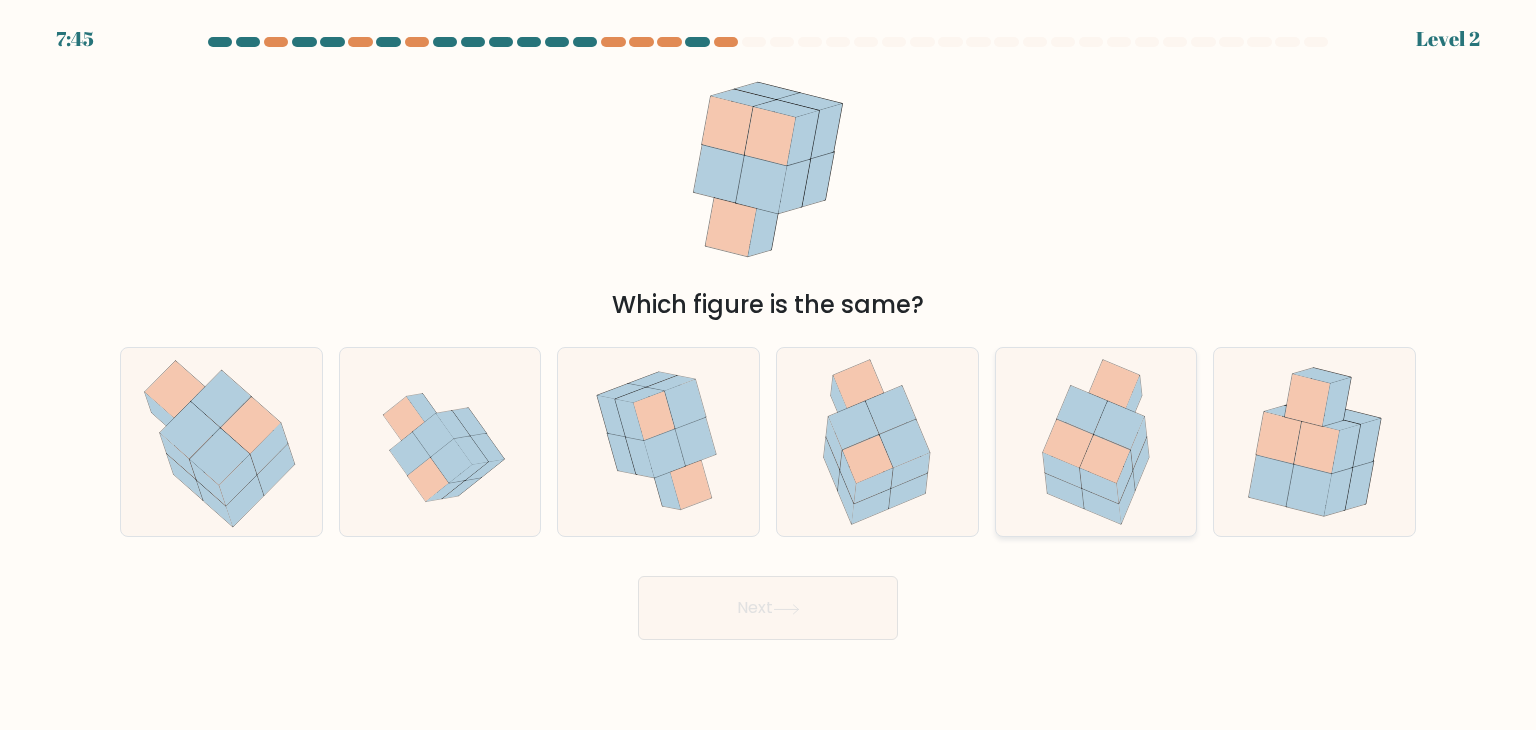 click 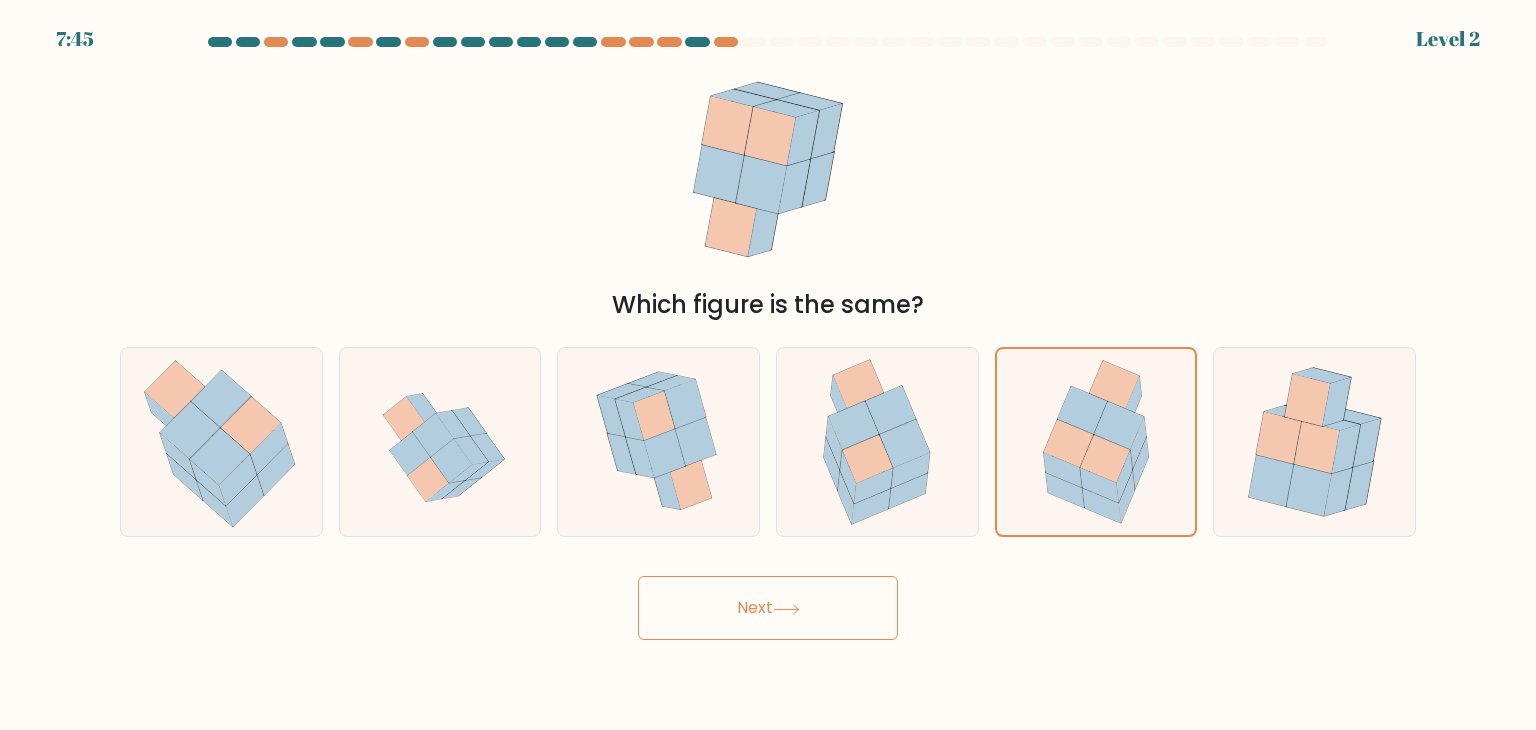 click on "Next" at bounding box center (768, 608) 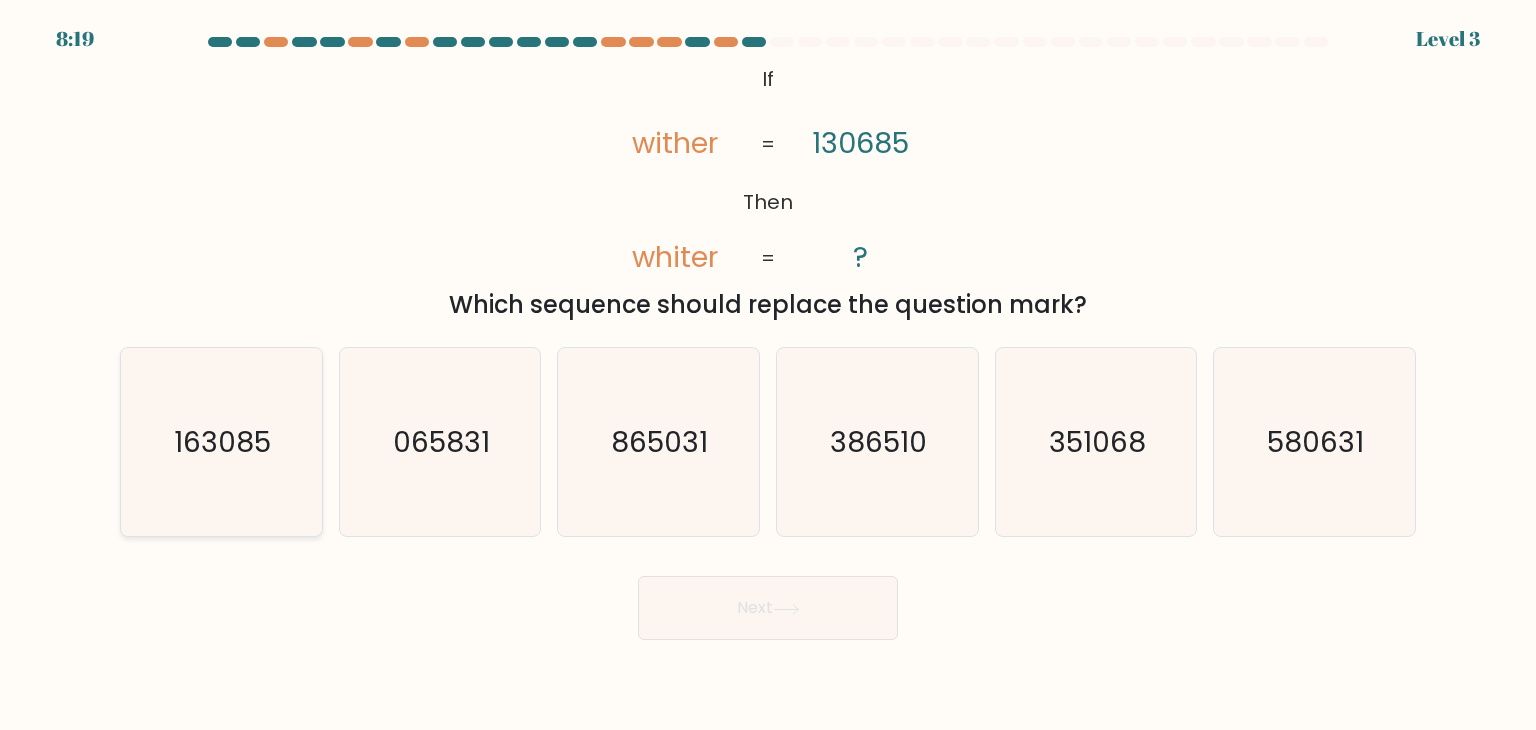 click on "163085" 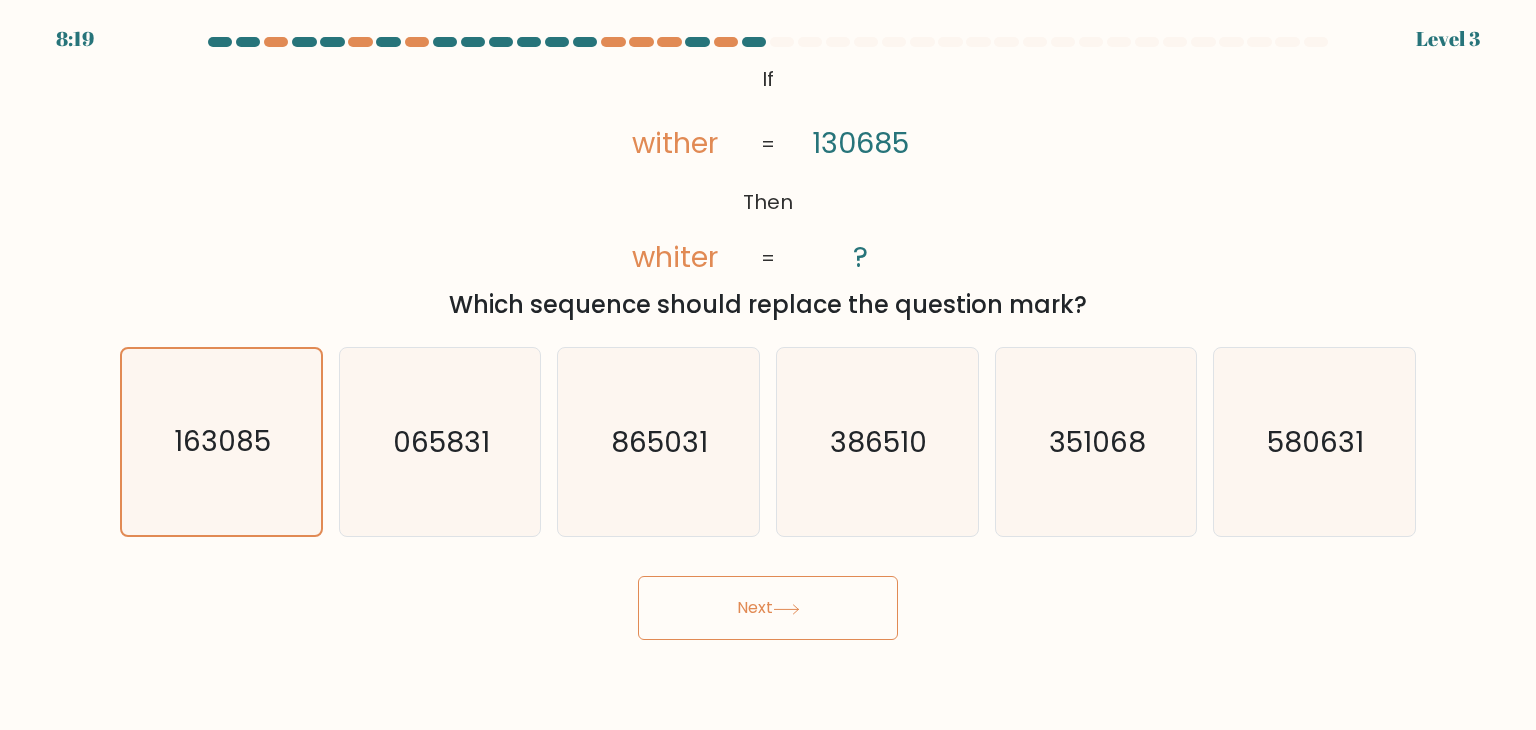 click on "Next" at bounding box center (768, 608) 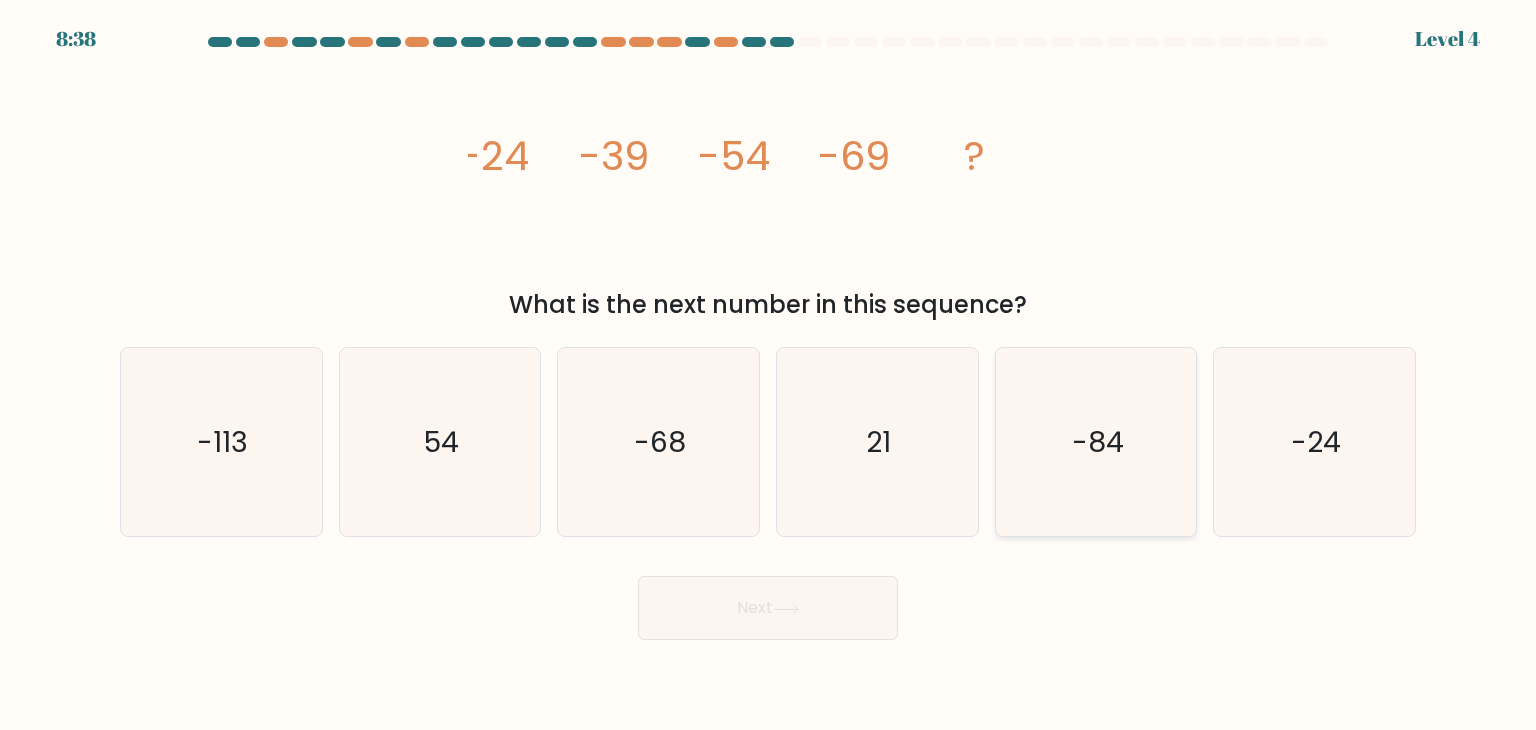 click on "-84" 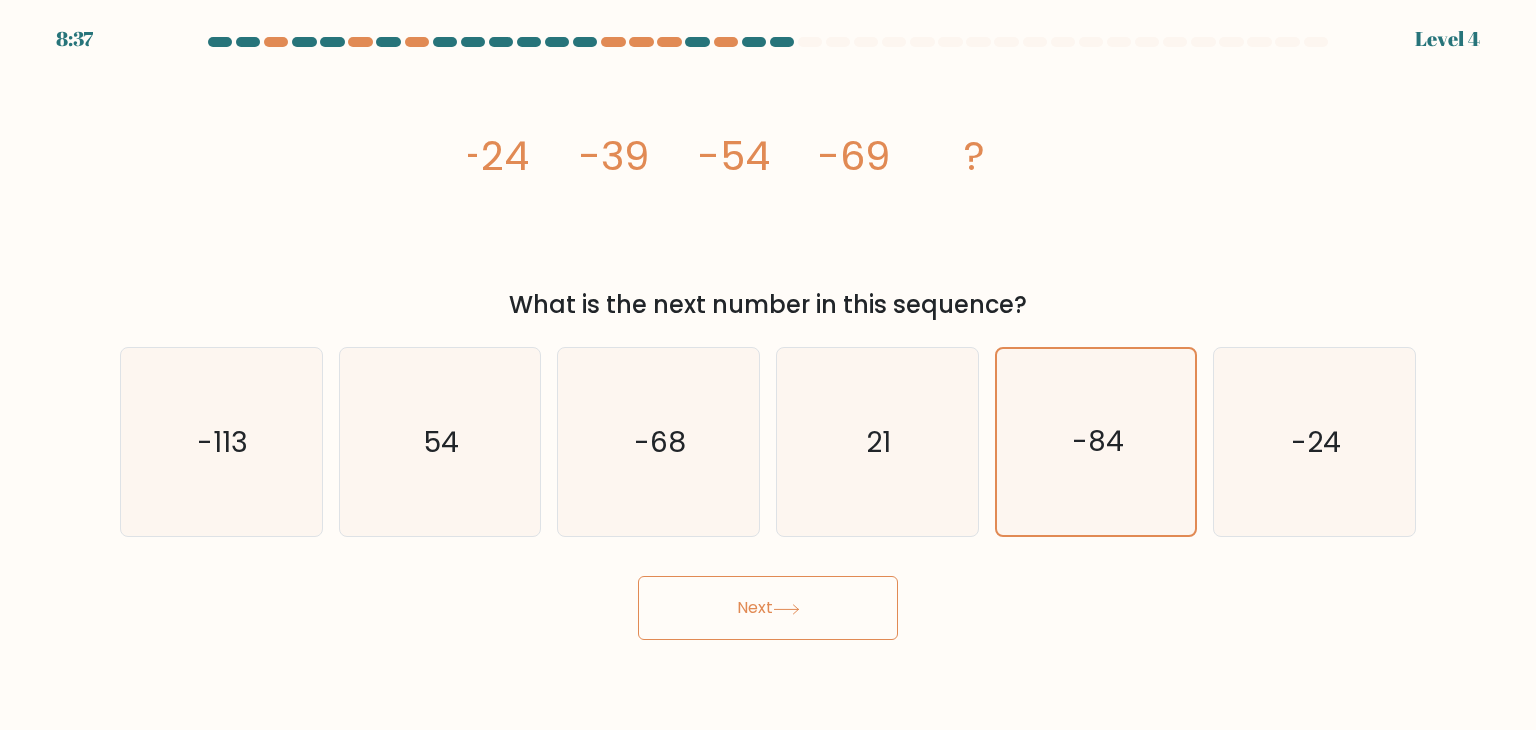 click on "Next" at bounding box center (768, 608) 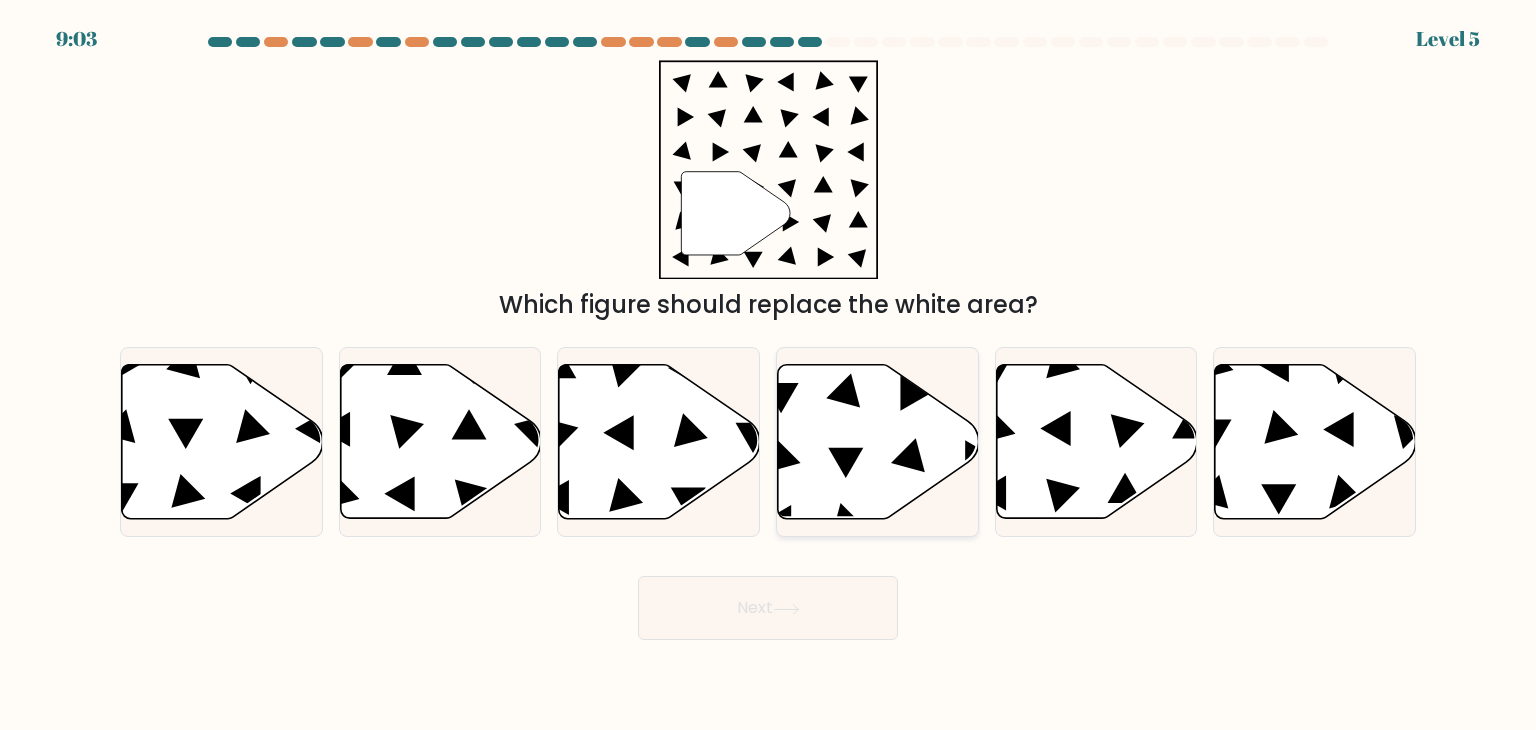 click 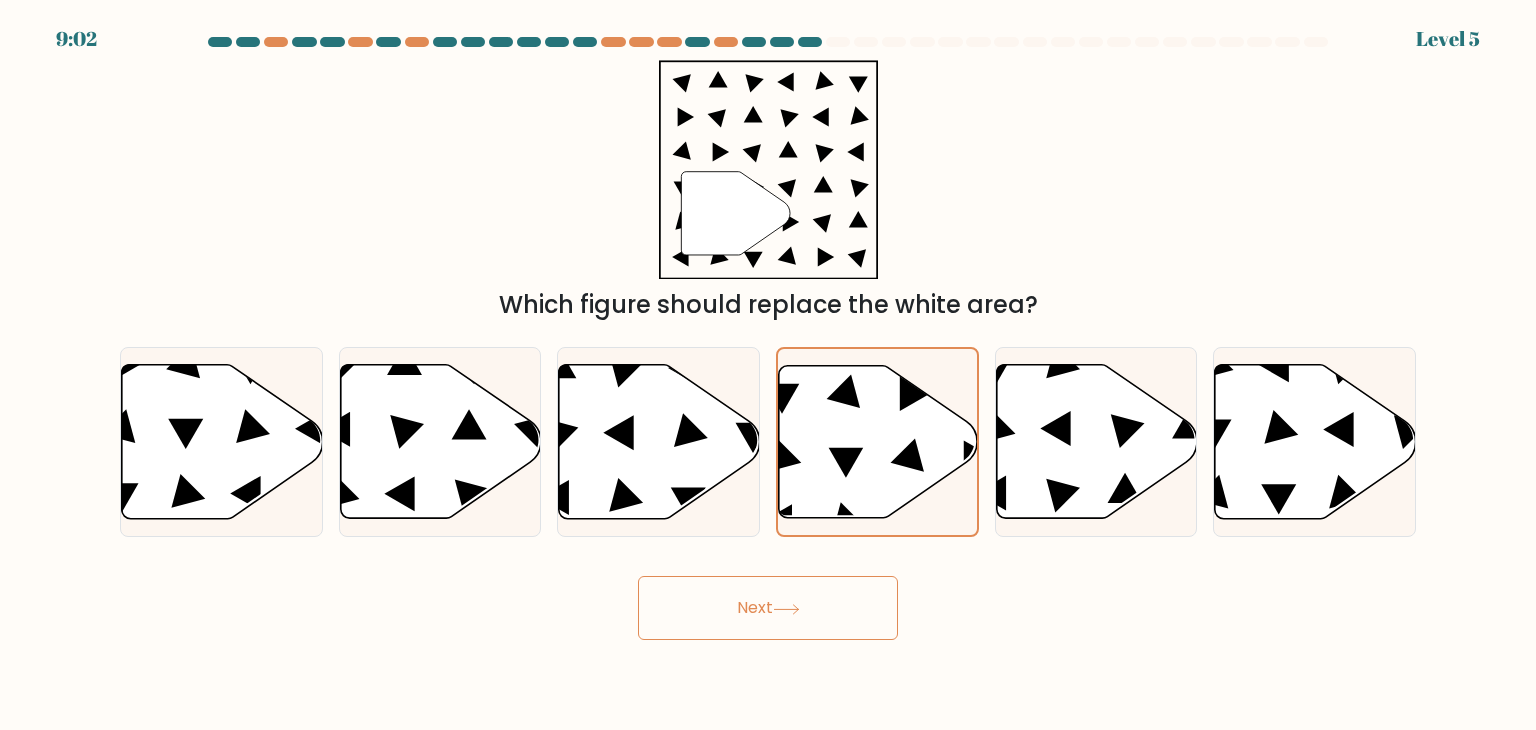 click on "Next" at bounding box center [768, 608] 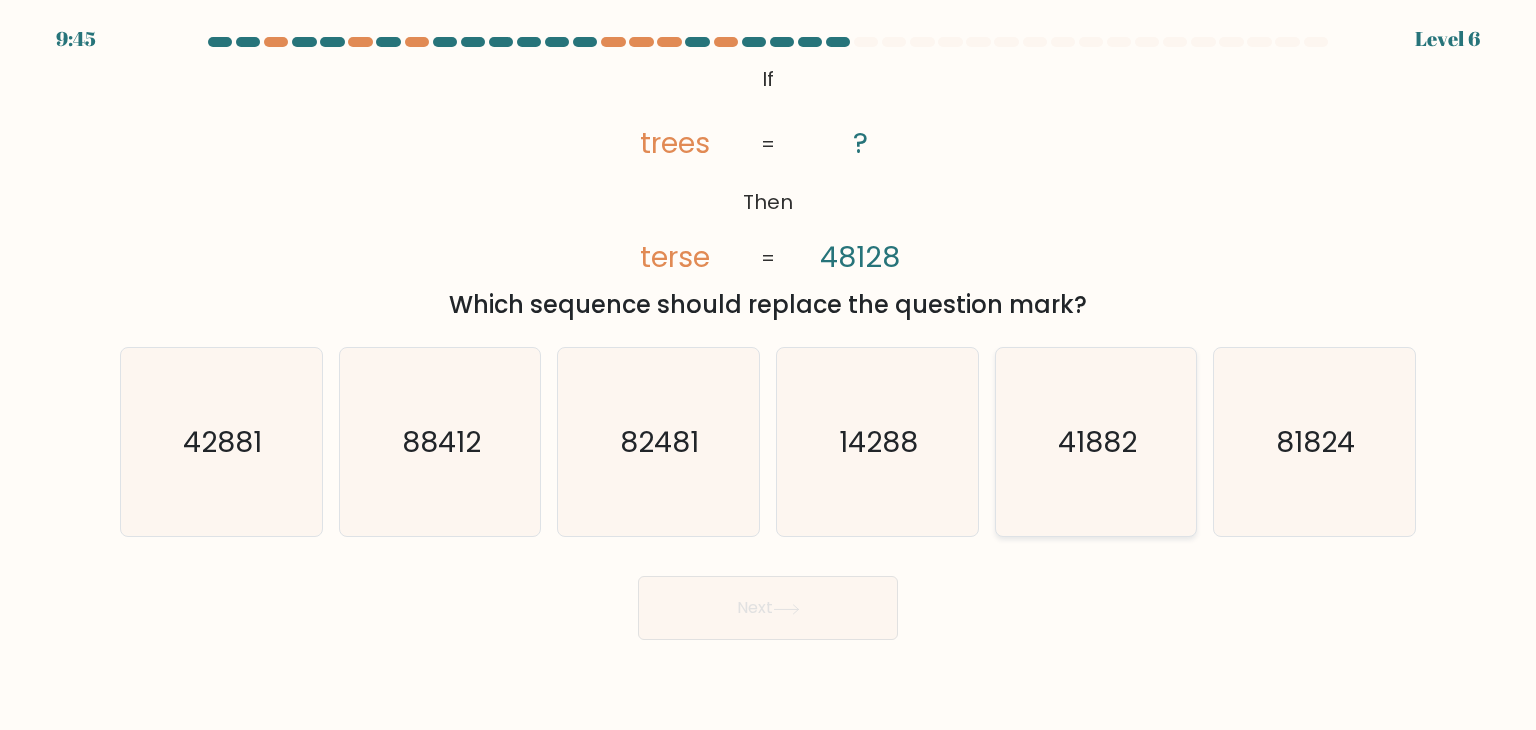 click on "41882" 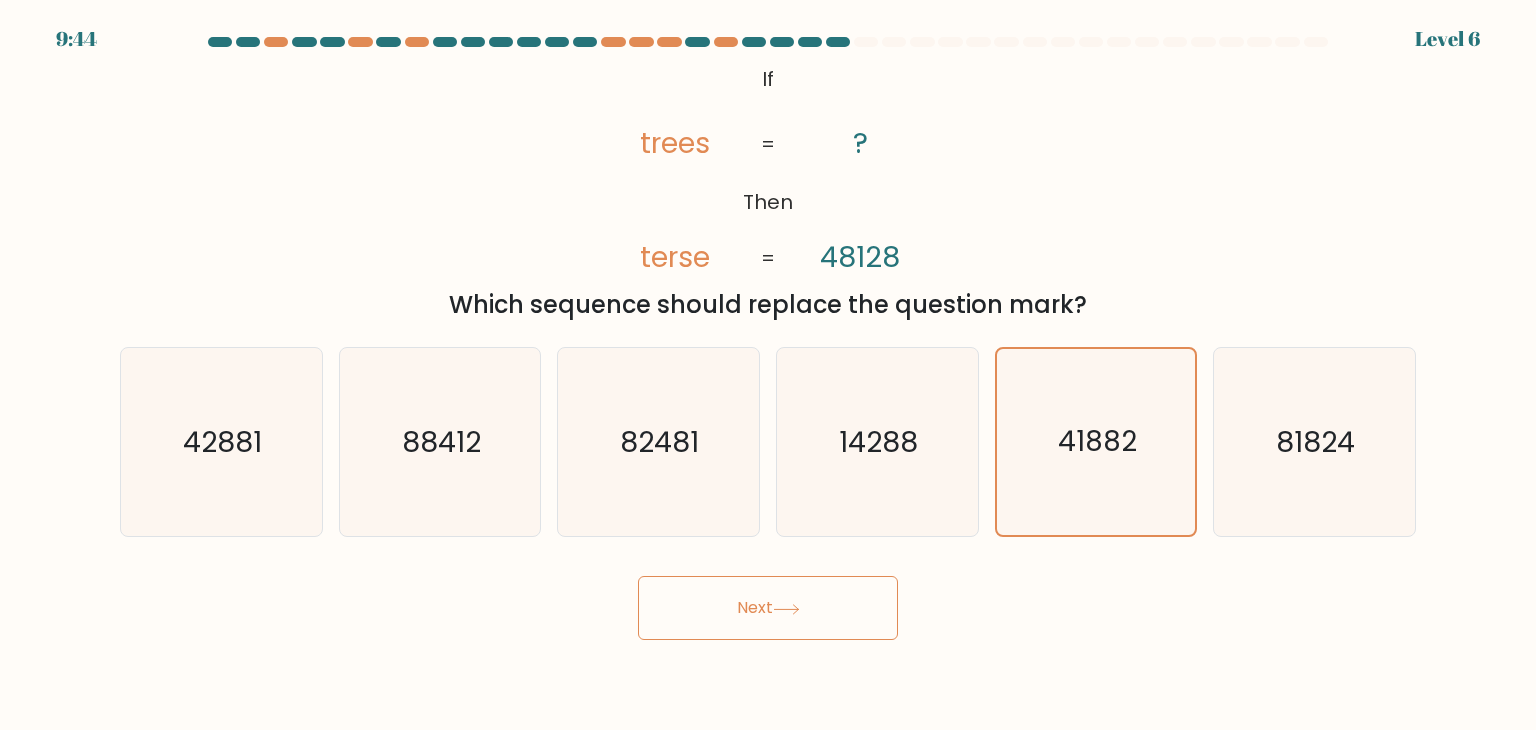 click on "Next" at bounding box center [768, 608] 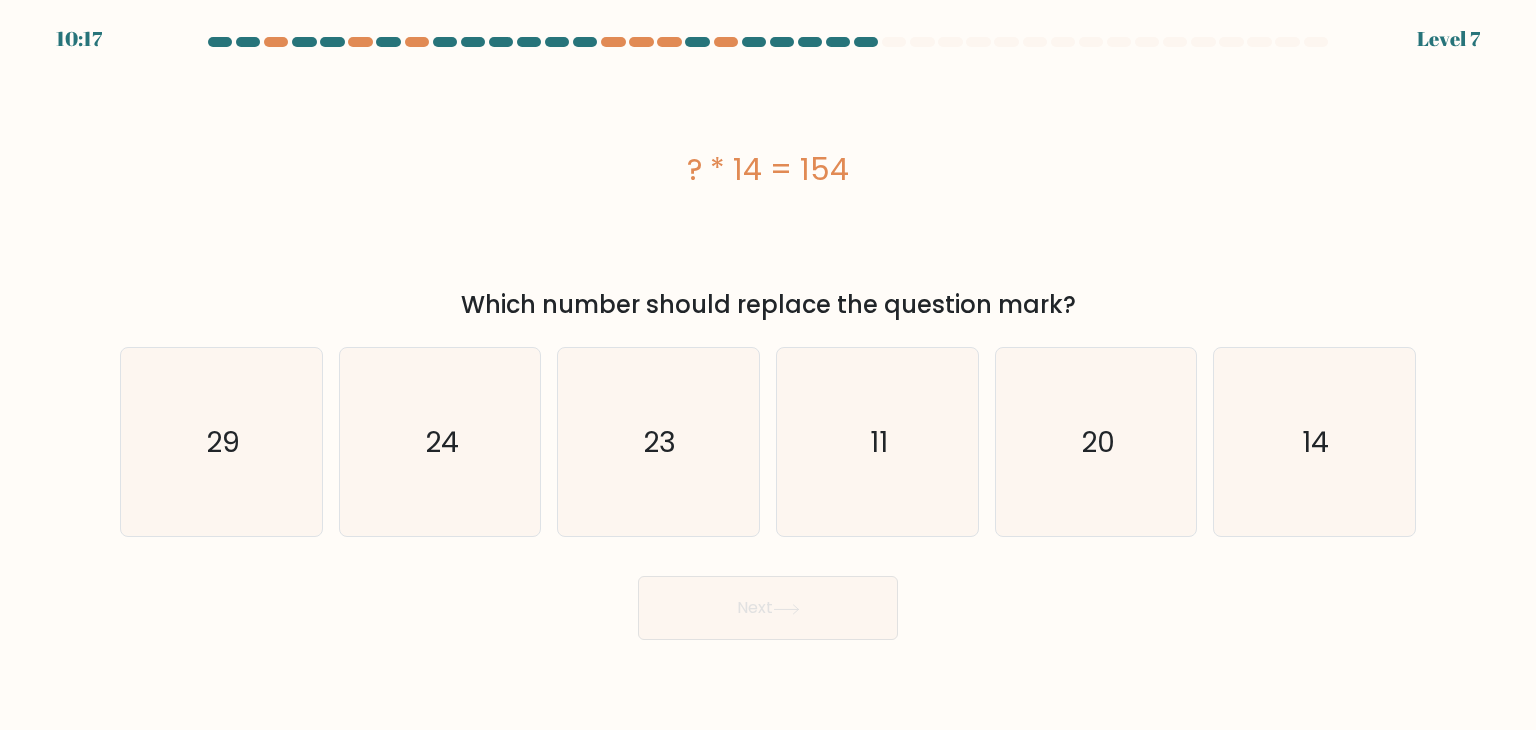 click on "? * 14 = 154" at bounding box center (768, 169) 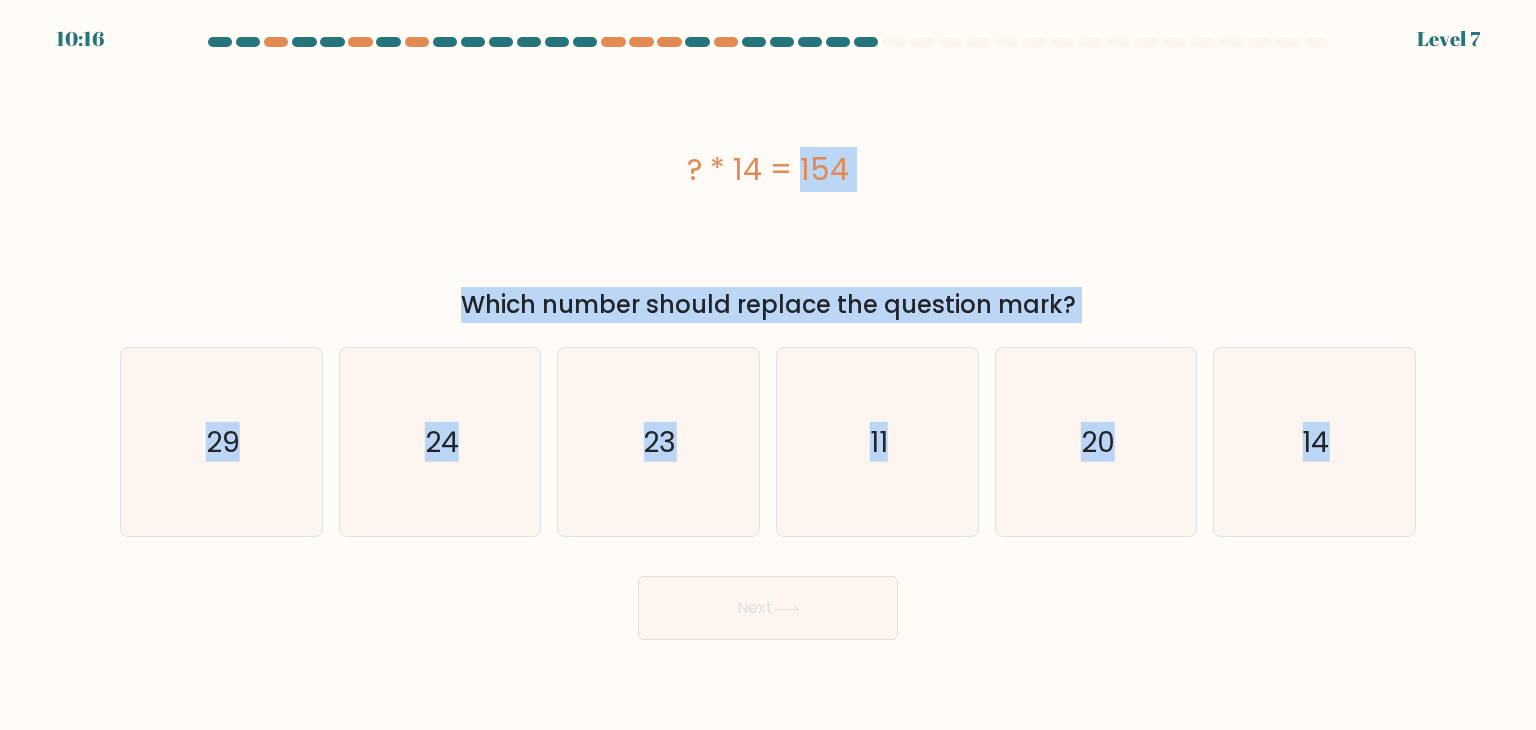 drag, startPoint x: 215, startPoint y: 209, endPoint x: 987, endPoint y: 654, distance: 891.07184 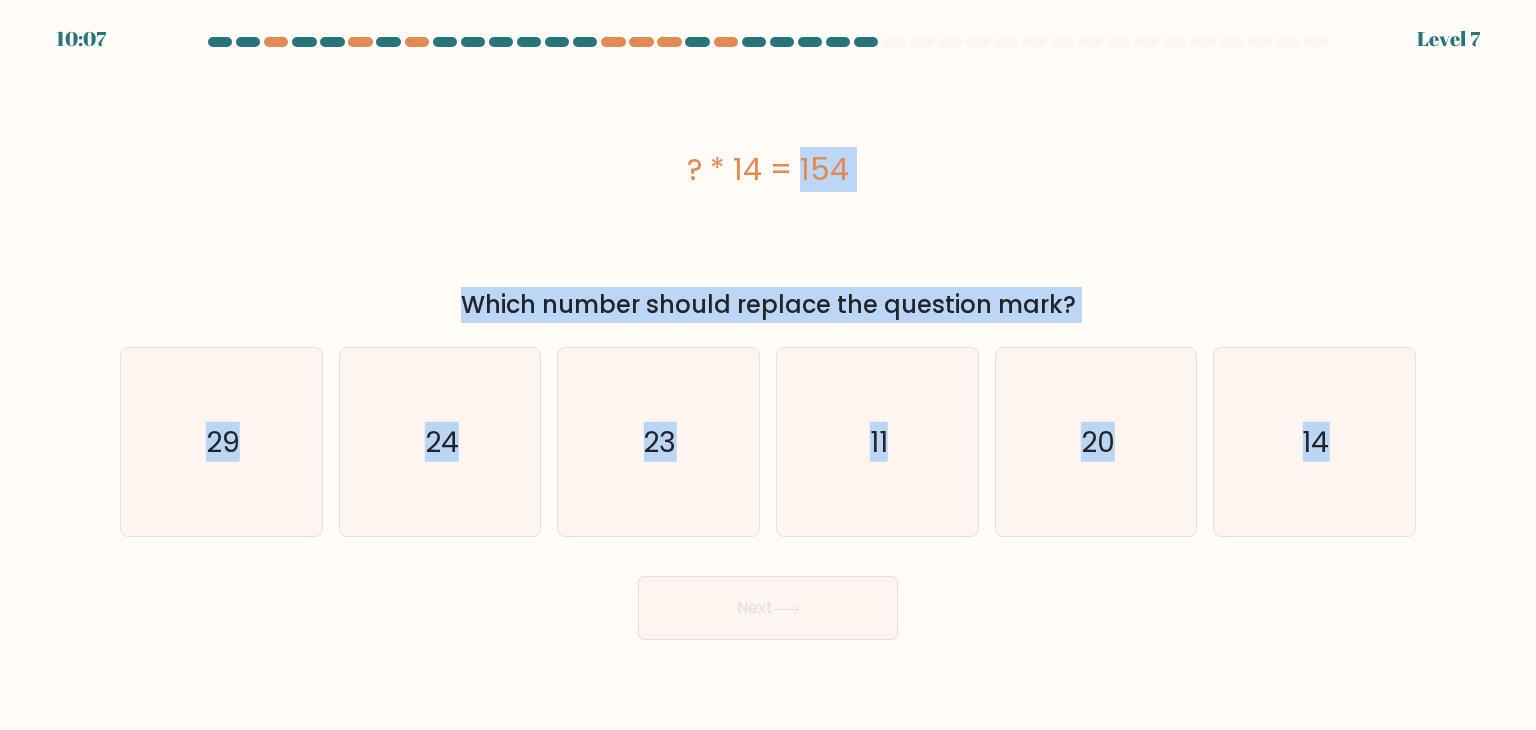 click on "? * 14 = 154" at bounding box center (768, 169) 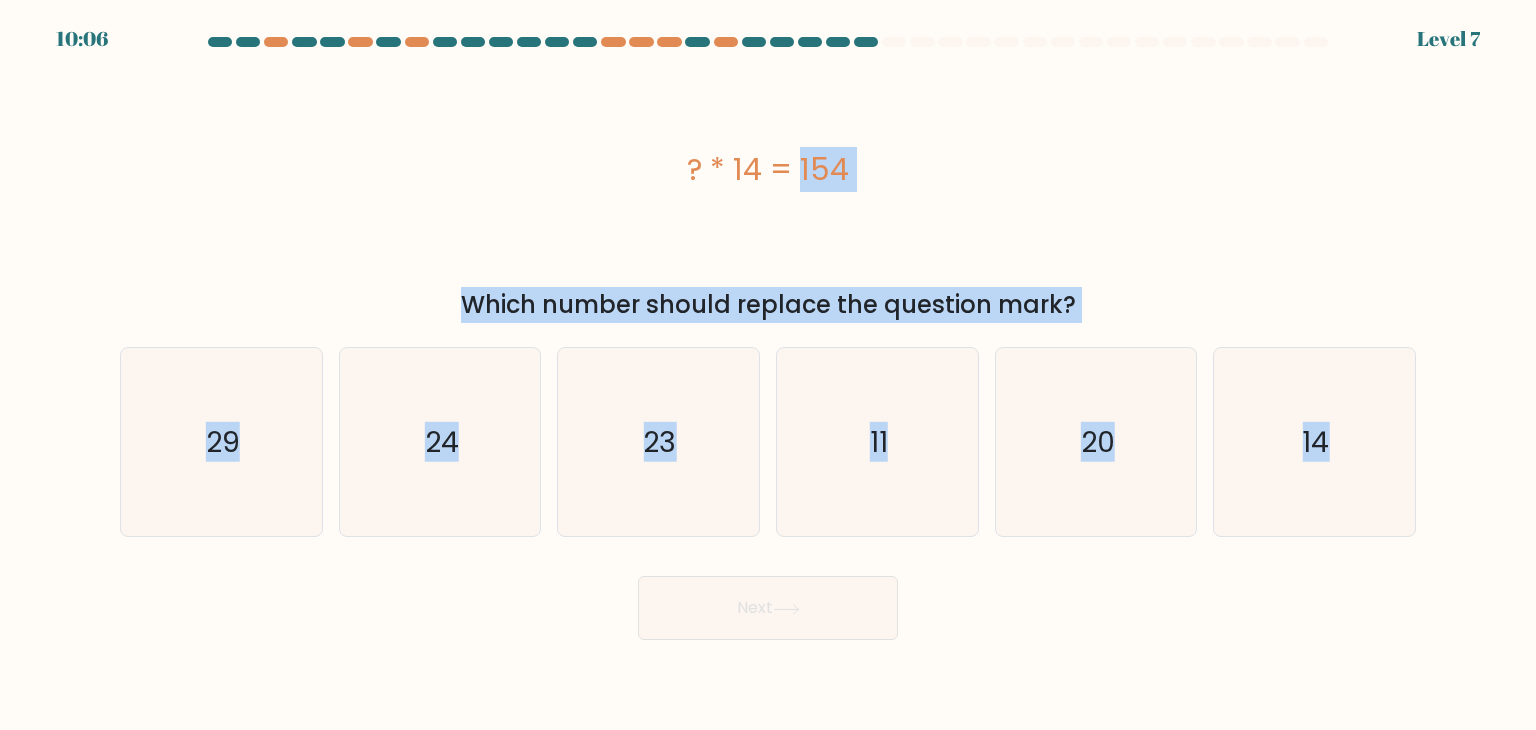 copy on "? * 14 = 154
Which number should replace the question mark?
a.
29
b.
24
c.
23
d.
11
e.
20
f.
14" 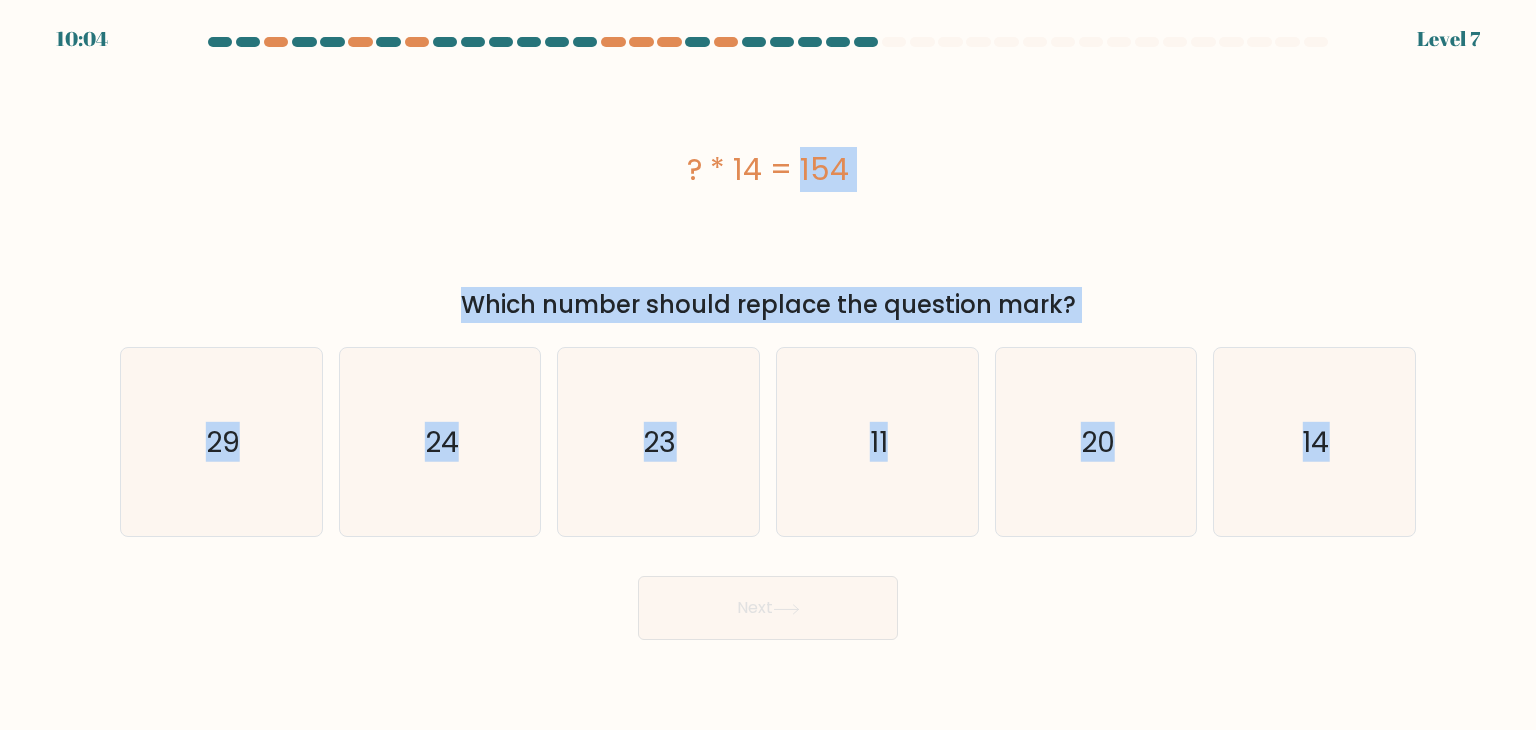 click on "? * 14 = 154" at bounding box center (768, 169) 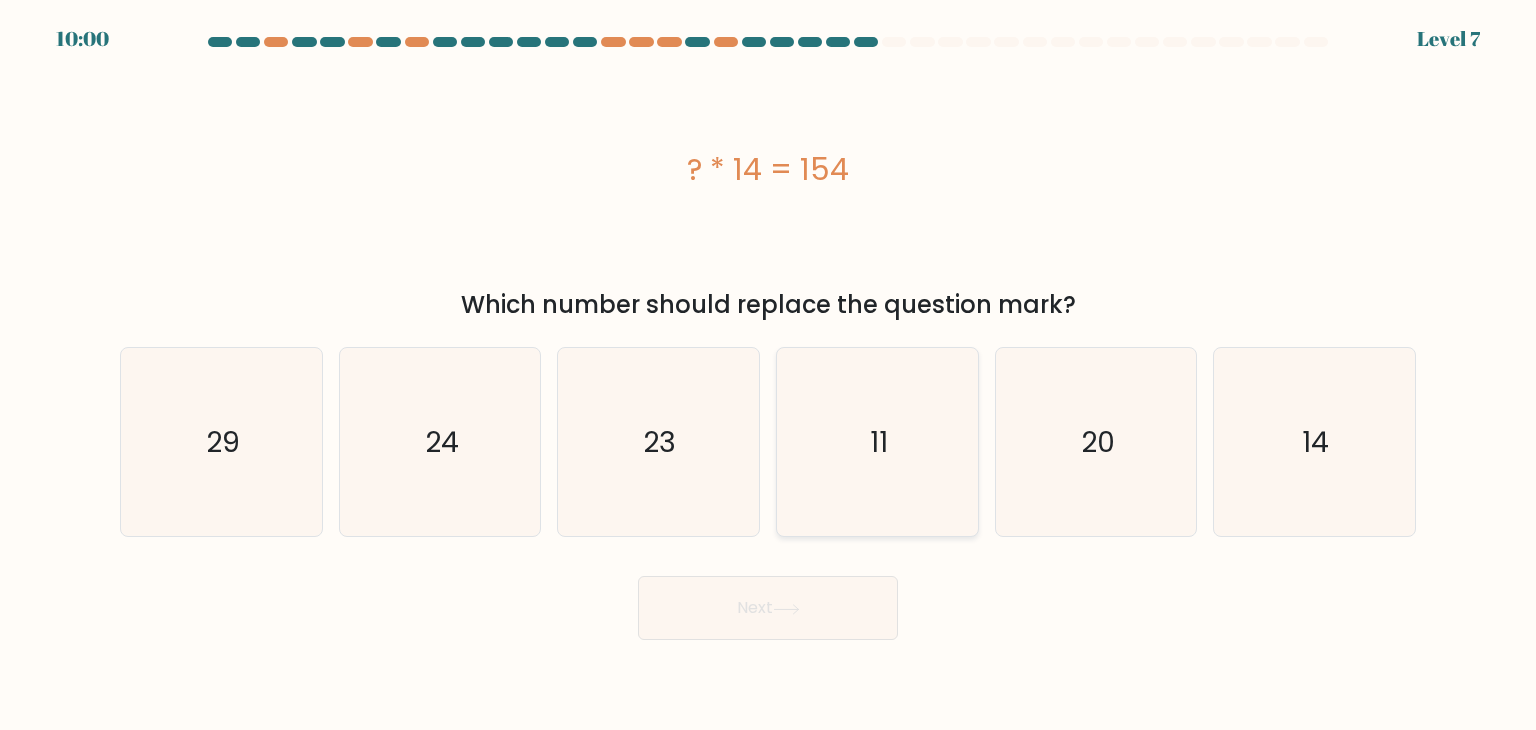 click on "11" 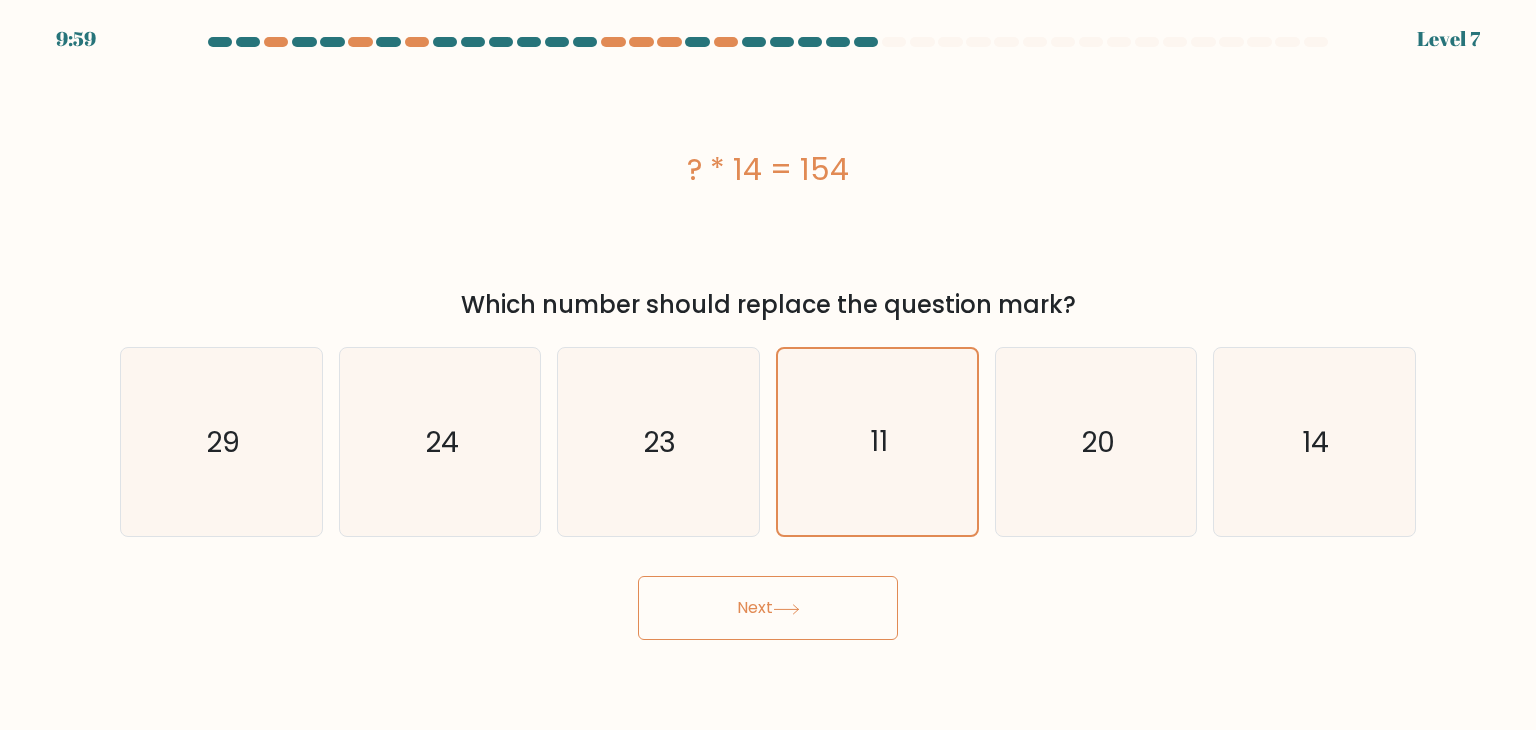 click on "Next" at bounding box center (768, 608) 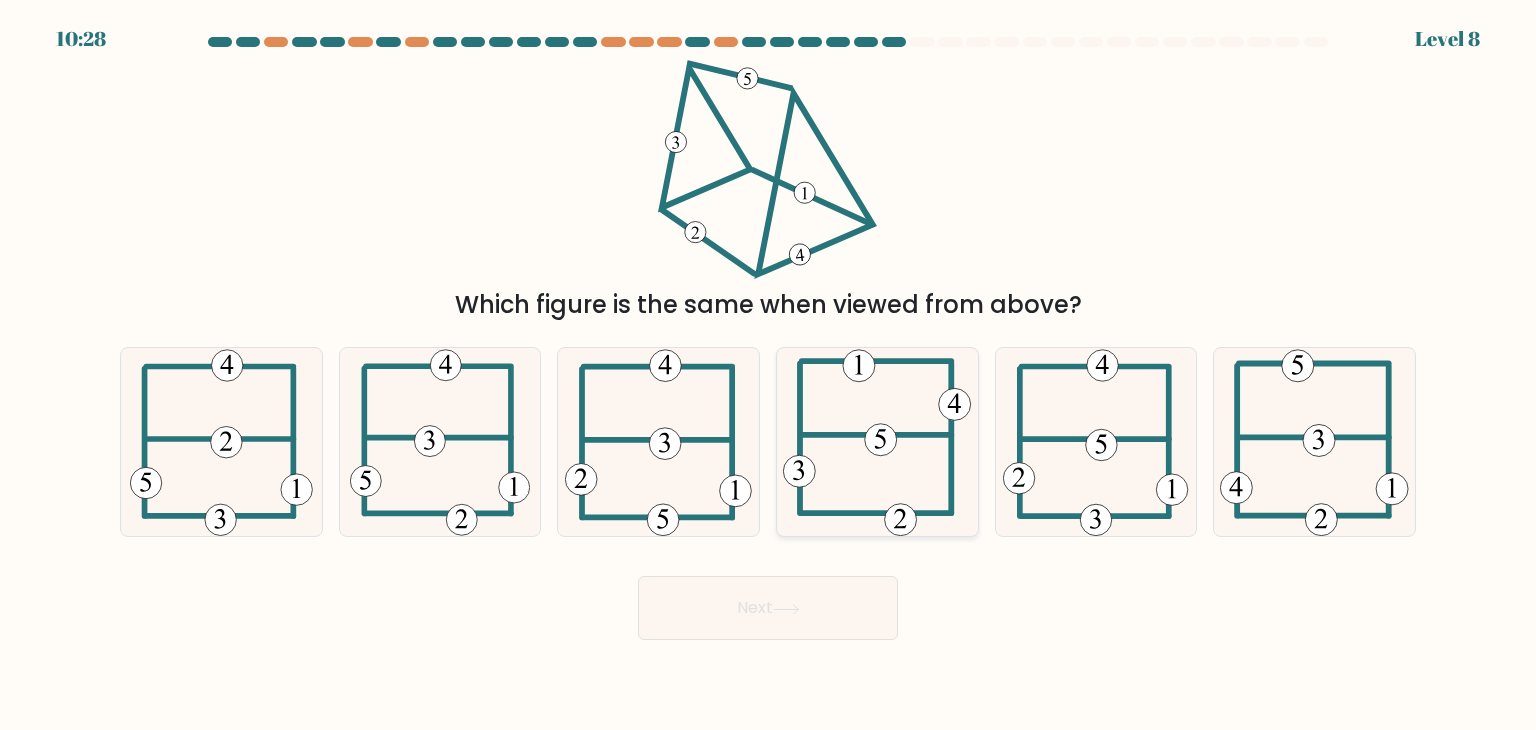 click 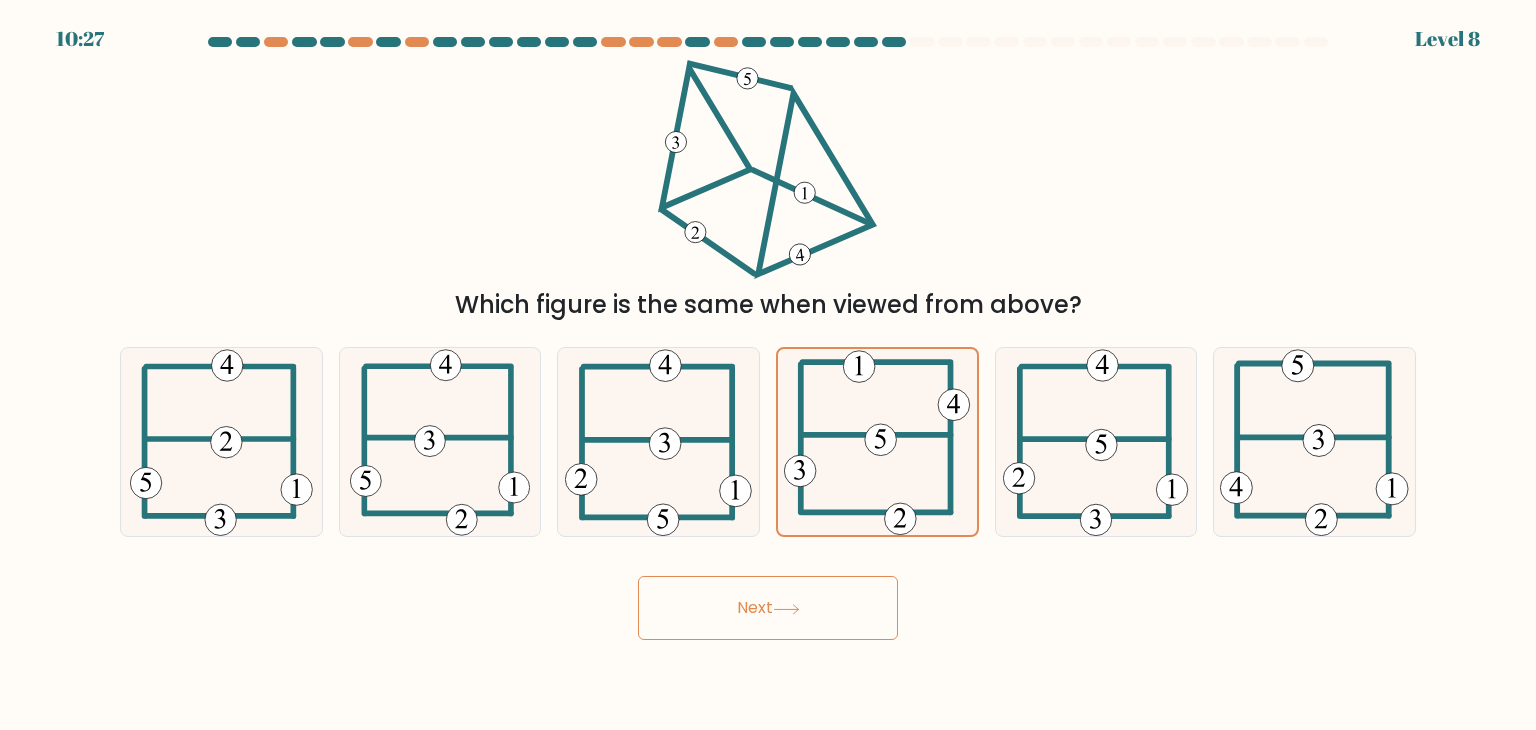 click on "Next" at bounding box center (768, 608) 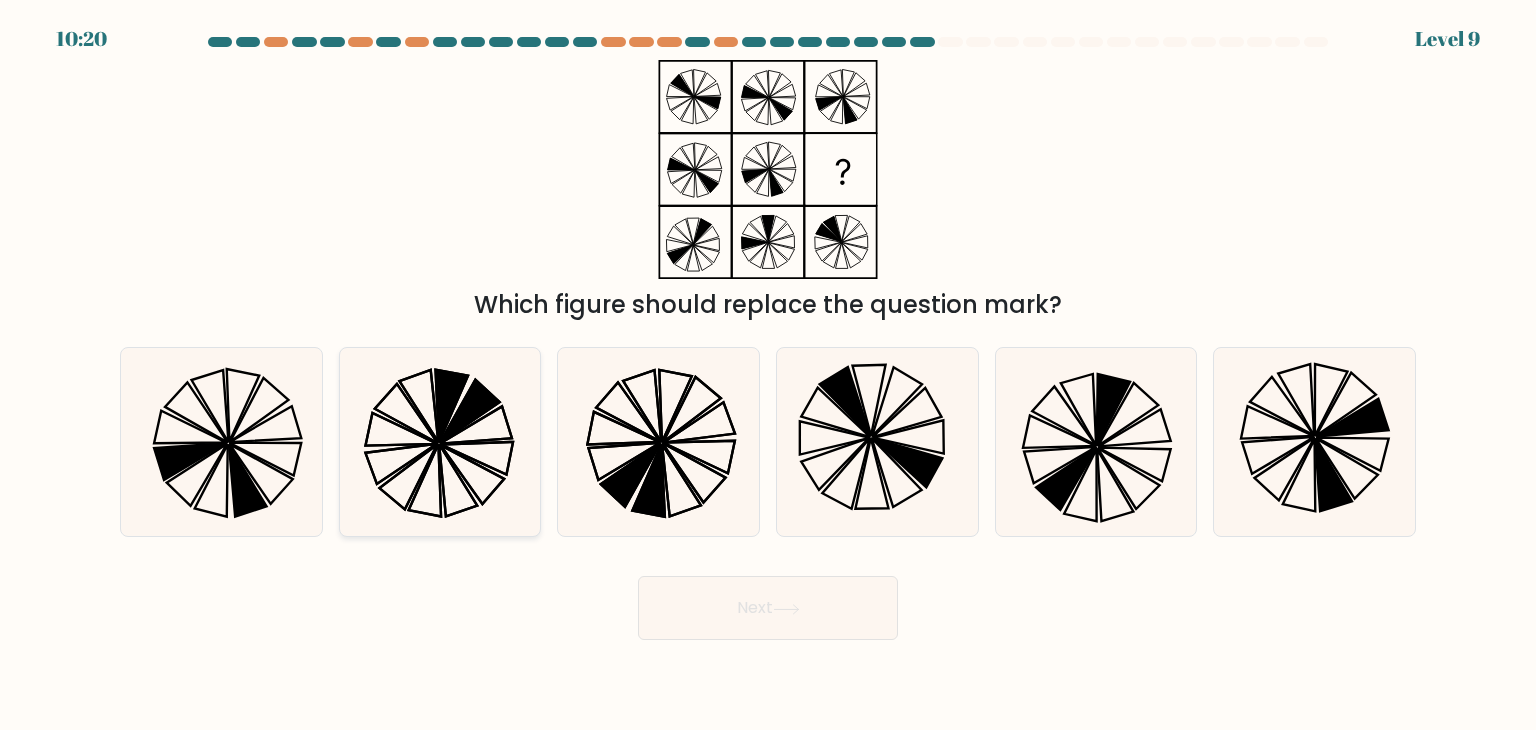 click 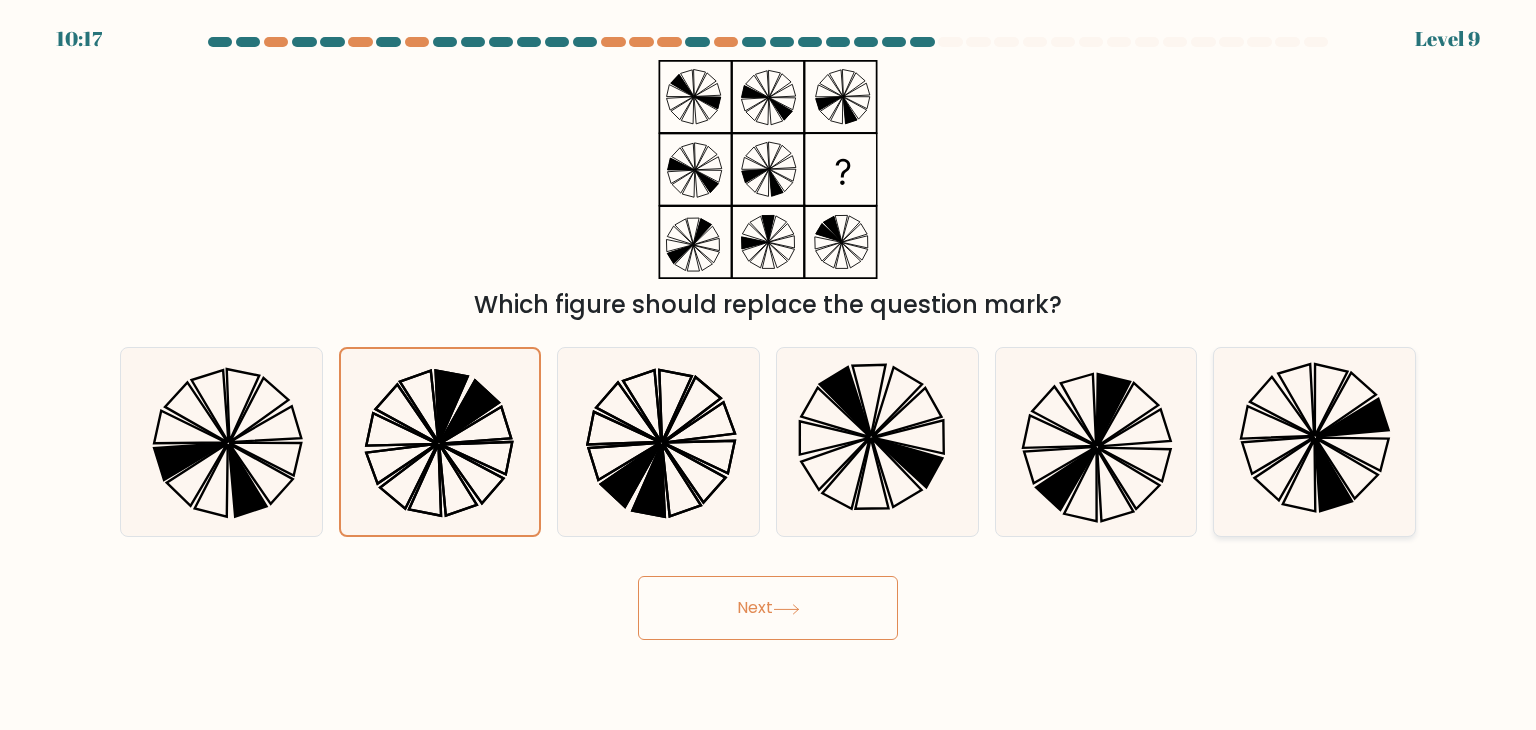 click 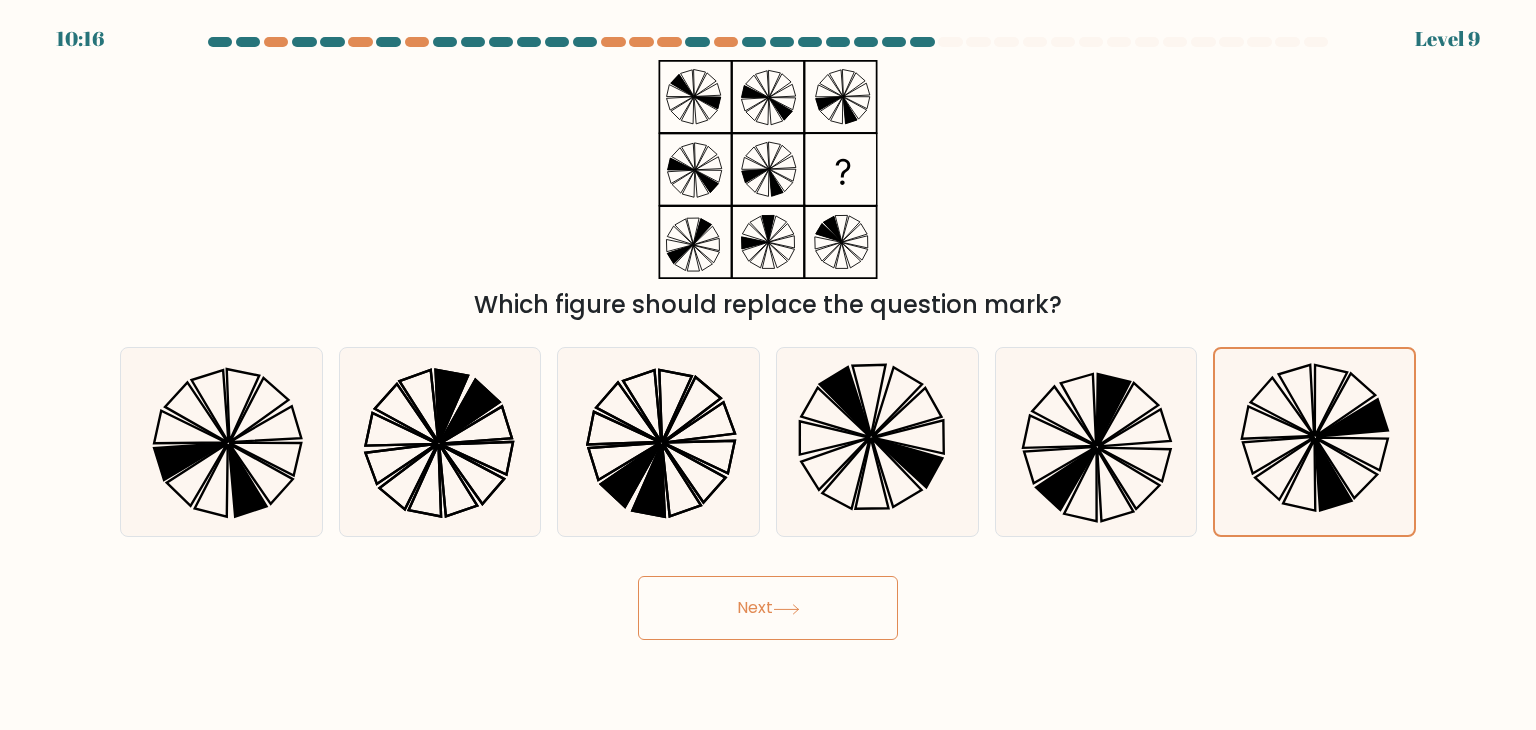 click on "Next" at bounding box center [768, 608] 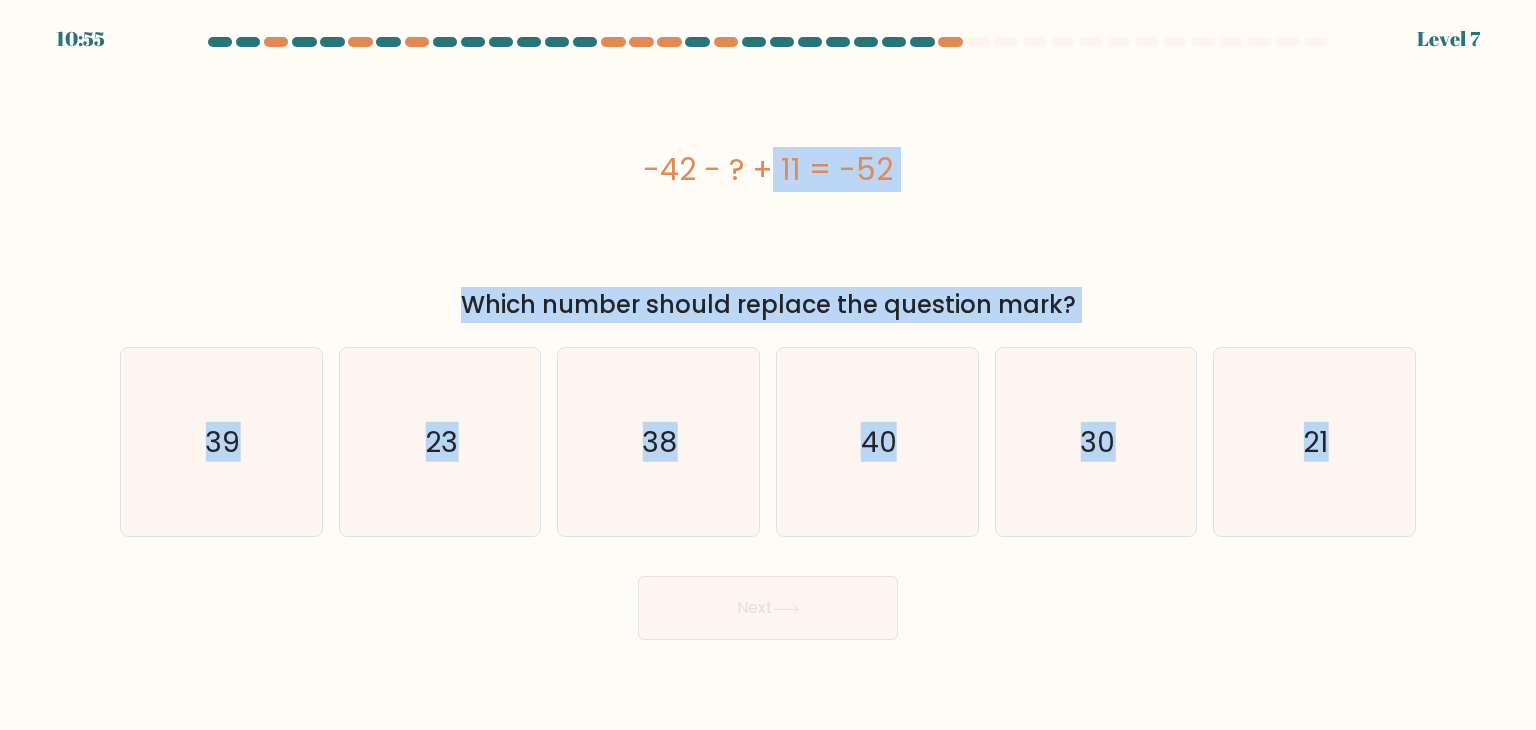 drag, startPoint x: 620, startPoint y: 153, endPoint x: 1384, endPoint y: 585, distance: 877.6788 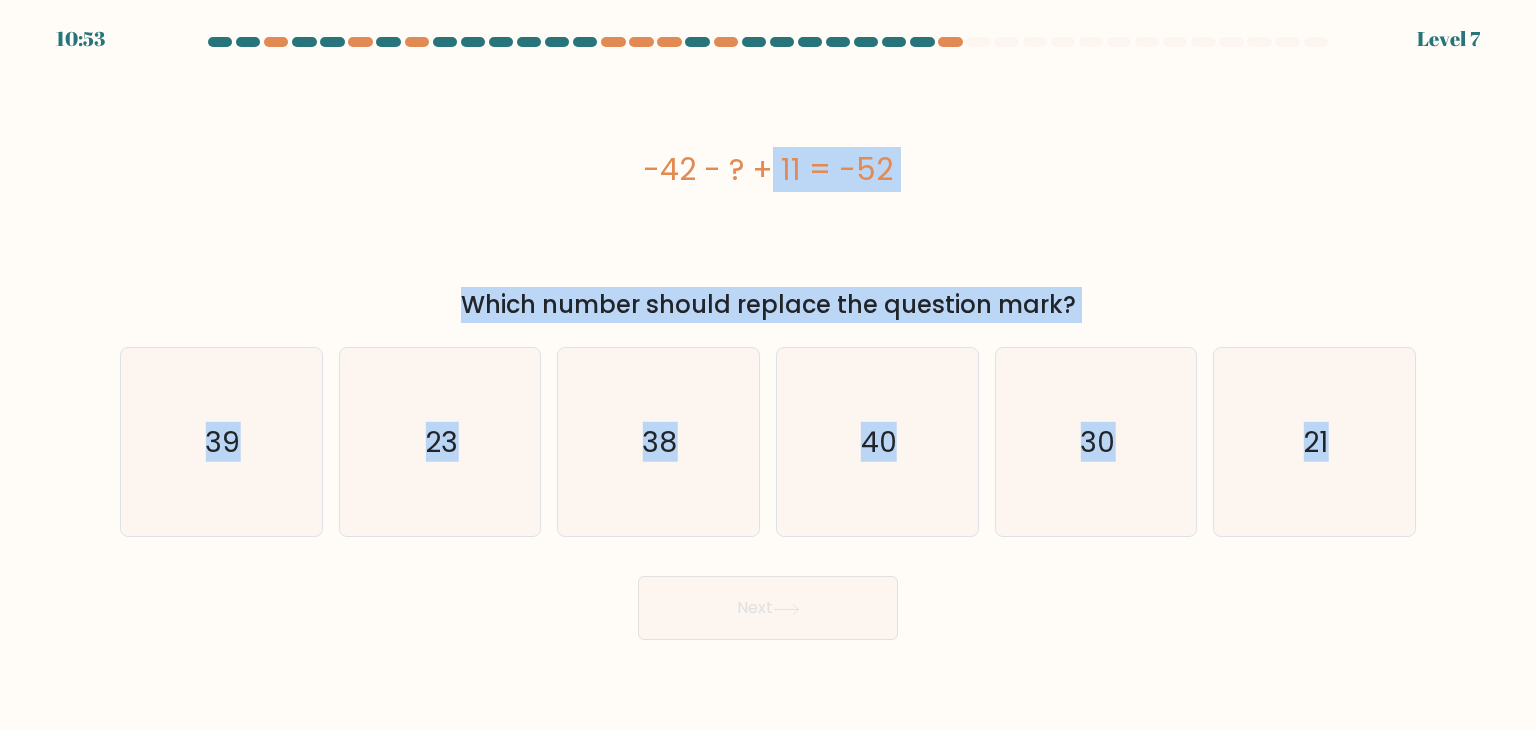 click on "-42 - ? + 11 = -52" at bounding box center (768, 169) 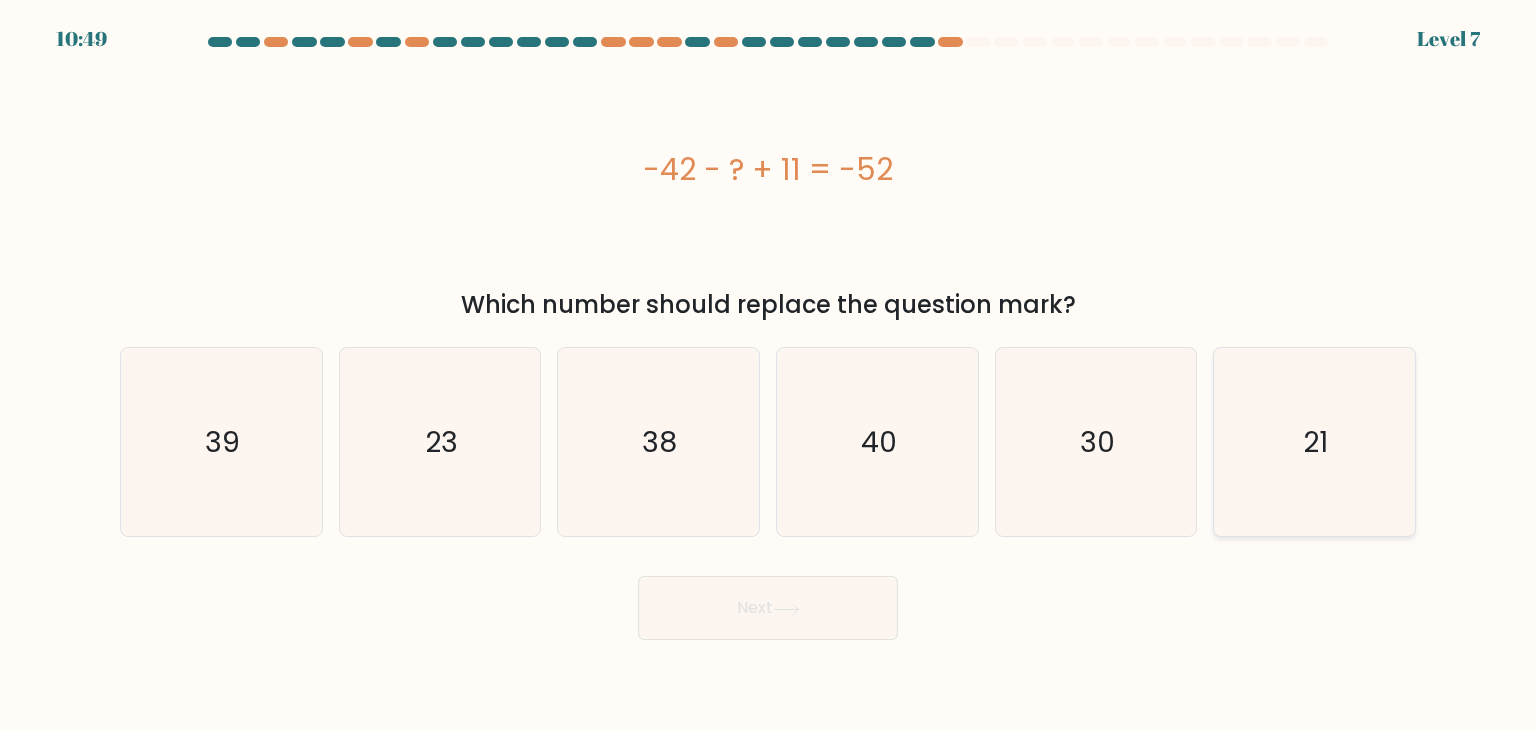 click on "21" 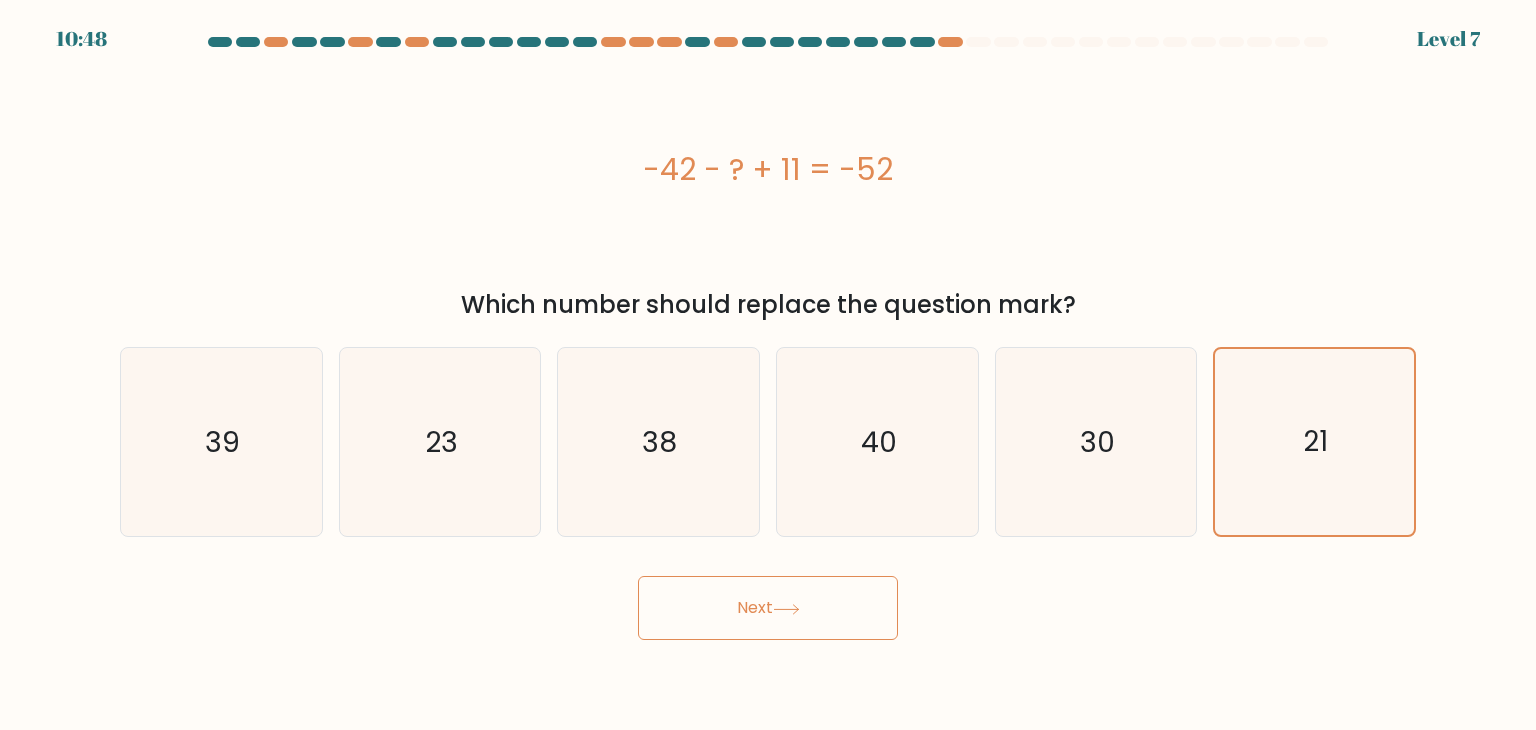 click on "Next" at bounding box center (768, 608) 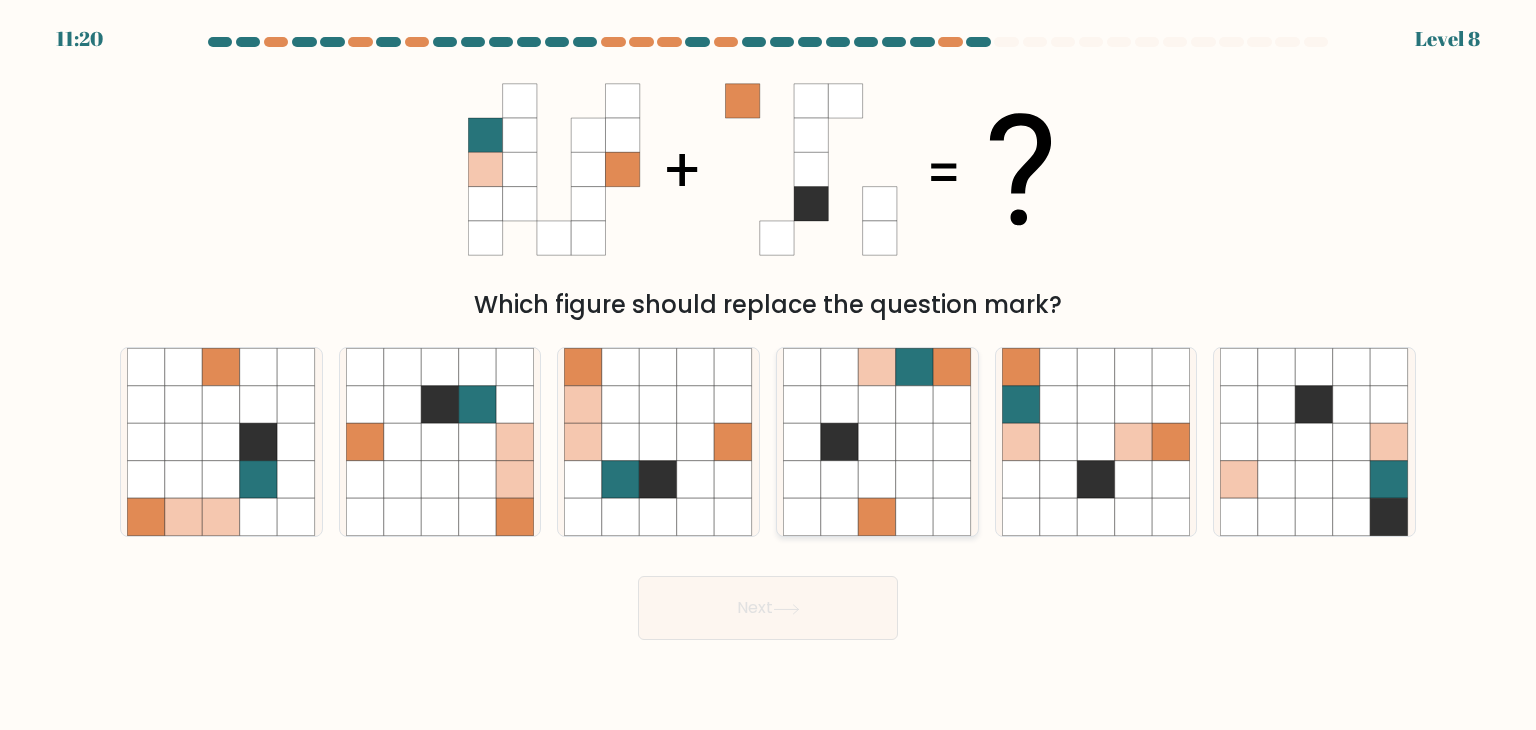 click 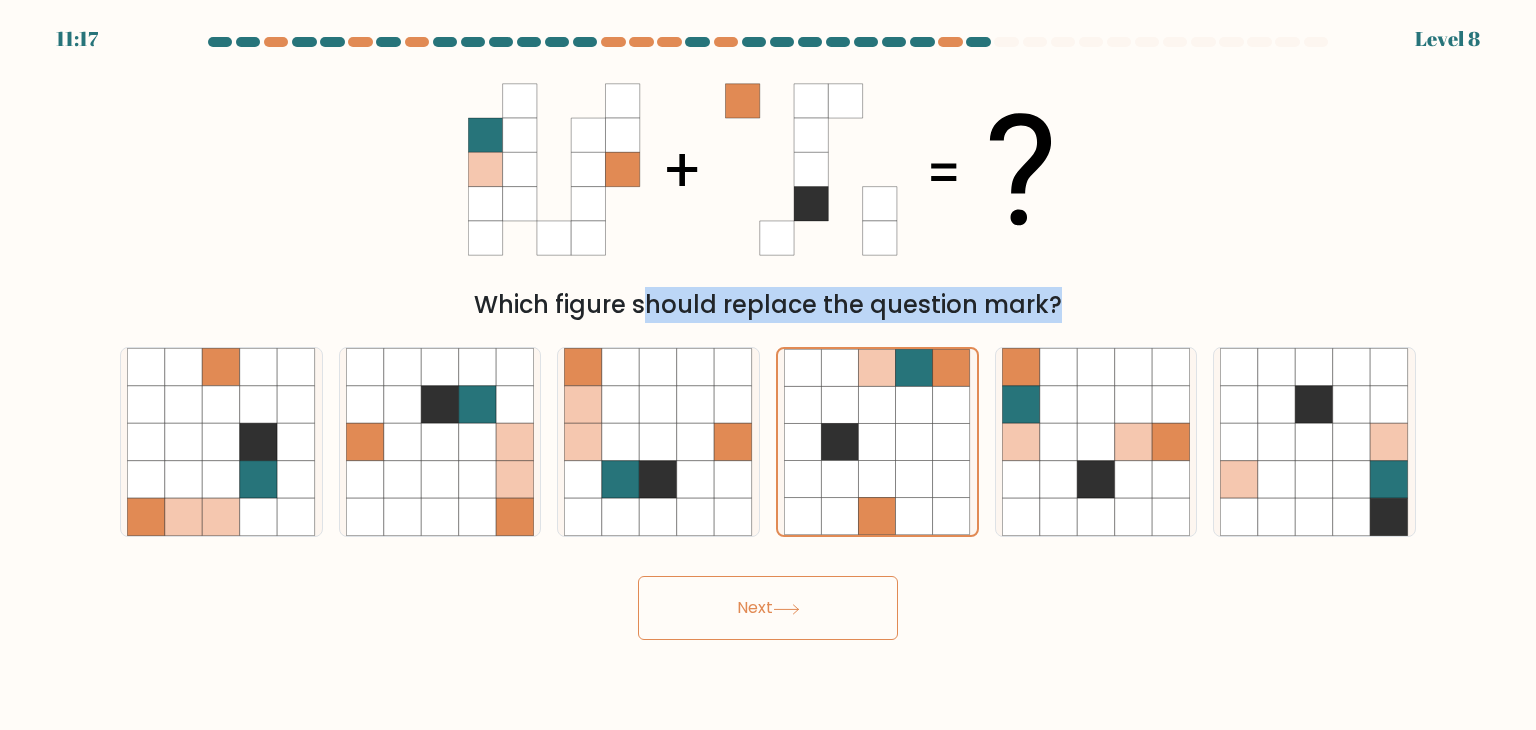 drag, startPoint x: 436, startPoint y: 119, endPoint x: 930, endPoint y: 549, distance: 654.93207 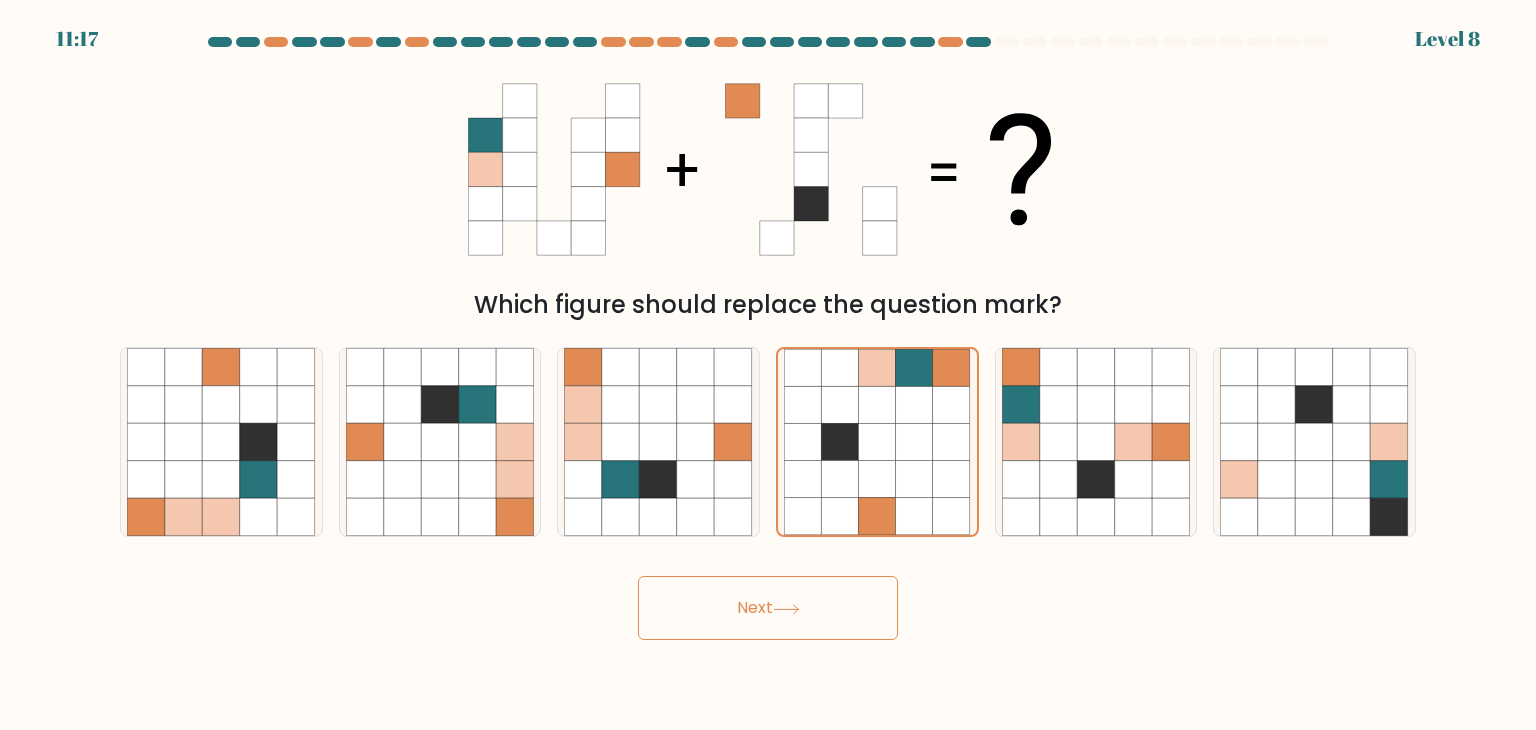 click on "Next" at bounding box center (768, 600) 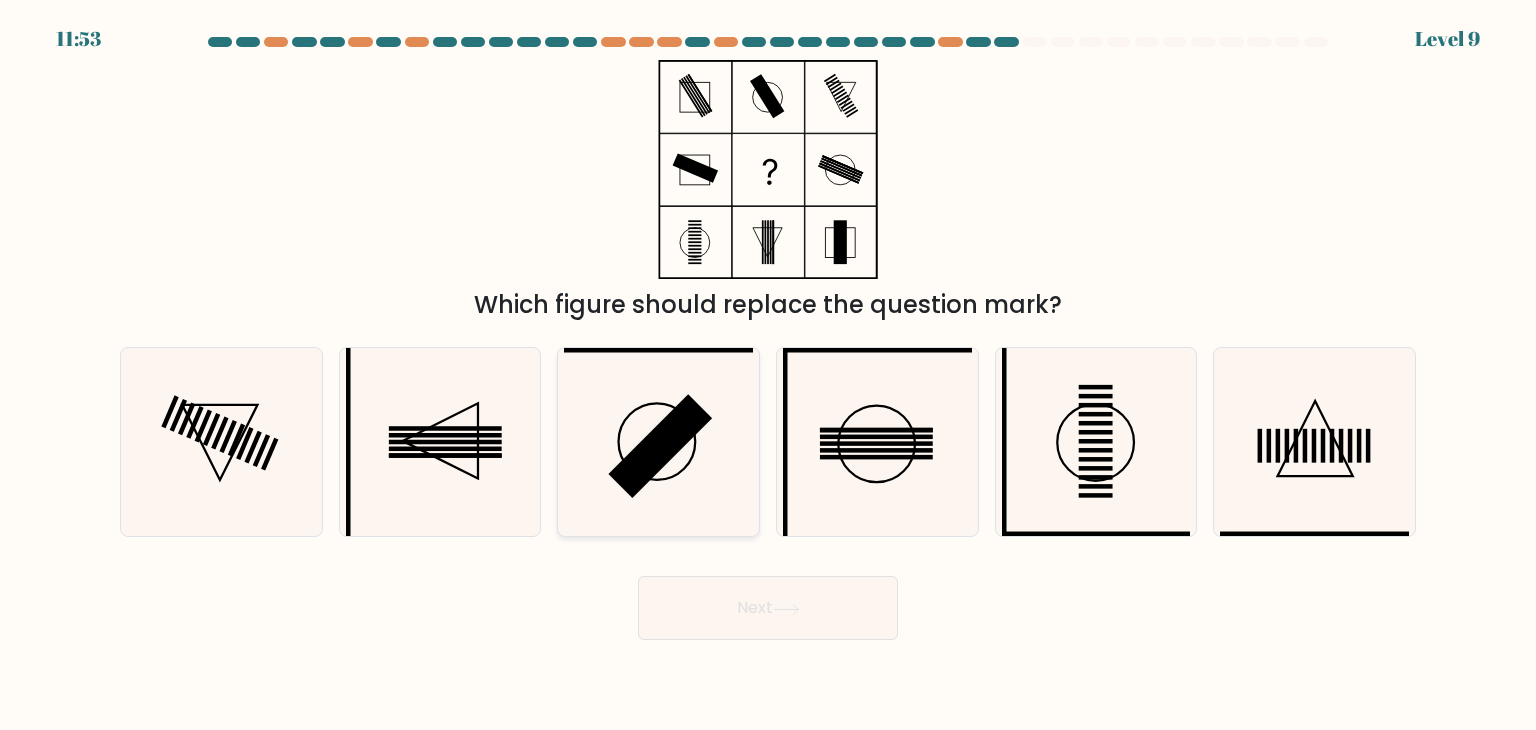 click 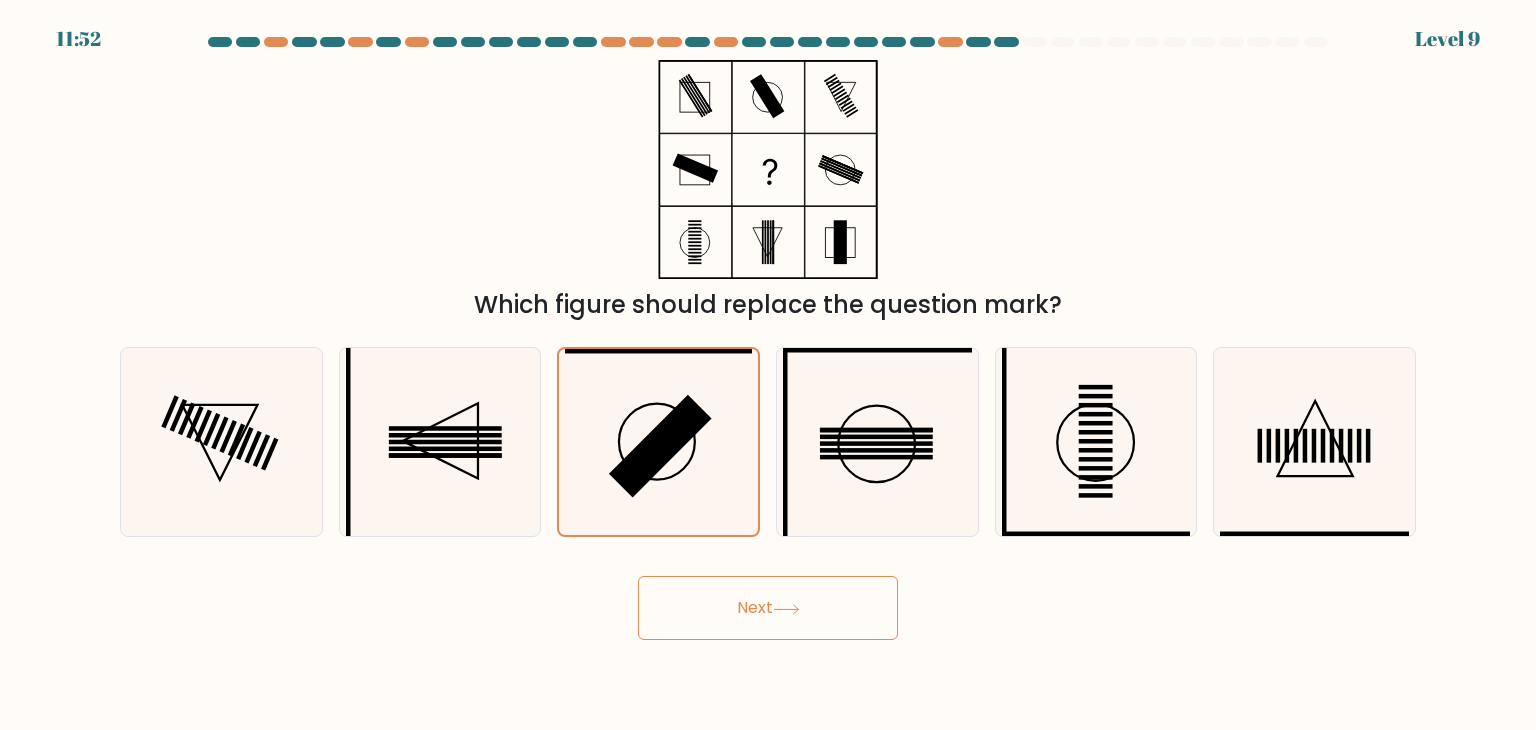 click on "Next" at bounding box center [768, 608] 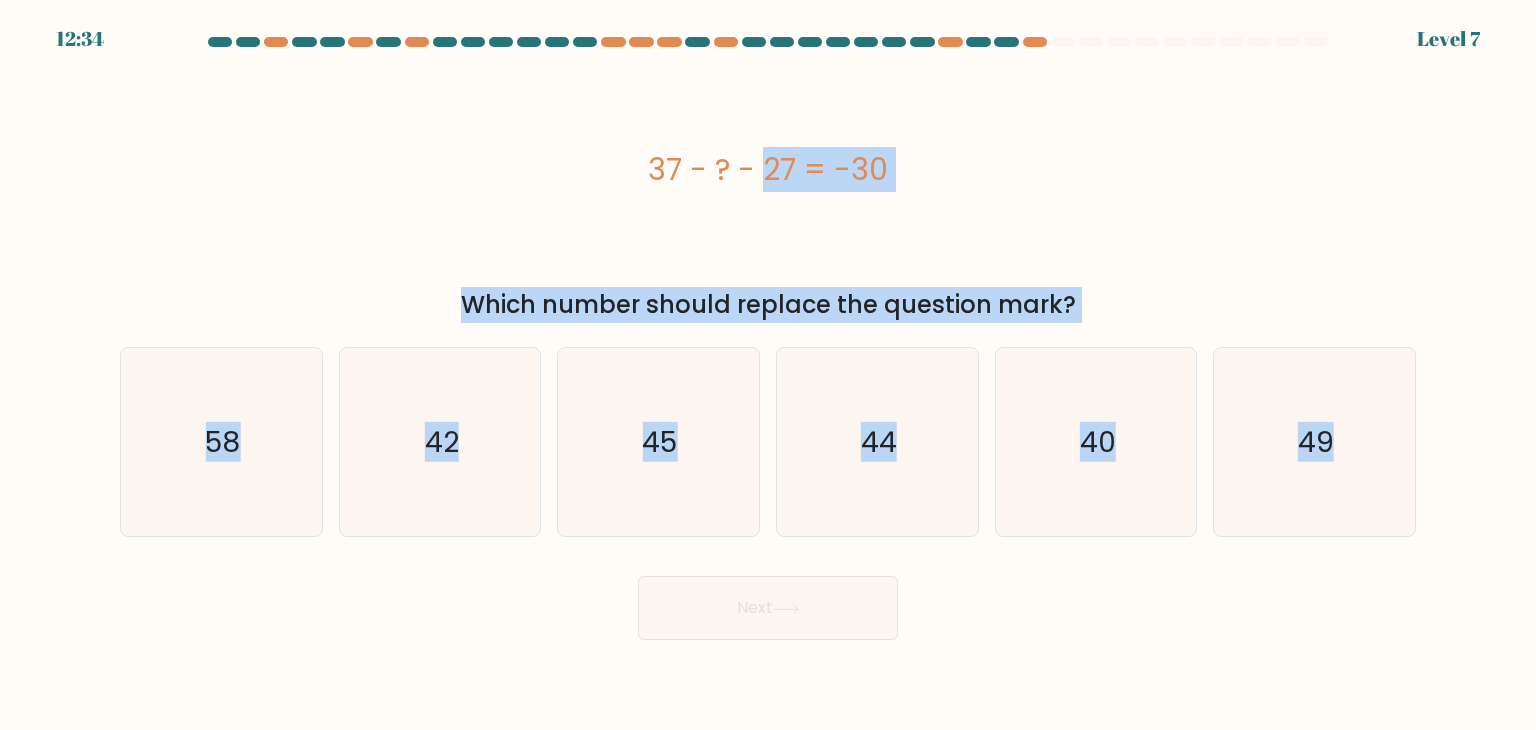 drag, startPoint x: 629, startPoint y: 149, endPoint x: 1477, endPoint y: 677, distance: 998.9434 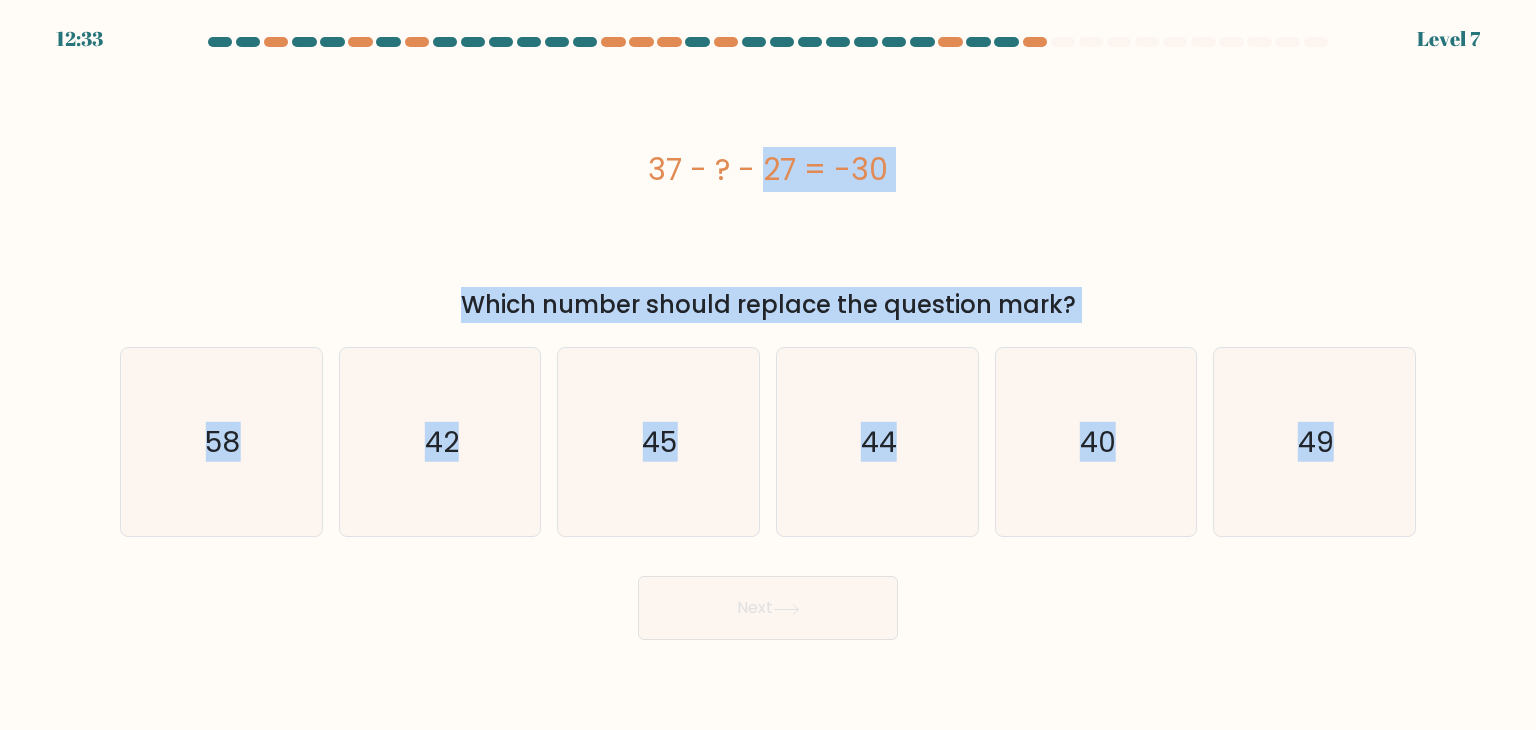 copy on "37 - ? - 27 = -30
Which number should replace the question mark?
a.
58
b.
42
c.
45
d.
44
e.
40
f.
49" 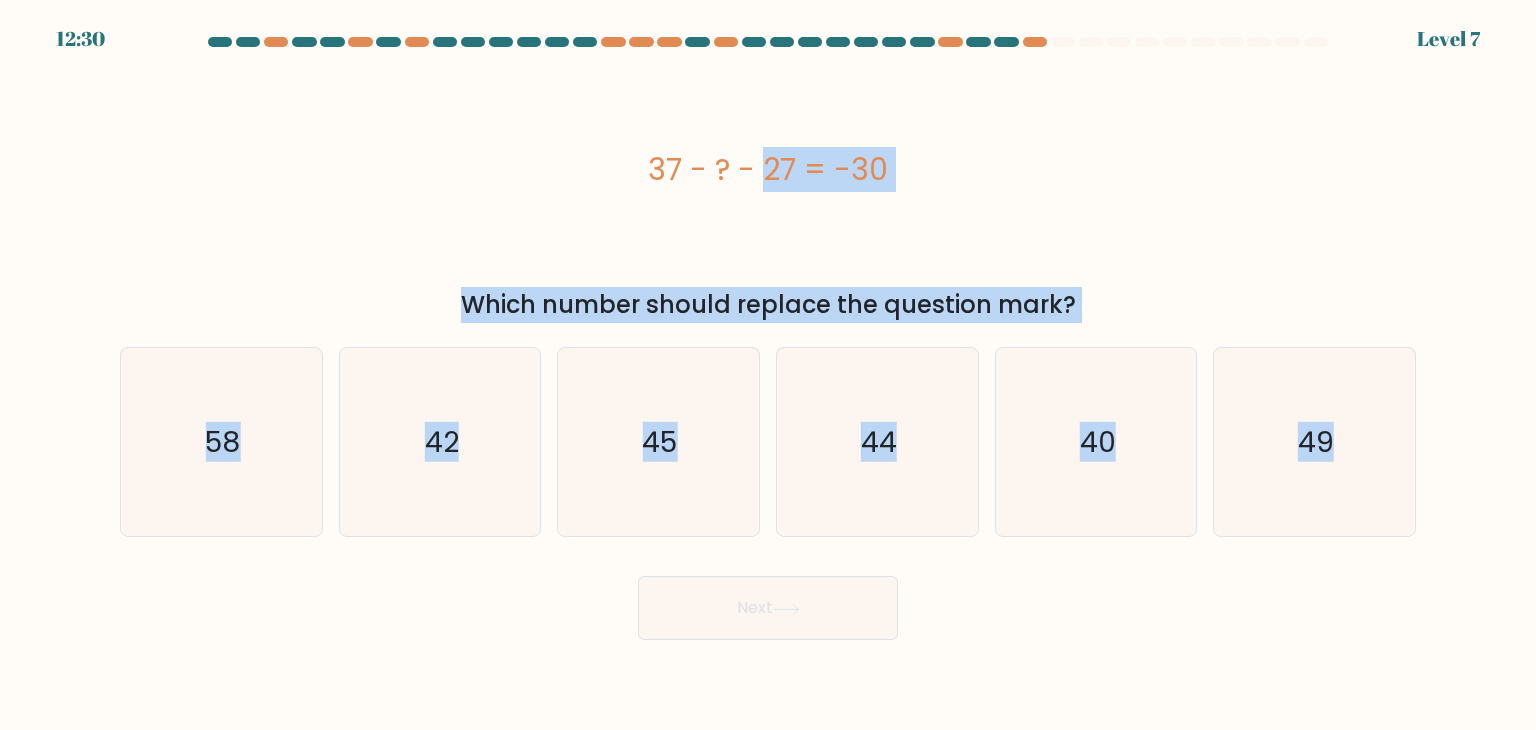 click on "37 - ? - 27 = -30" at bounding box center [768, 169] 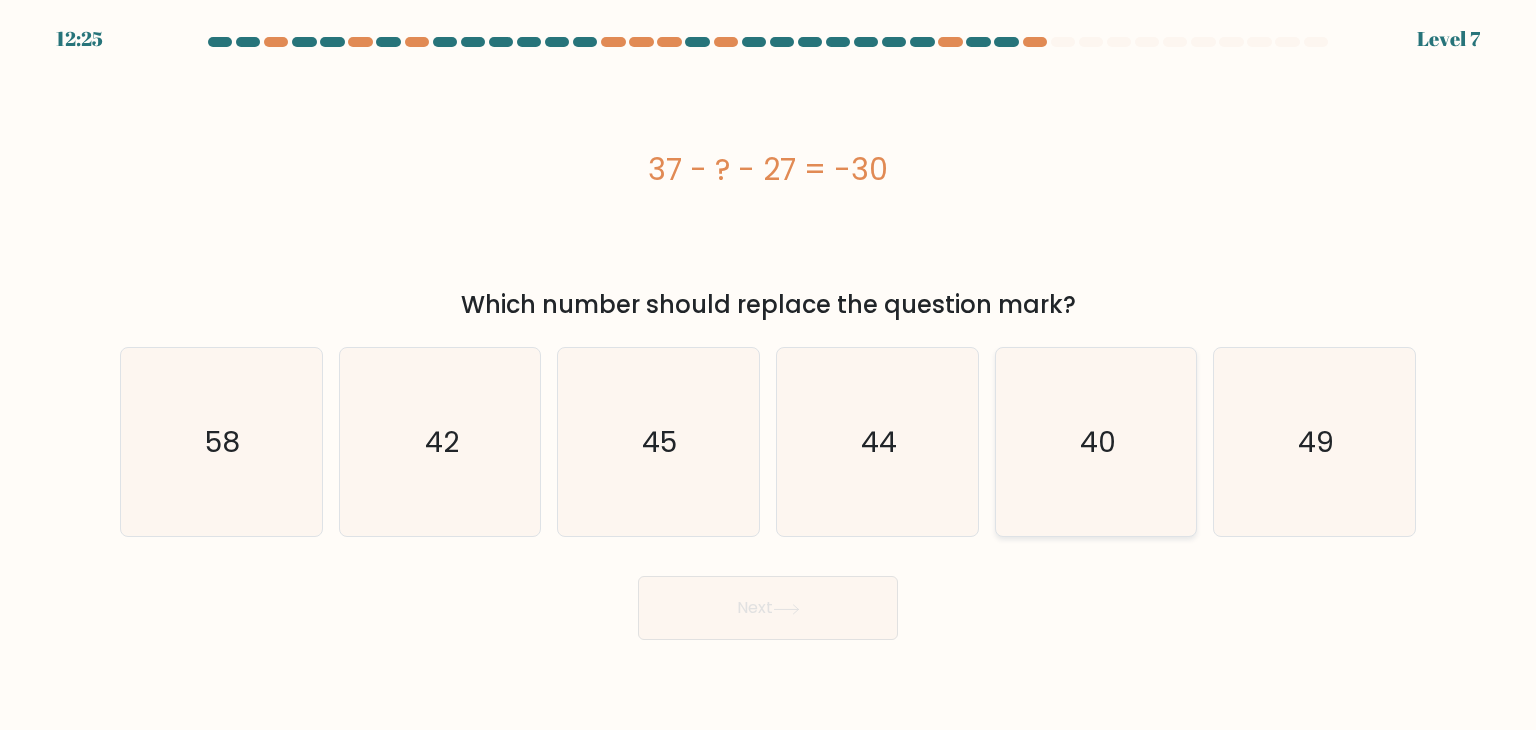 click on "40" 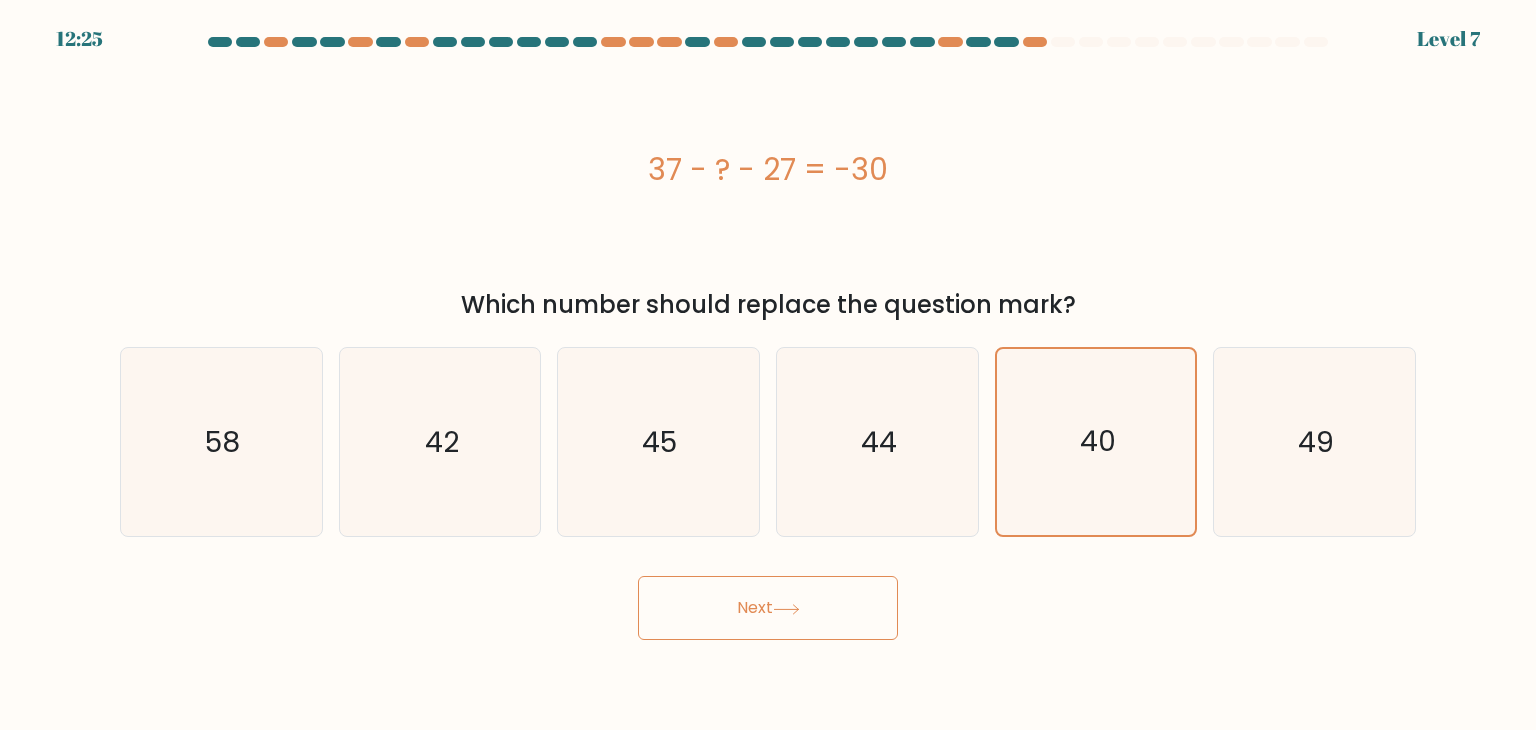 click on "Next" at bounding box center (768, 608) 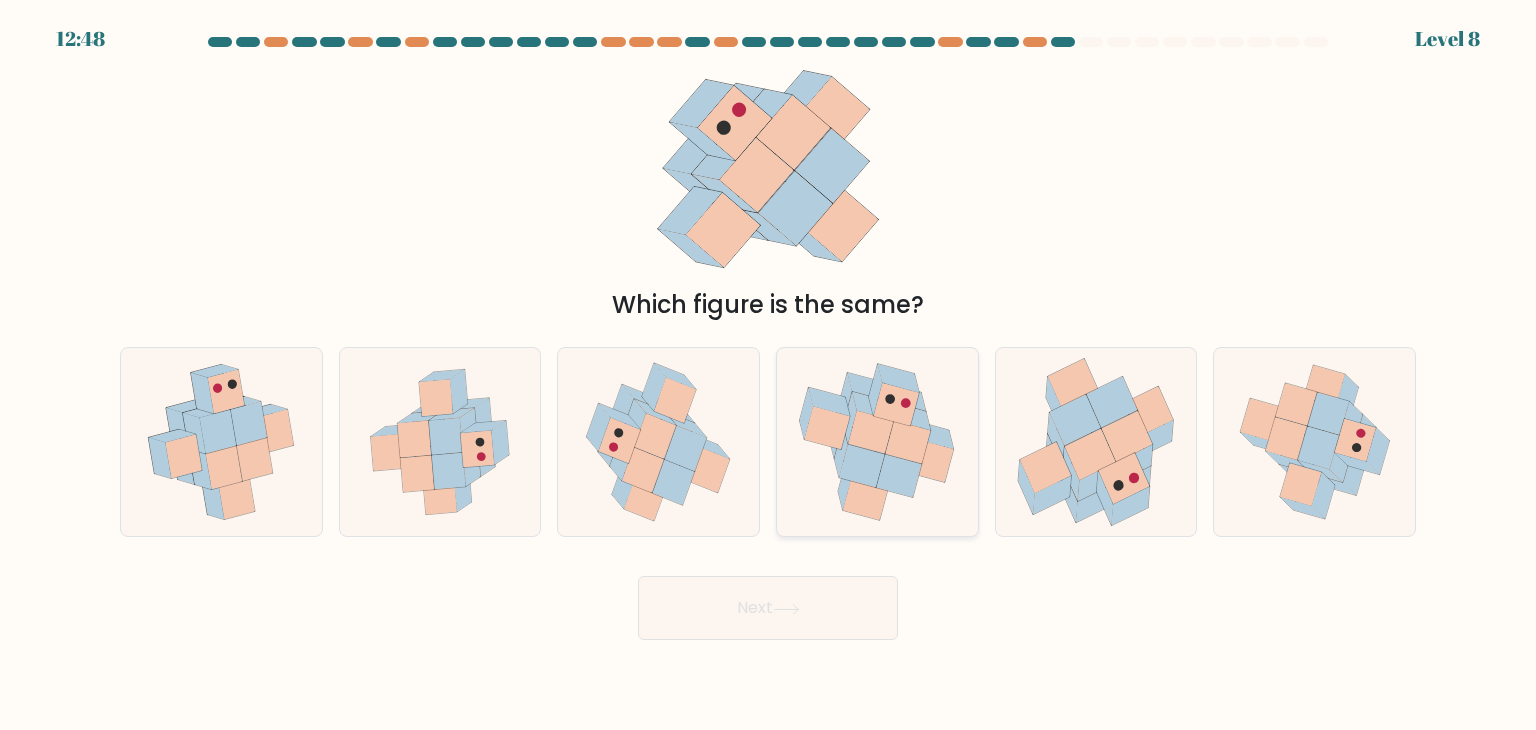 click 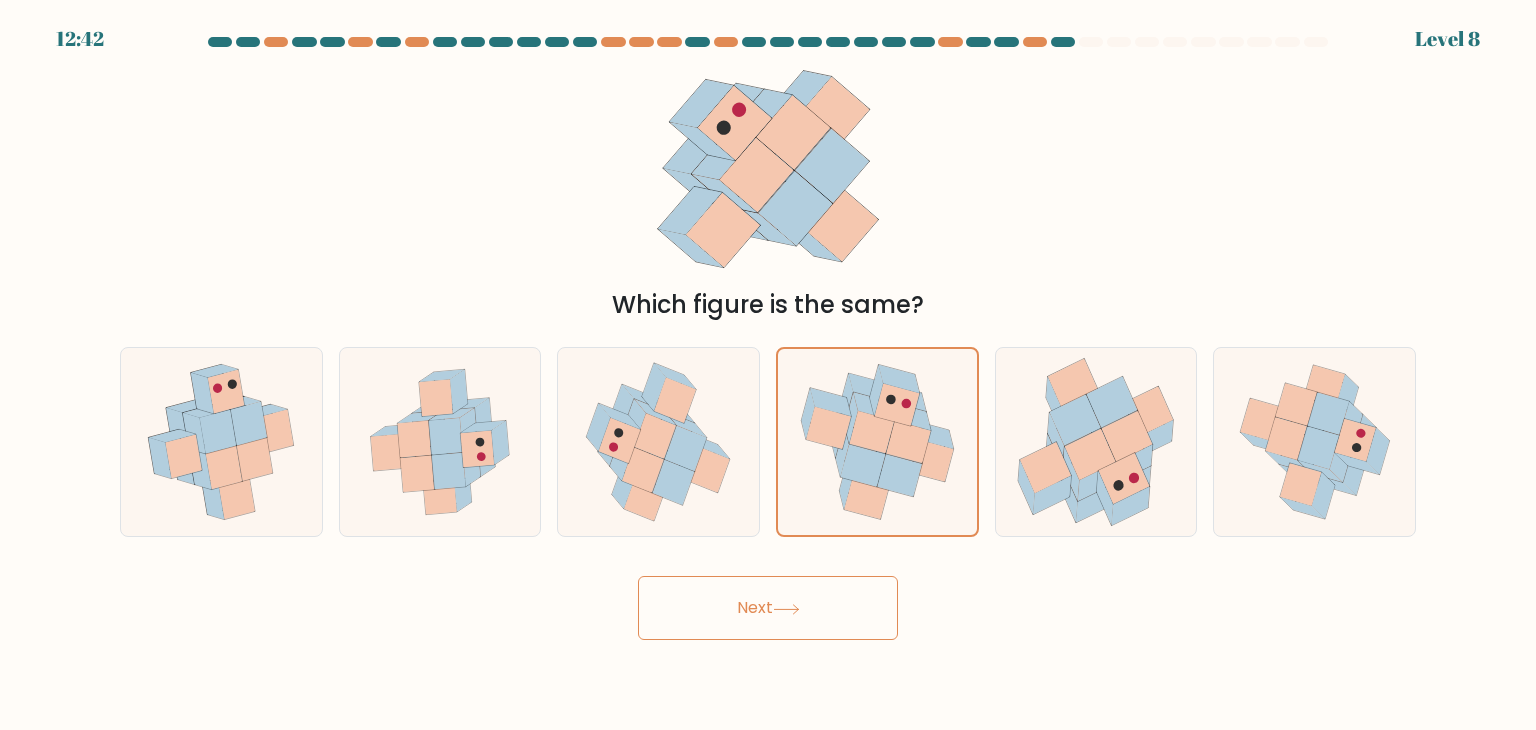 click on "Next" at bounding box center (768, 608) 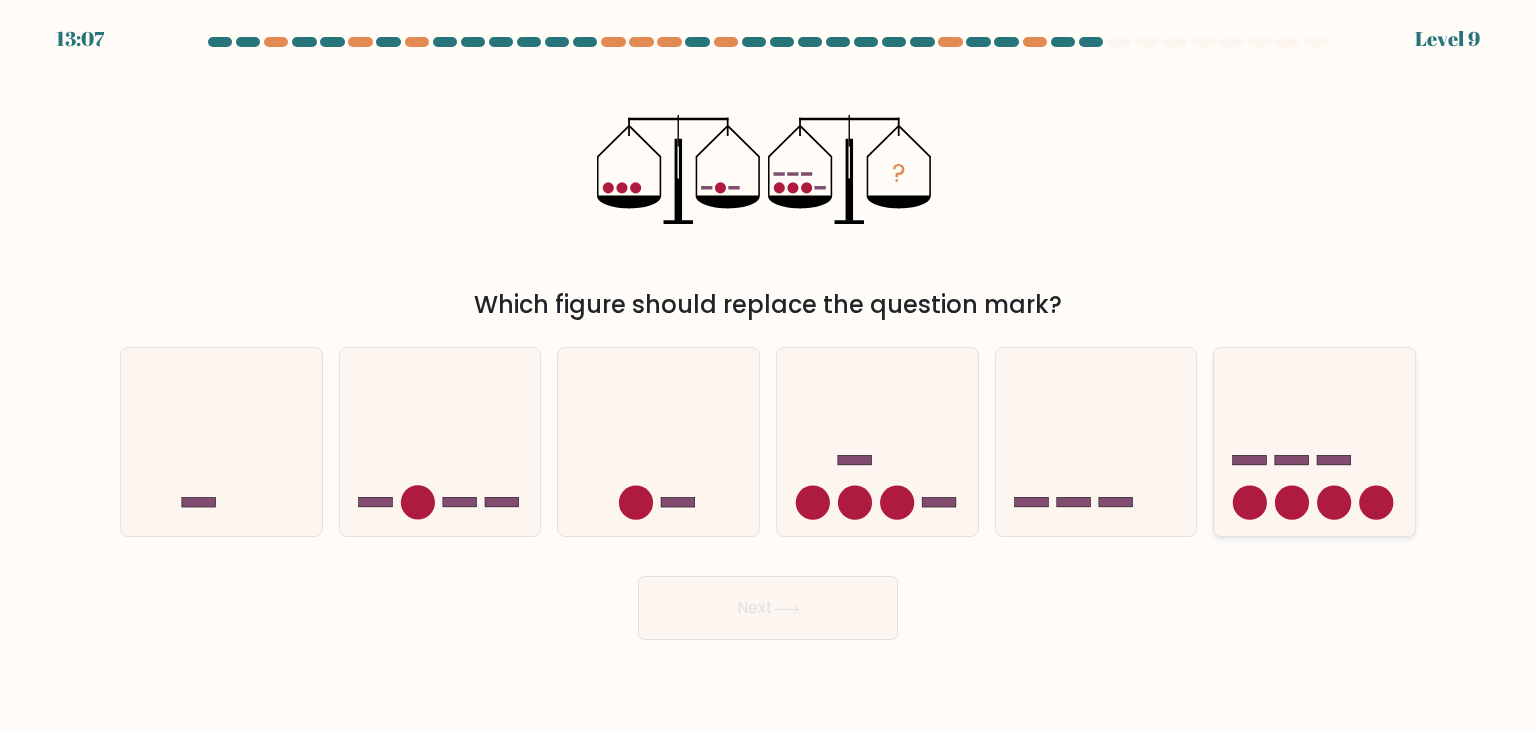 click 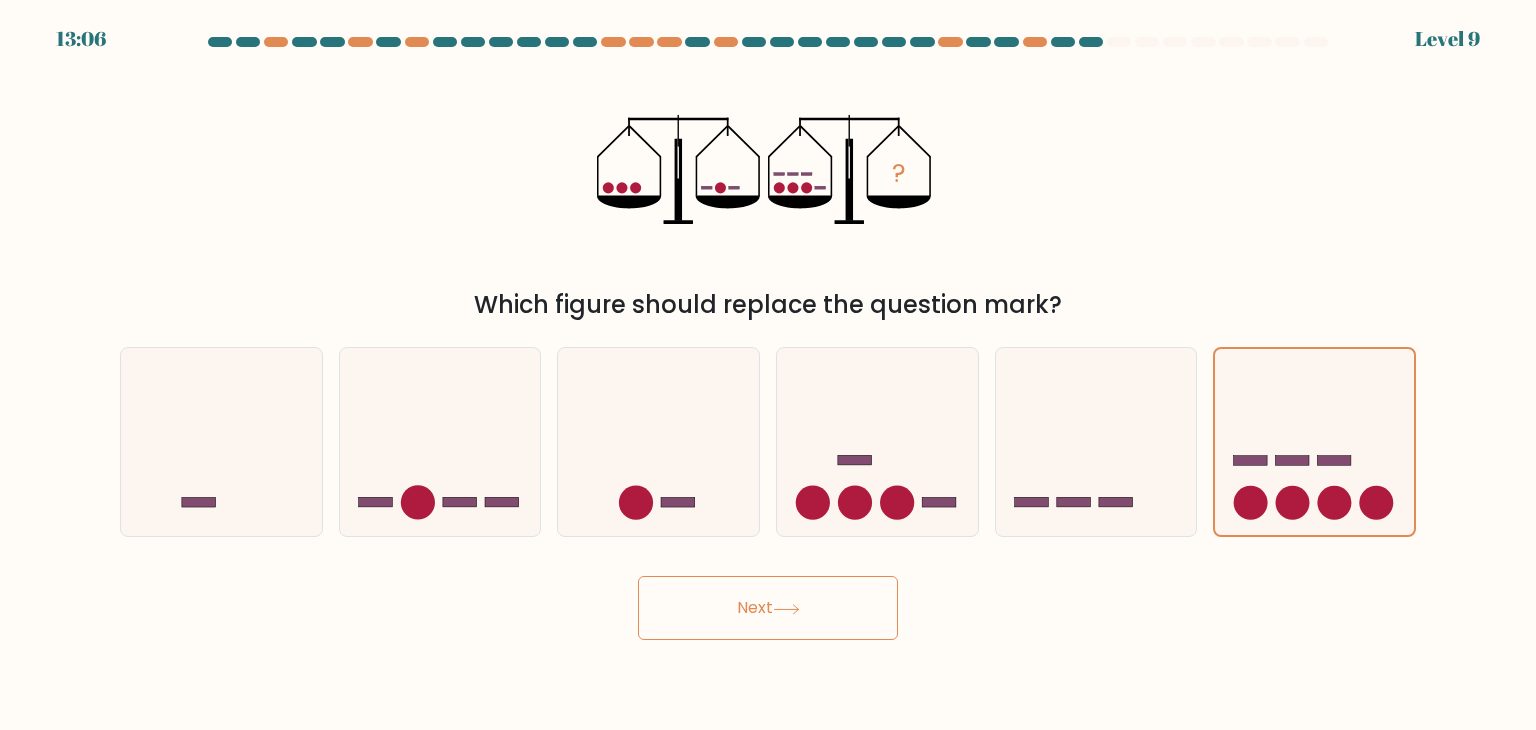 click on "Next" at bounding box center (768, 608) 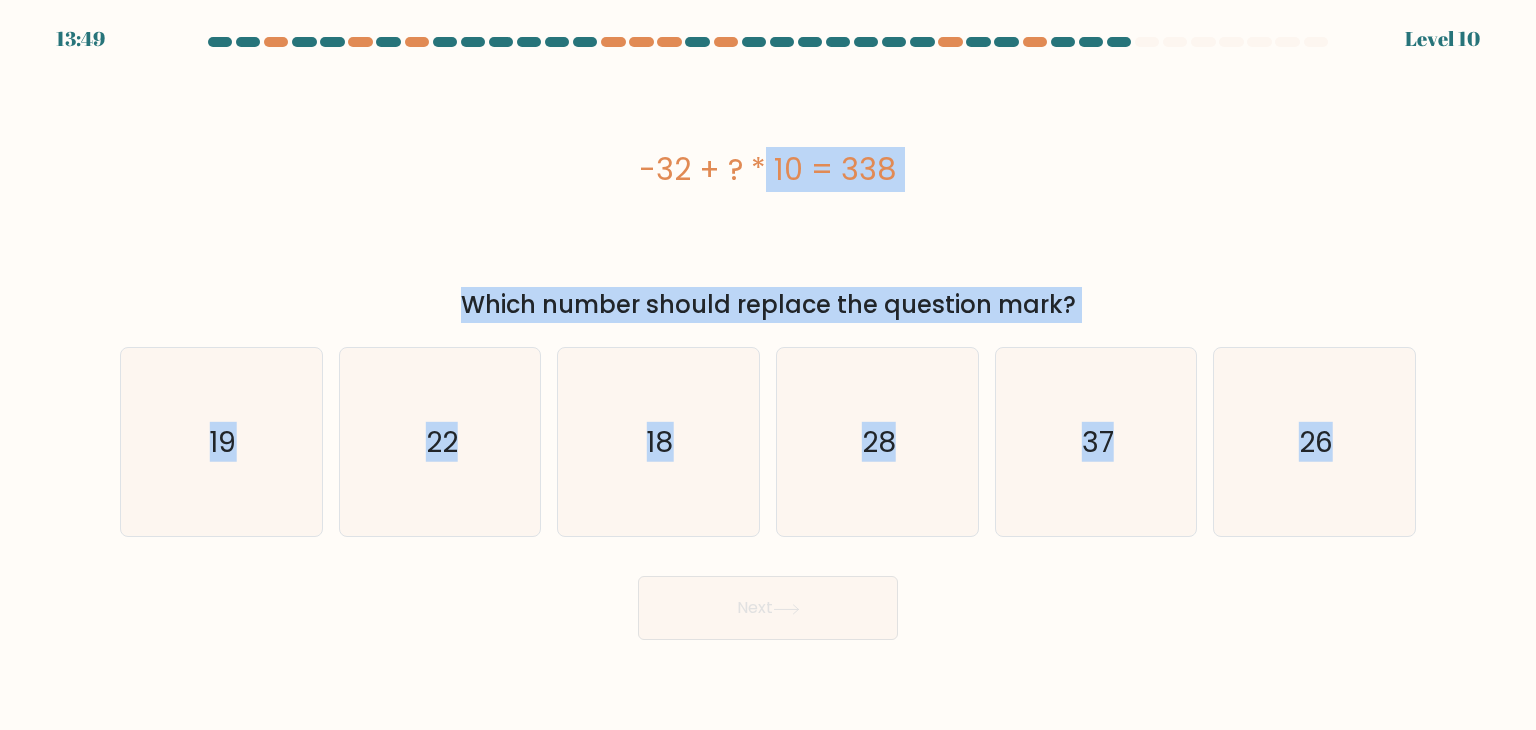 drag, startPoint x: 620, startPoint y: 137, endPoint x: 1252, endPoint y: 571, distance: 766.6681 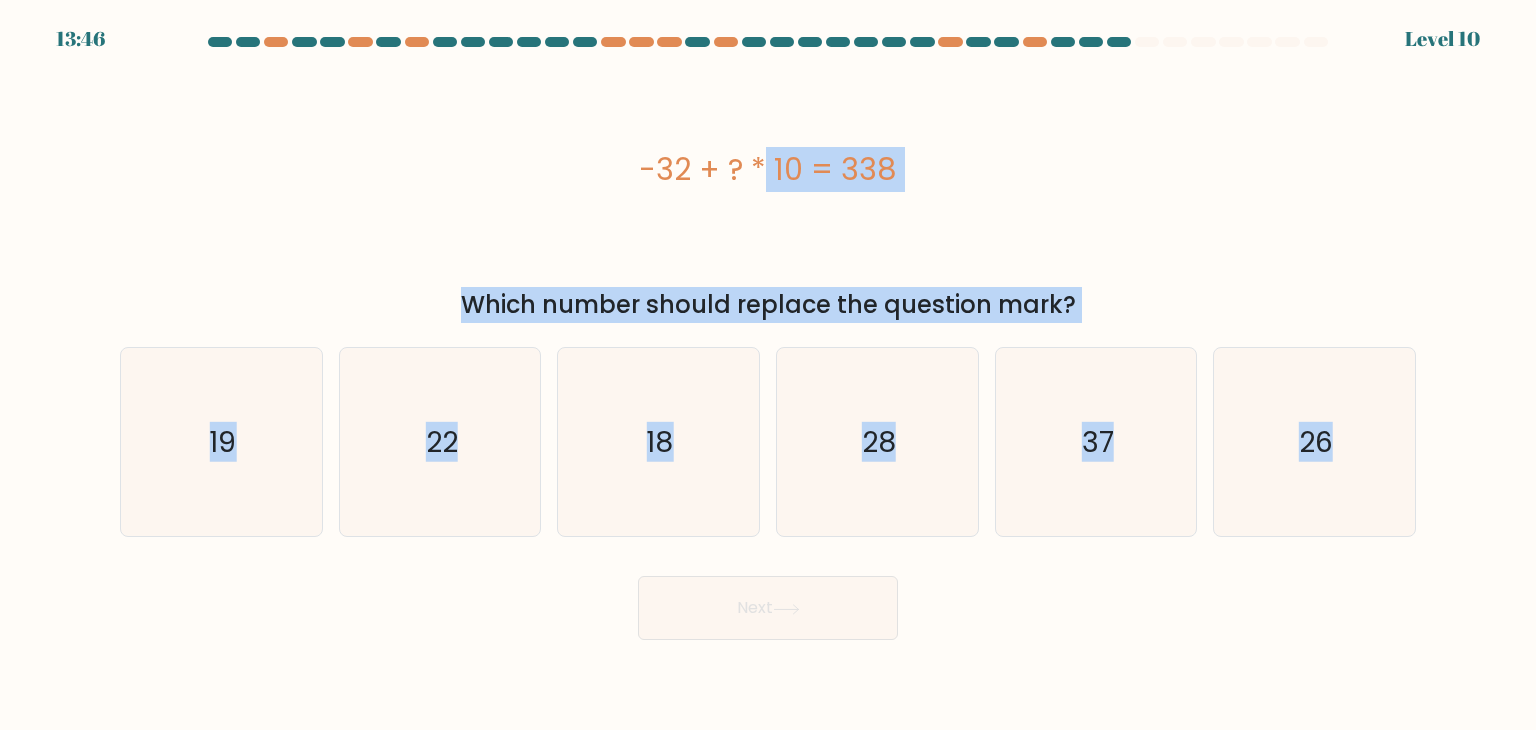 click on "-32 + ? * 10 = 338" at bounding box center (768, 169) 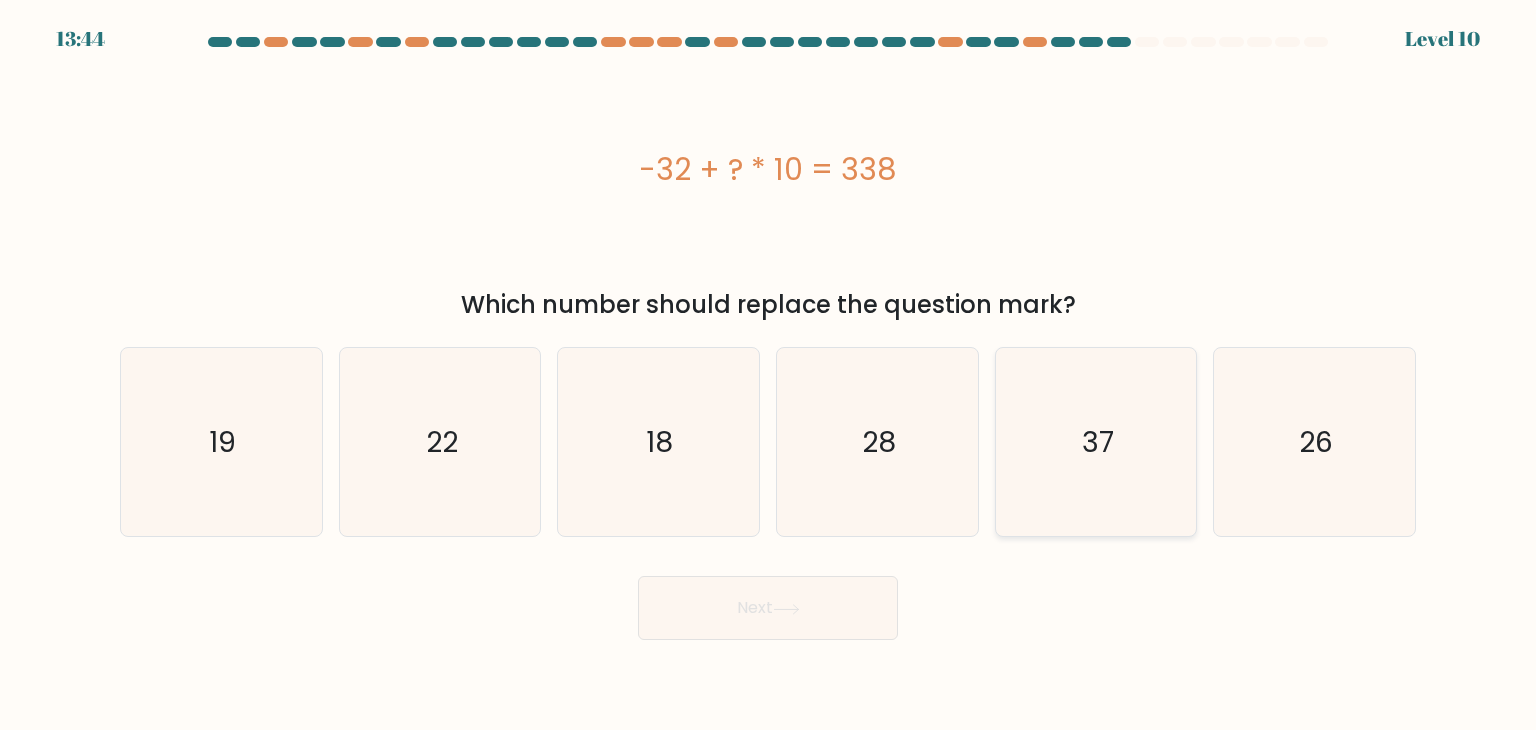 click on "37" 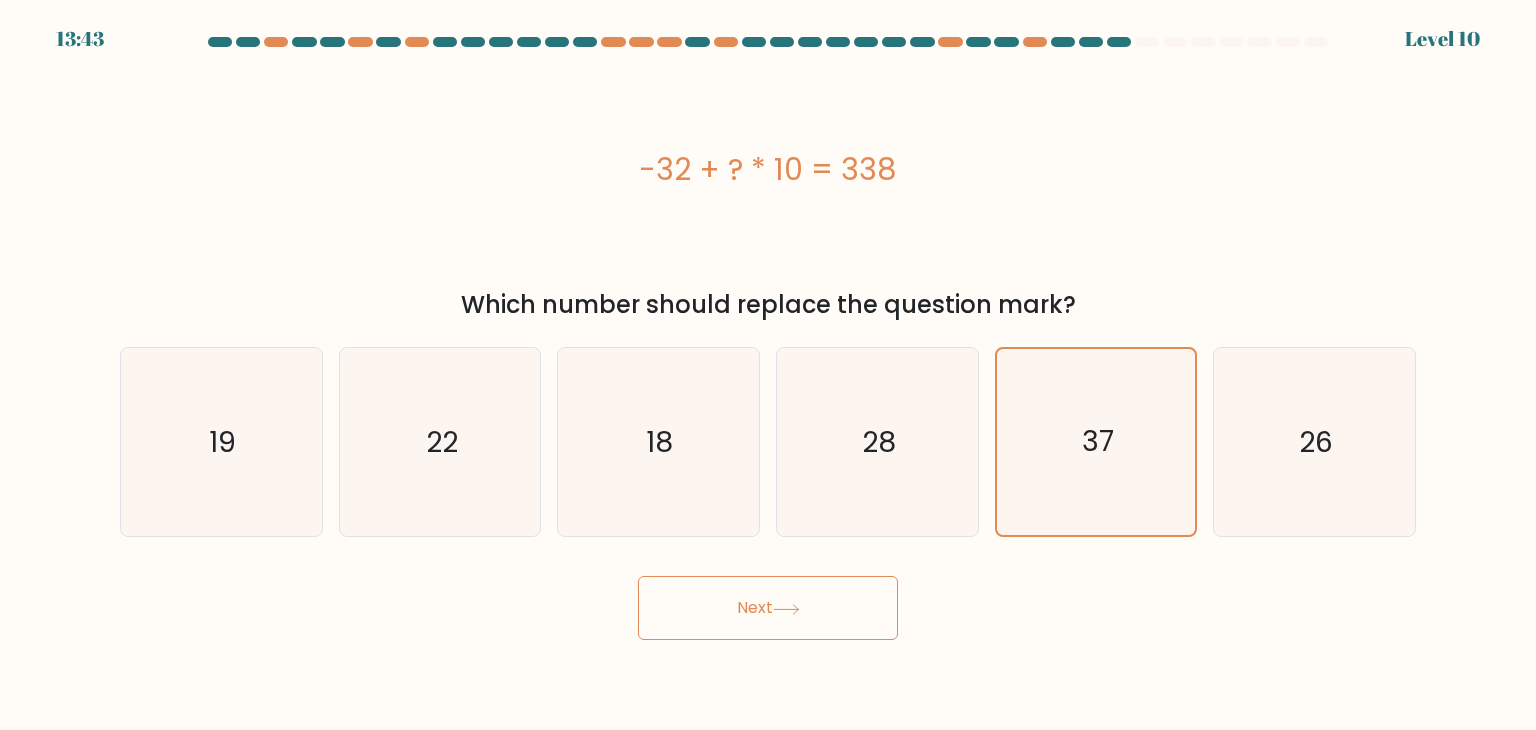 click on "Next" at bounding box center (768, 608) 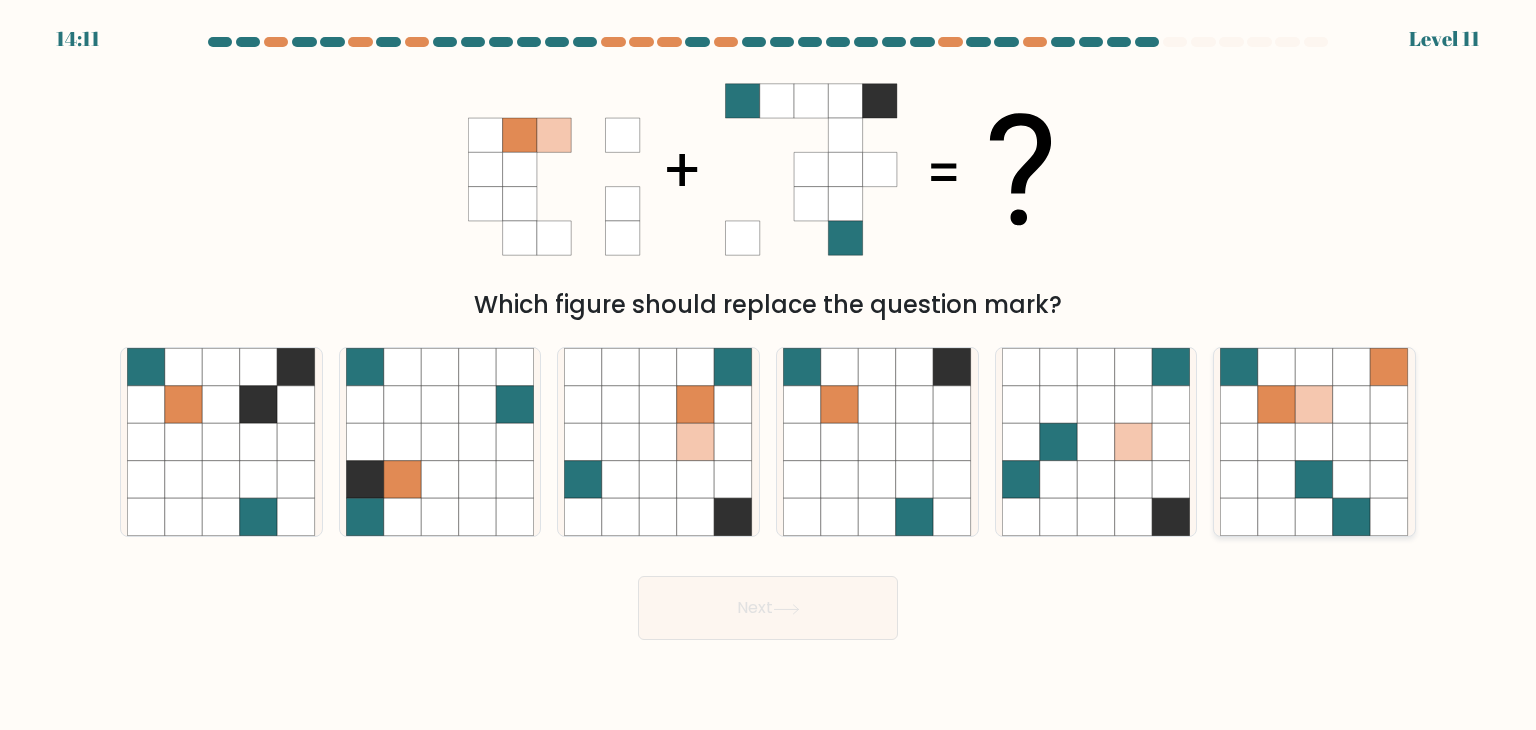 click 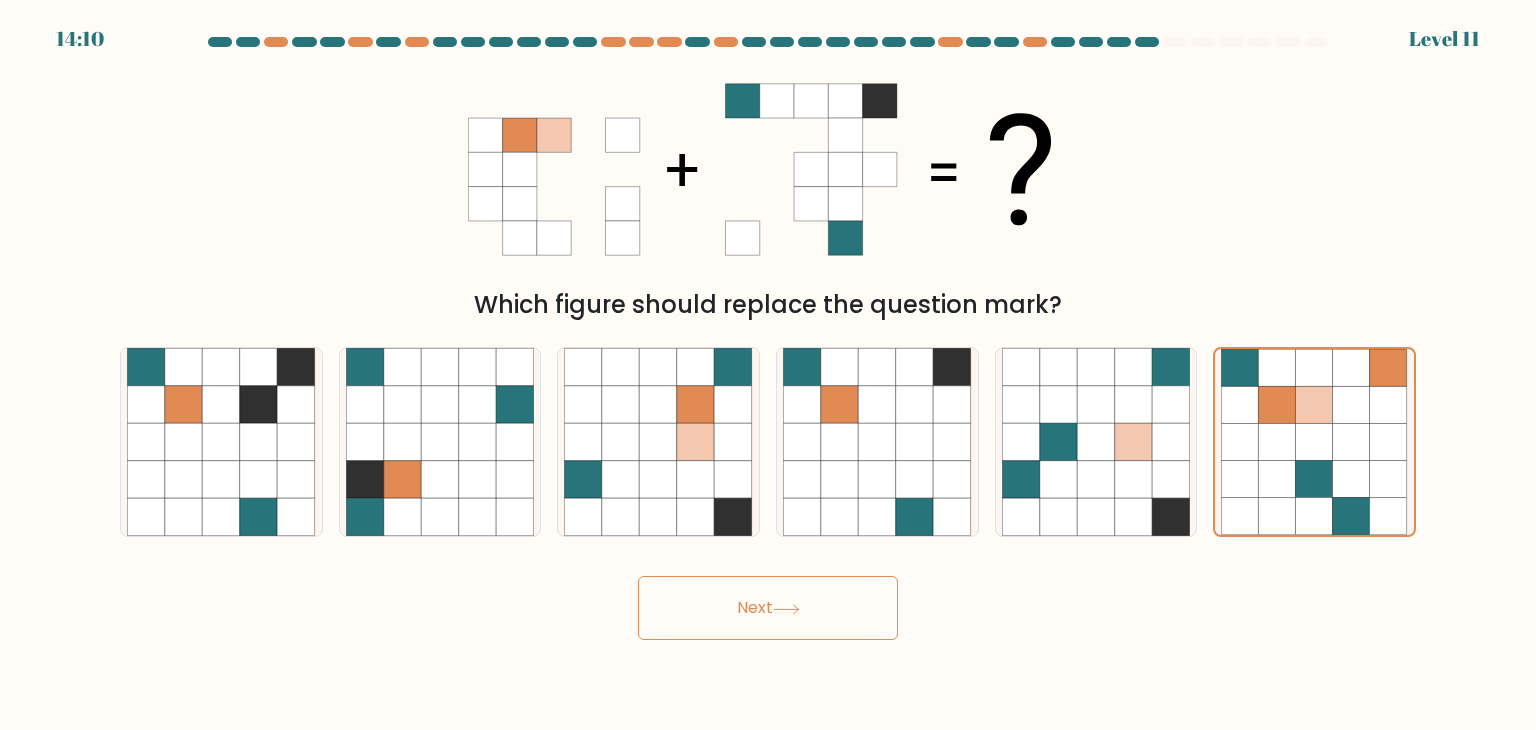 click on "Next" at bounding box center [768, 608] 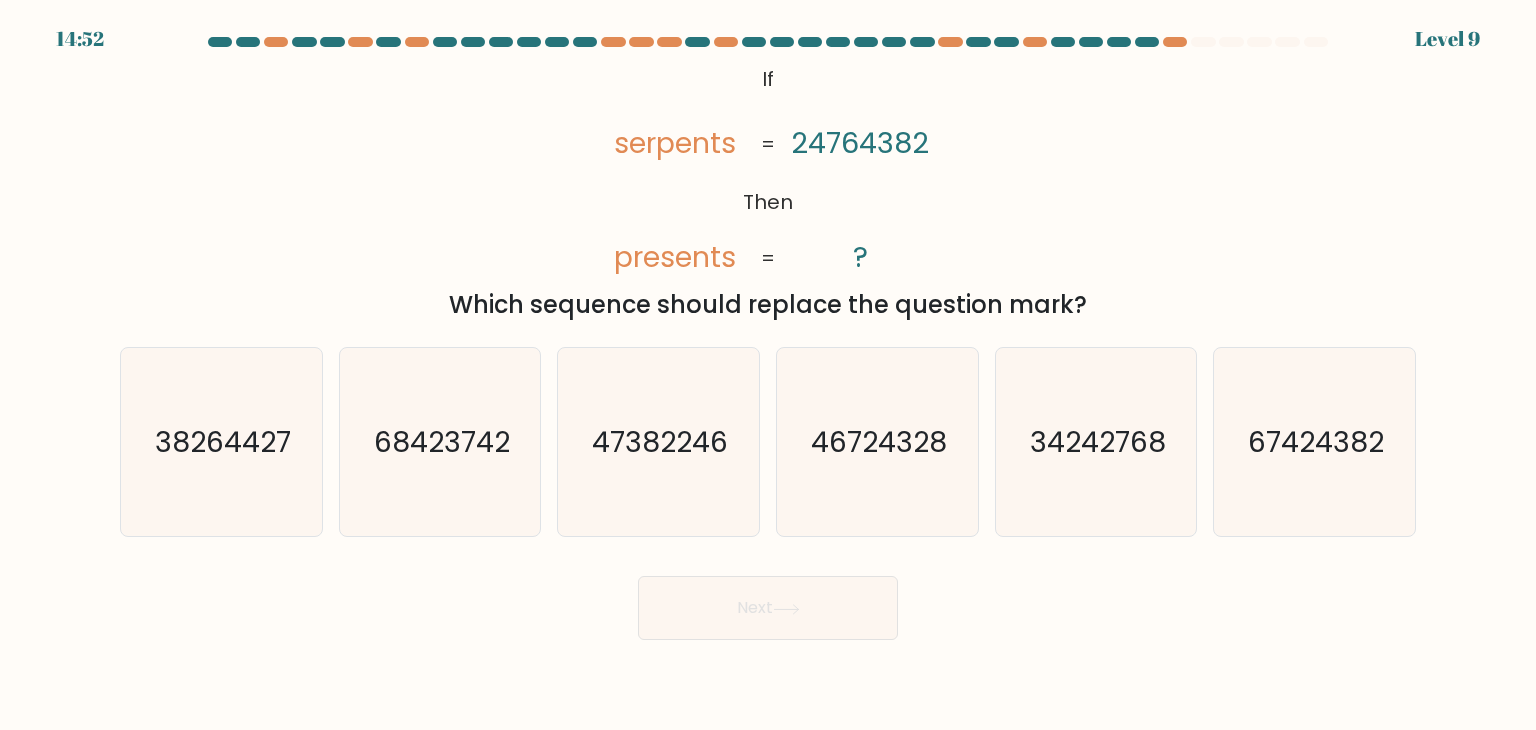 click on "@import url('https://fonts.googleapis.com/css?family=Abril+Fatface:400,100,100italic,300,300italic,400italic,500,500italic,700,700italic,900,900italic');           If       Then       serpents       presents       24764382       ?       =       =" 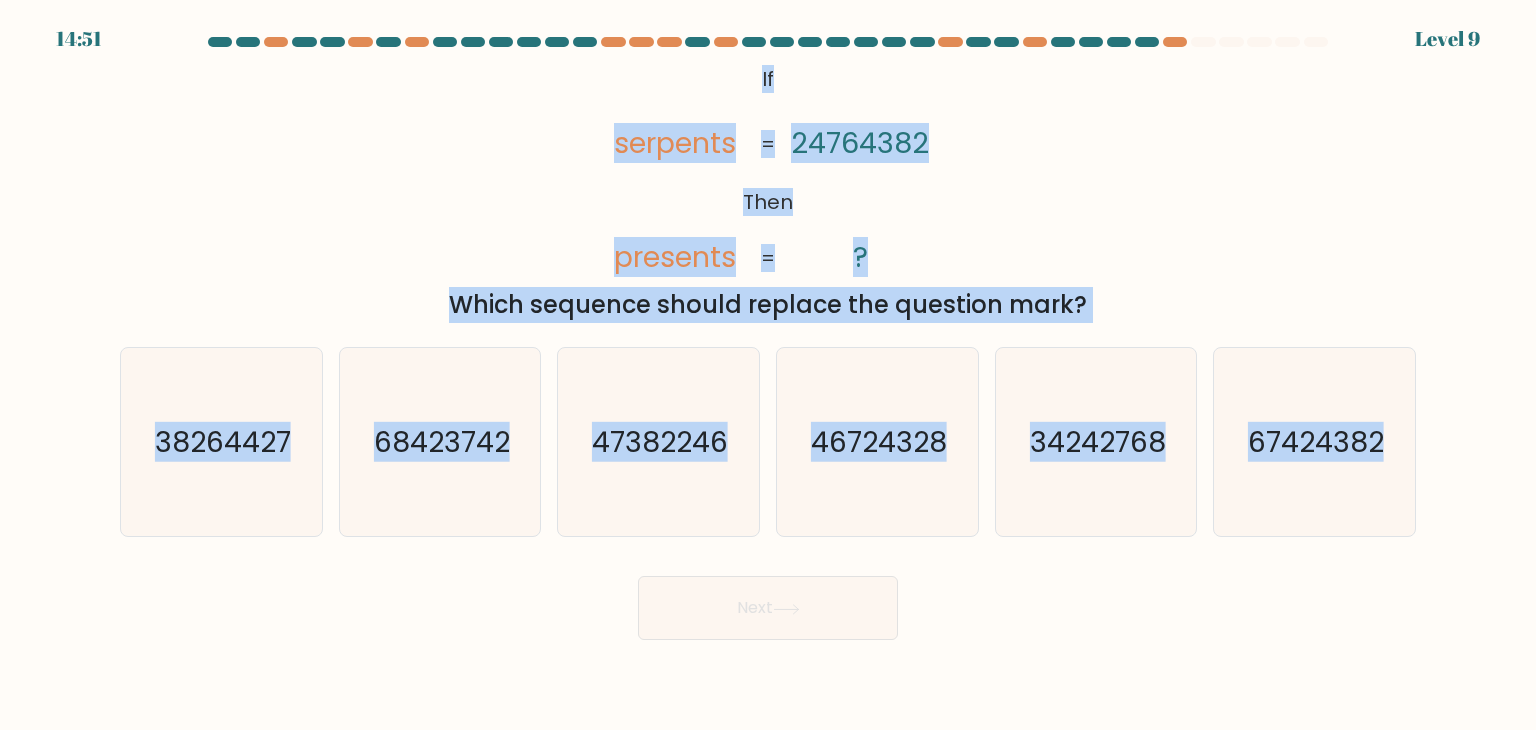 drag, startPoint x: 756, startPoint y: 71, endPoint x: 1284, endPoint y: 755, distance: 864.0833 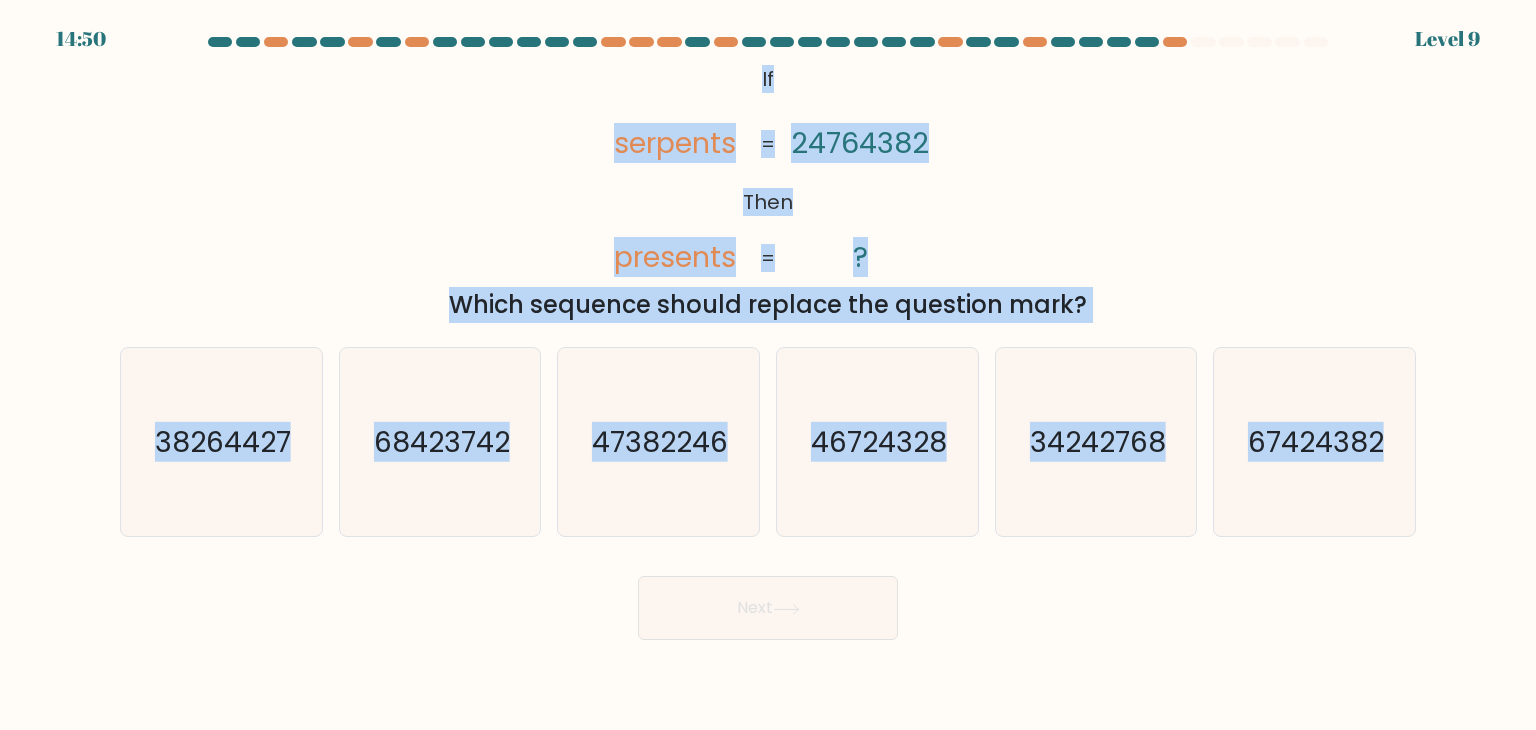 copy on "If       Then       serpents       presents       24764382       ?       =       =
Which sequence should replace the question mark?
a.
38264427
b.
68423742
c.
47382246
d.
46724328
e.
34242768
f.
67424382" 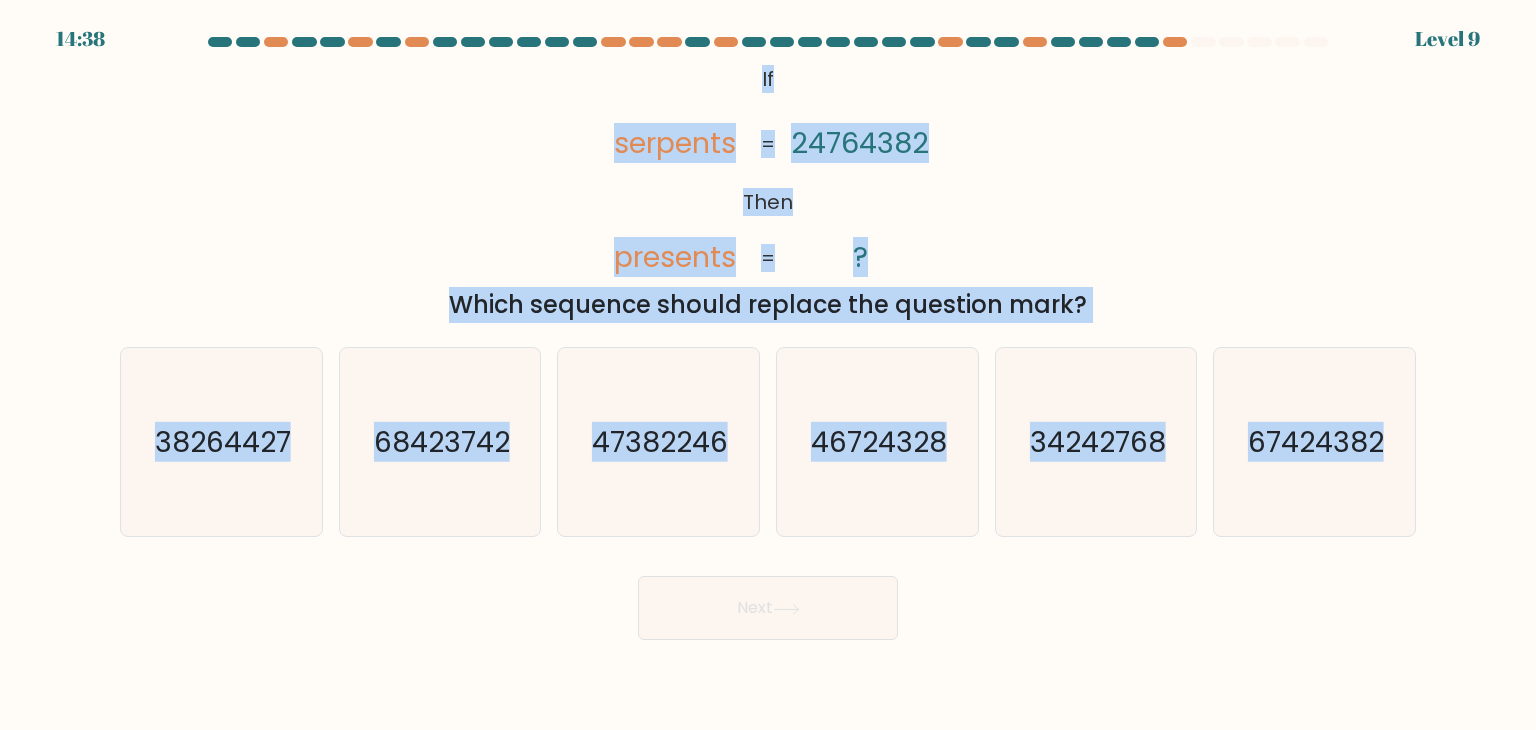 click on "@import url('https://fonts.googleapis.com/css?family=Abril+Fatface:400,100,100italic,300,300italic,400italic,500,500italic,700,700italic,900,900italic');           If       Then       serpents       presents       24764382       ?       =       =
Which sequence should replace the question mark?" at bounding box center [768, 191] 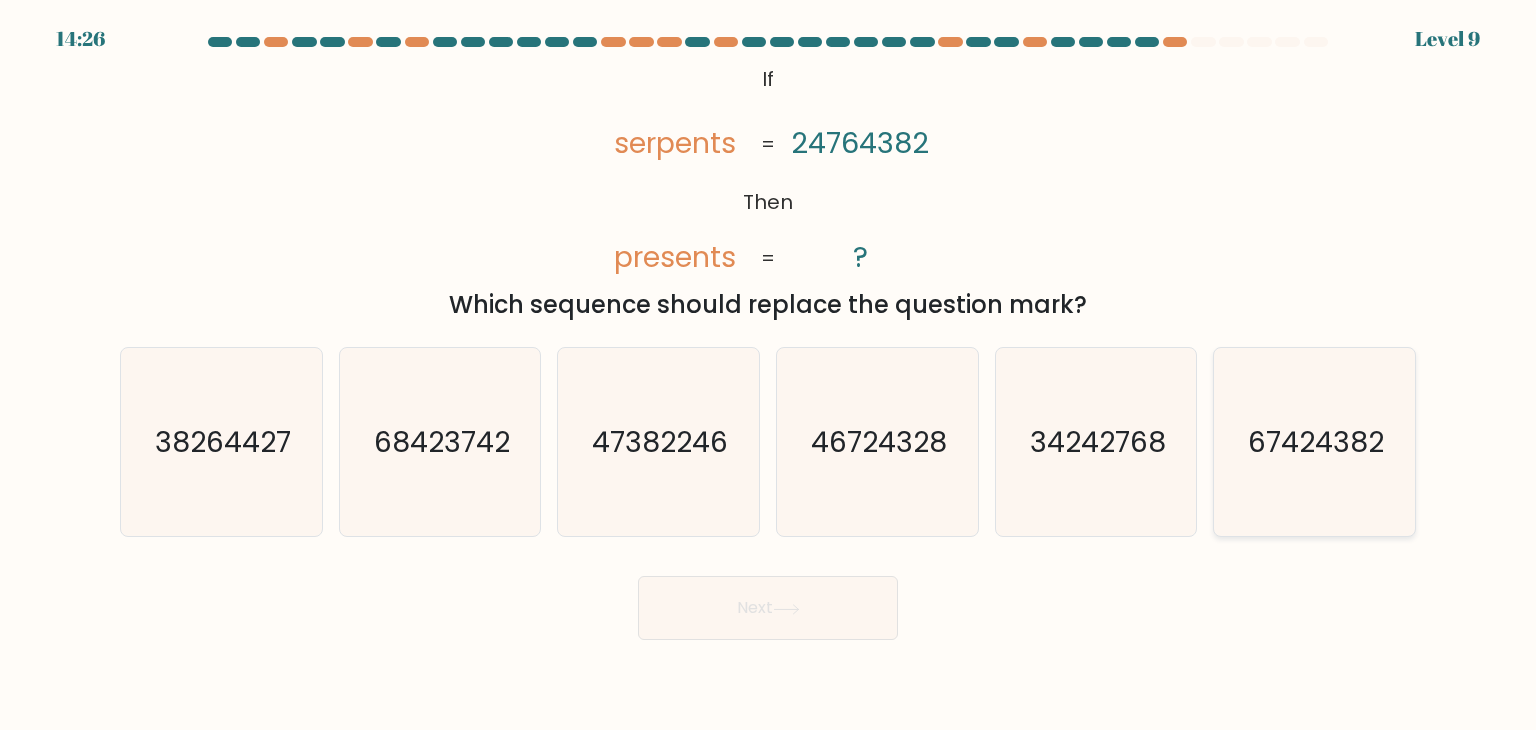 click on "67424382" 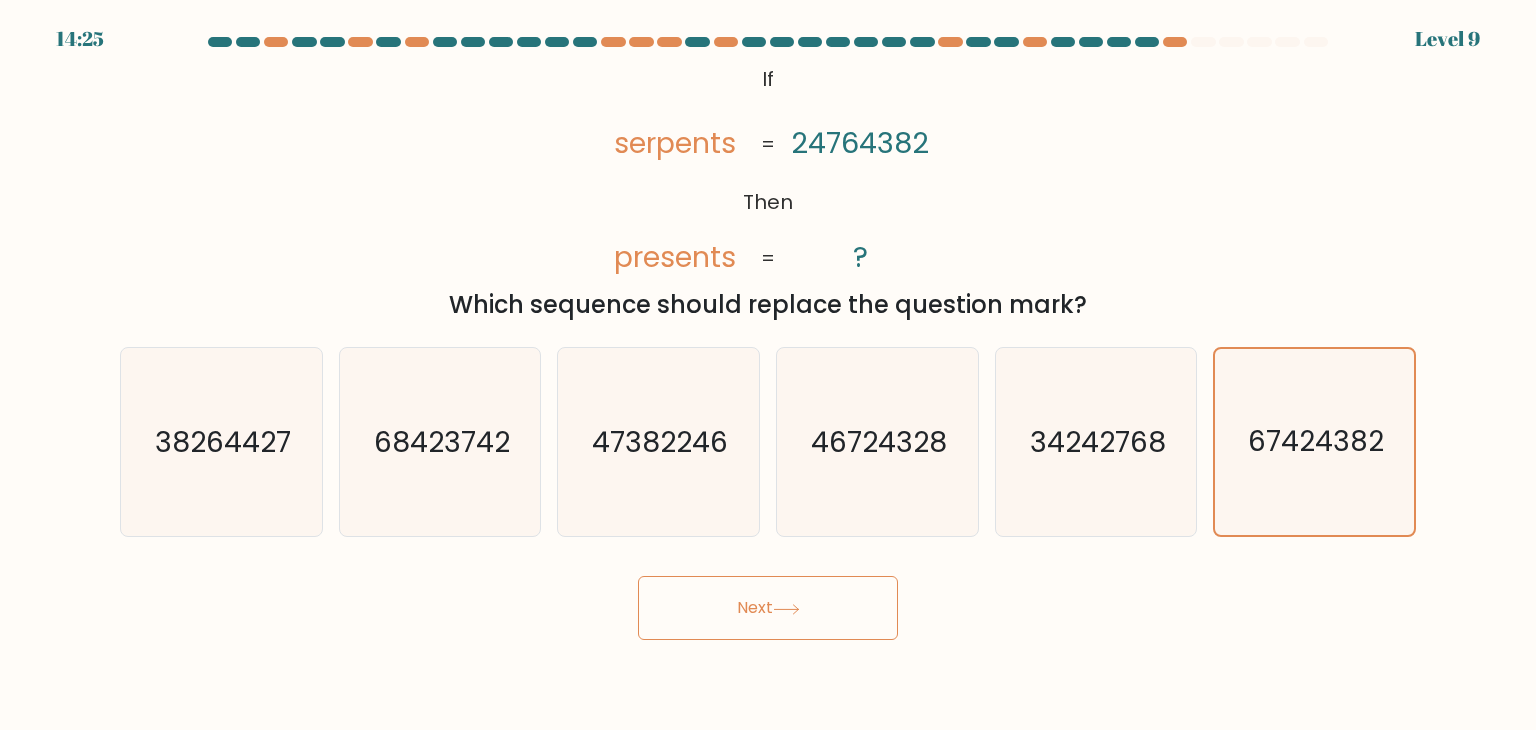 click on "Next" at bounding box center (768, 608) 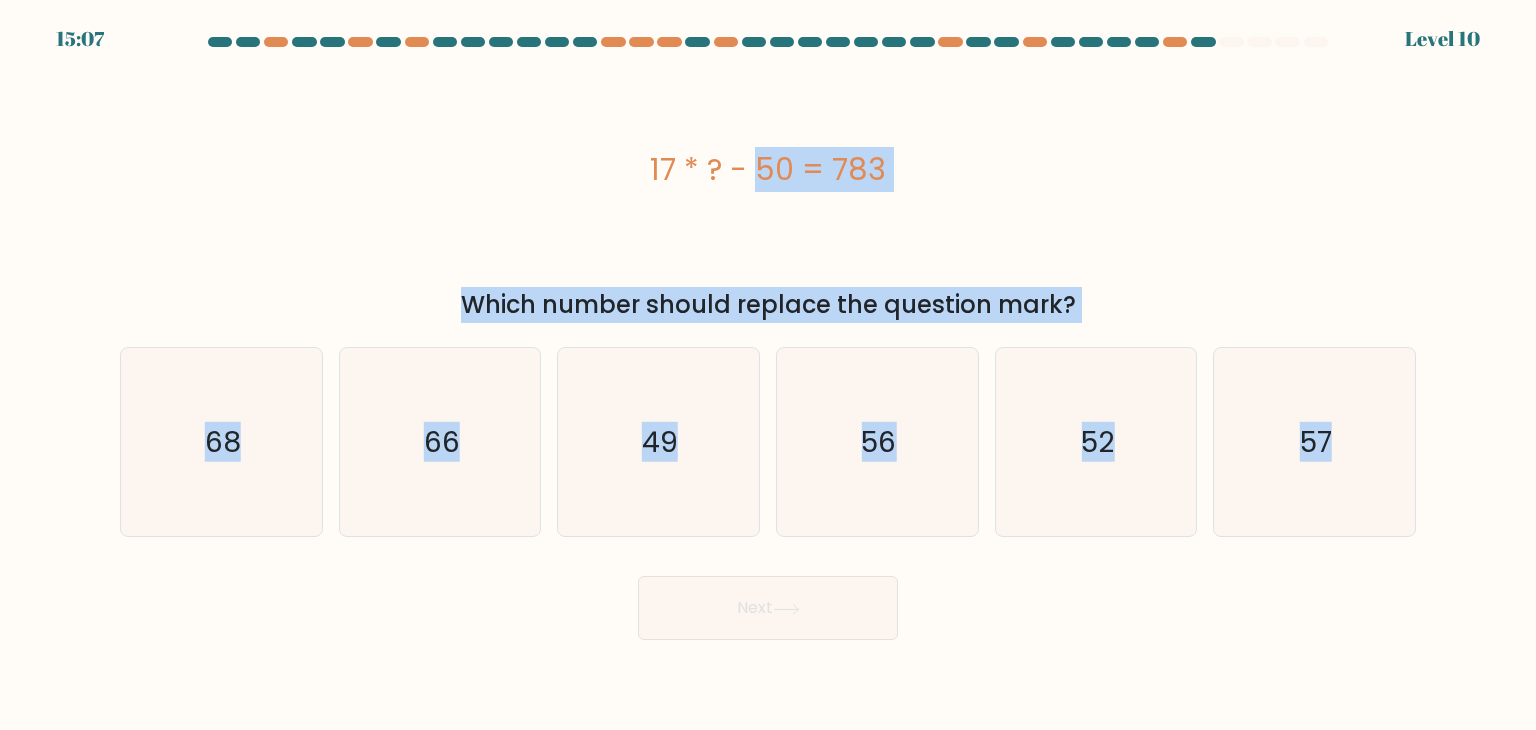 drag, startPoint x: 624, startPoint y: 133, endPoint x: 1655, endPoint y: 732, distance: 1192.3766 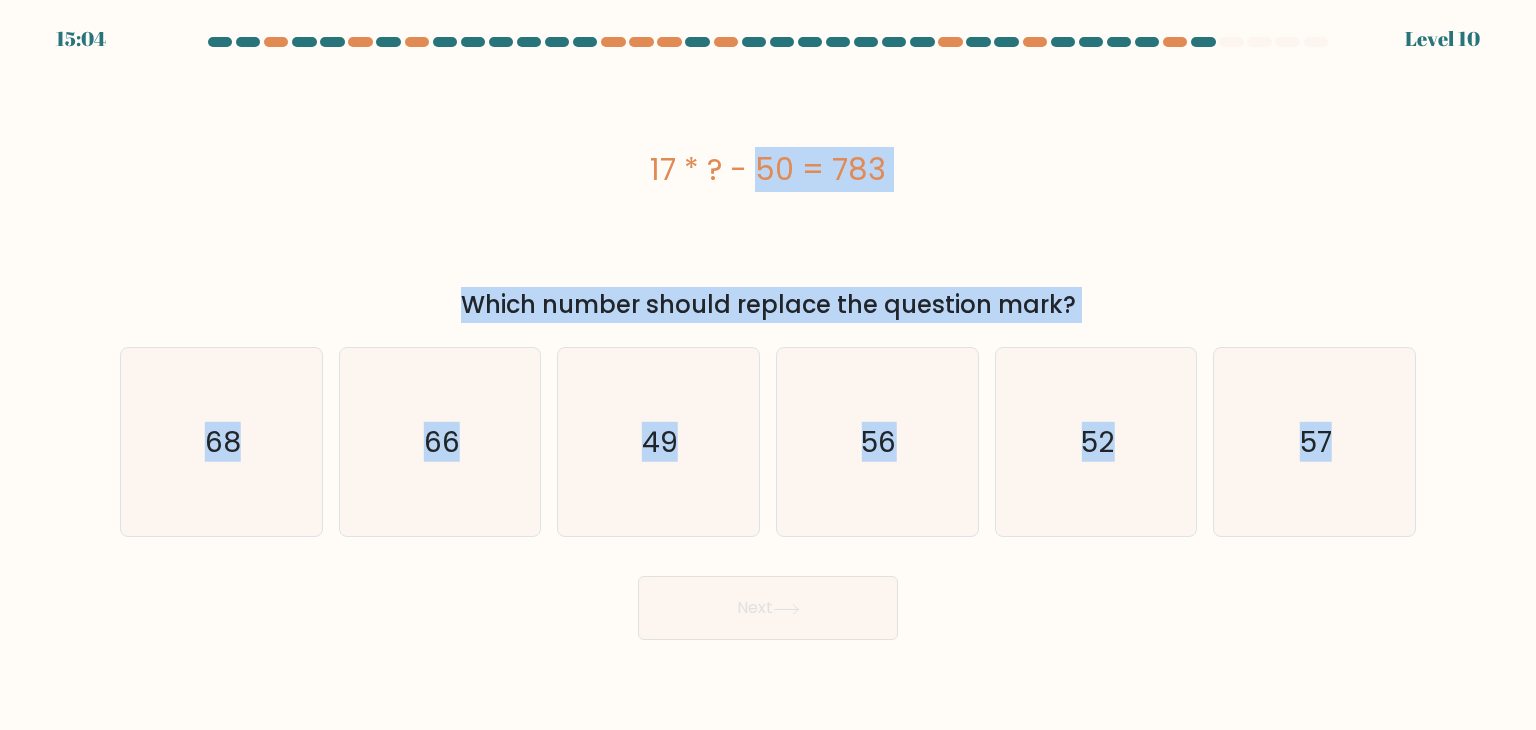 click on "a." at bounding box center [768, 338] 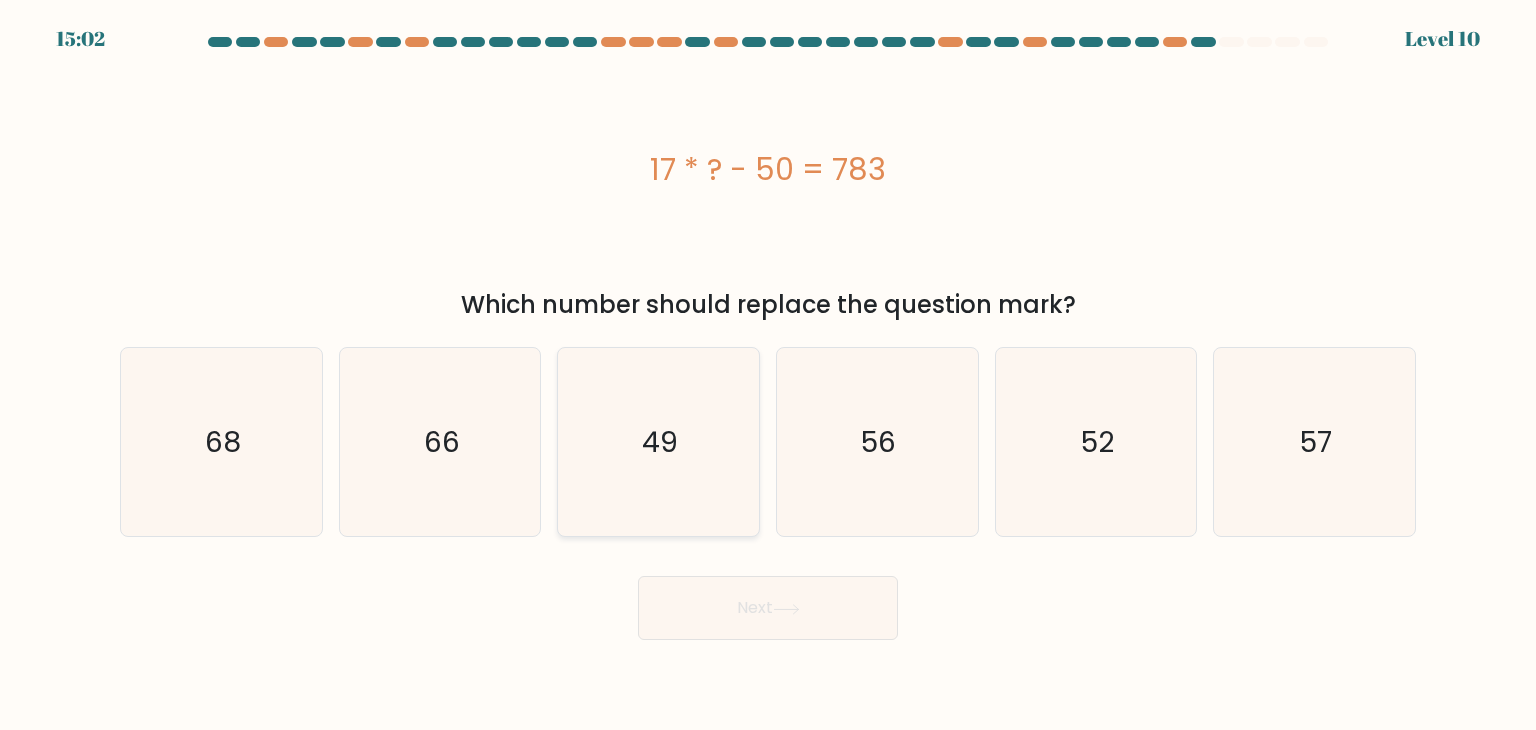 click on "49" 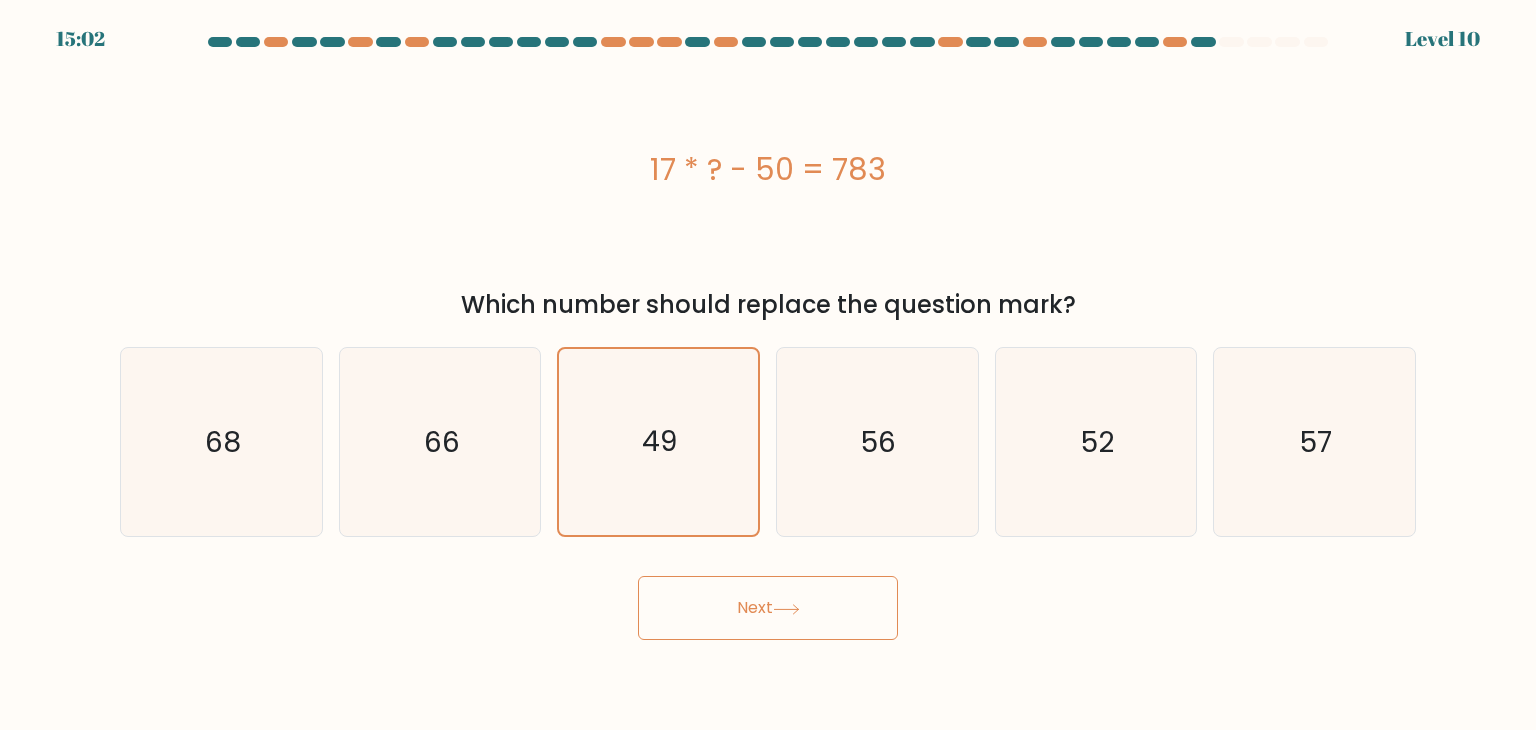 click on "Next" at bounding box center [768, 608] 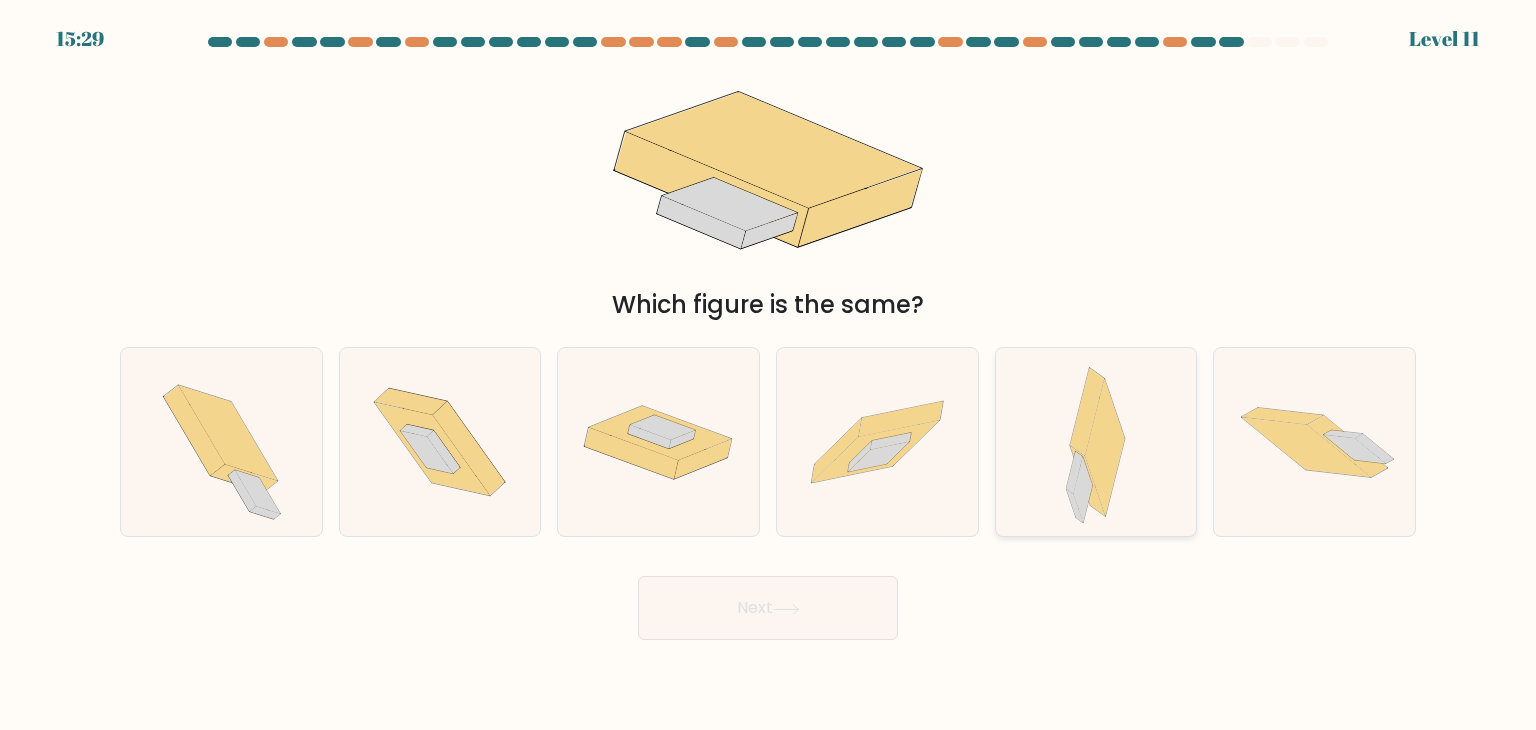 click 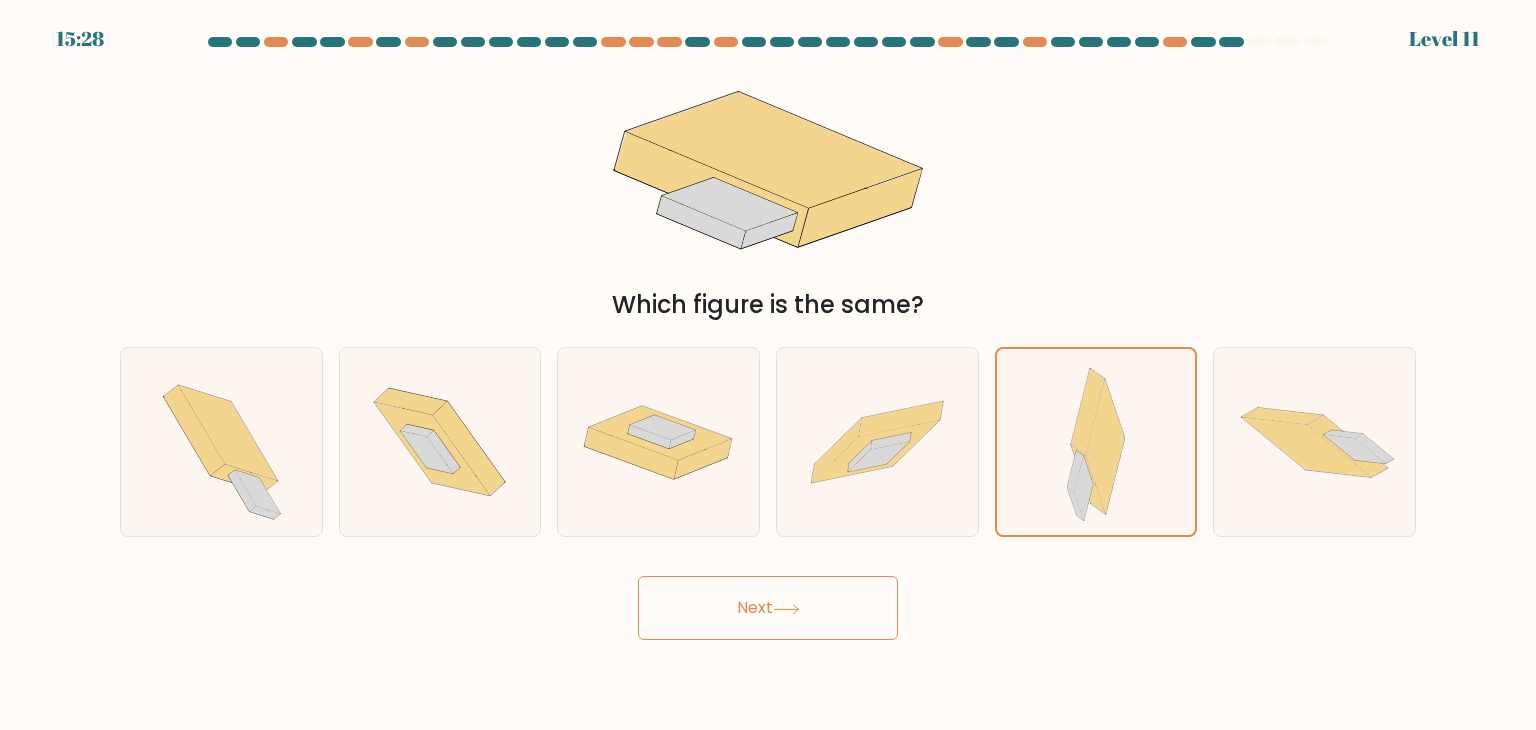 click on "Next" at bounding box center [768, 608] 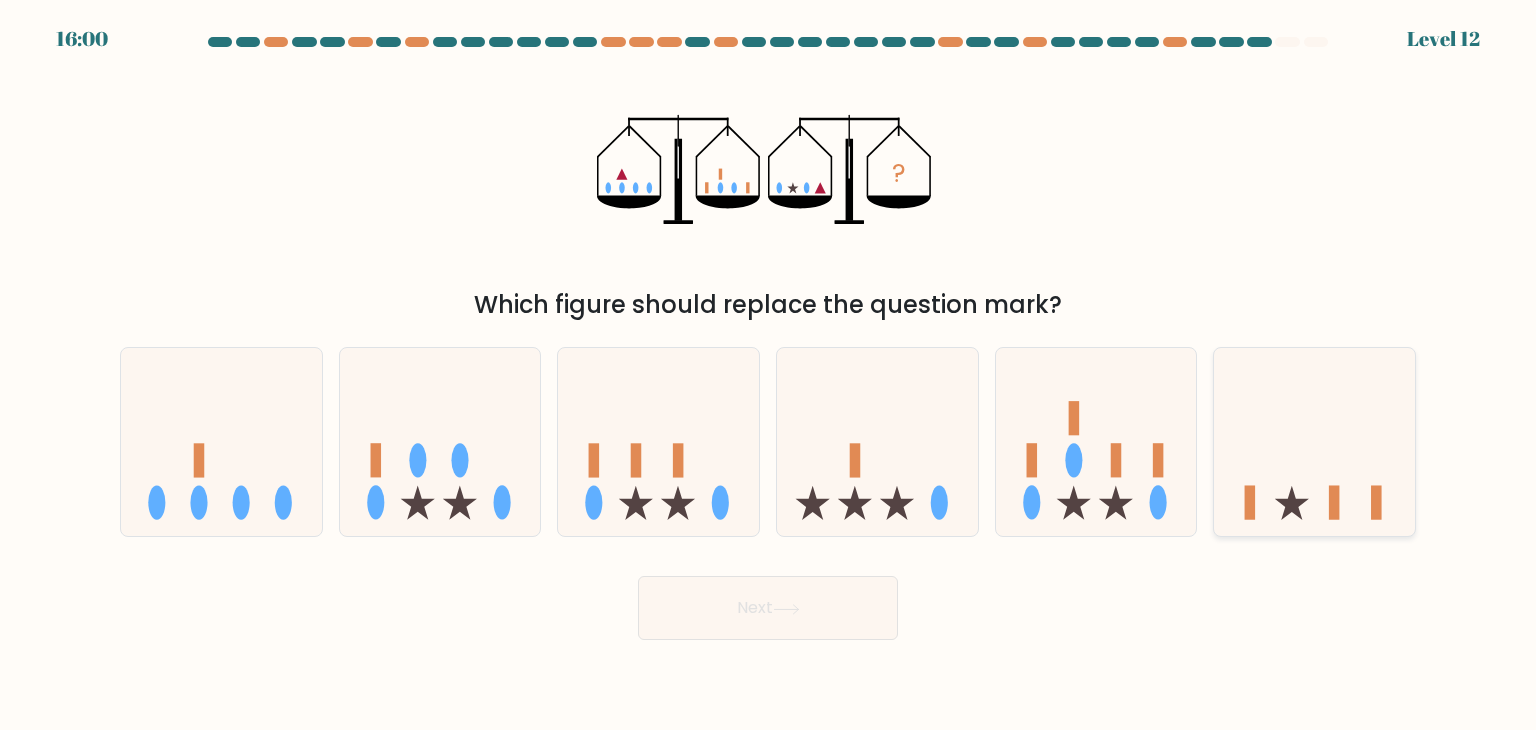 click 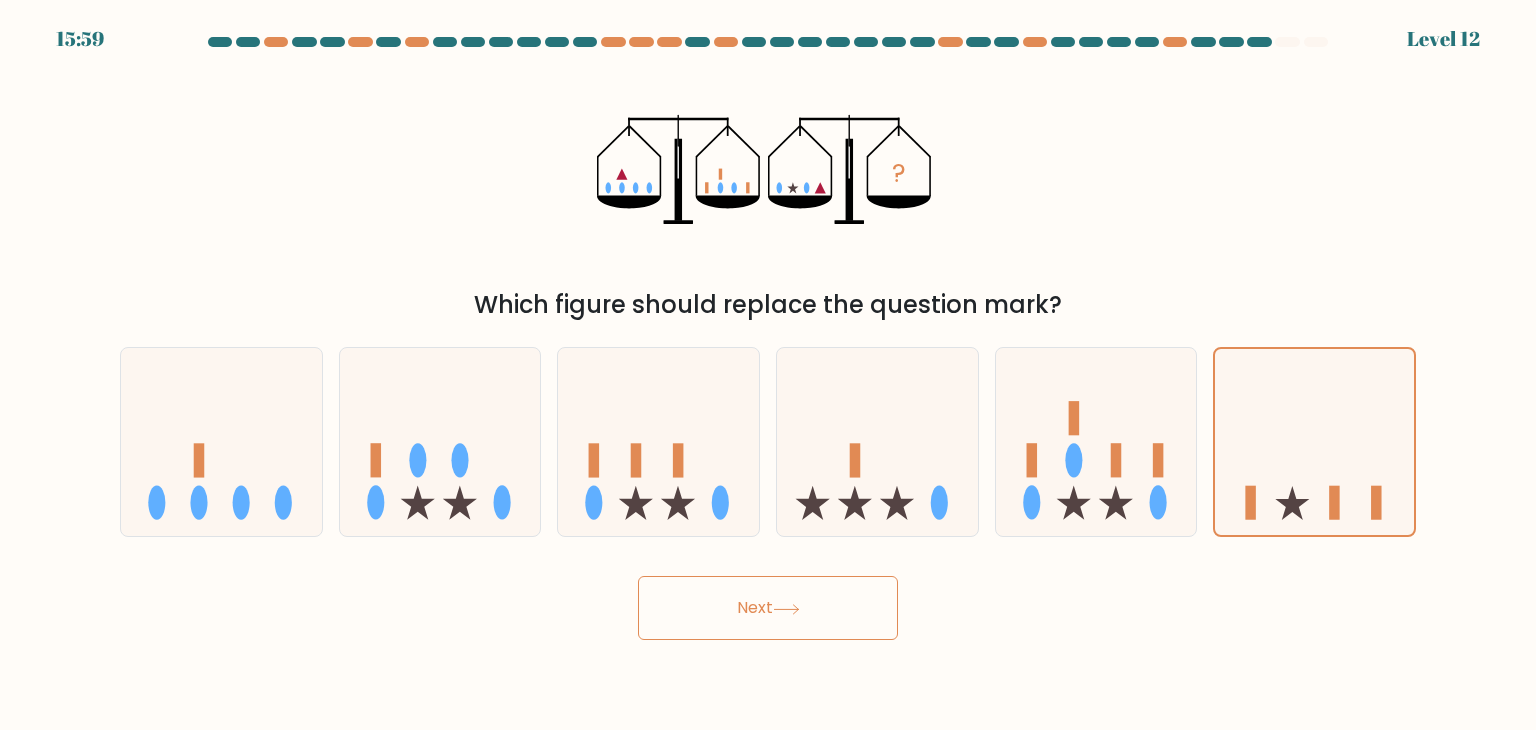 click on "Next" at bounding box center (768, 608) 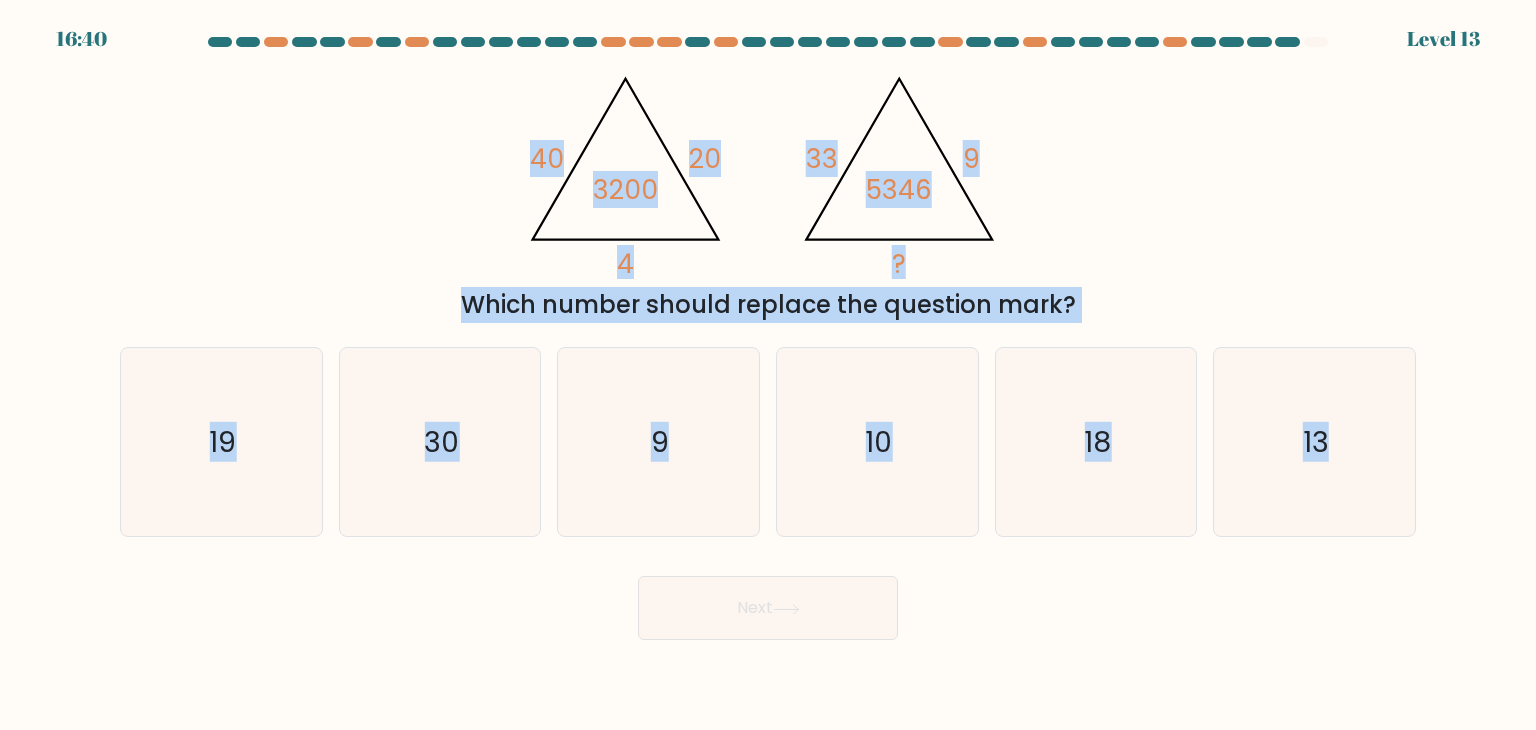drag, startPoint x: 504, startPoint y: 77, endPoint x: 1314, endPoint y: 619, distance: 974.6097 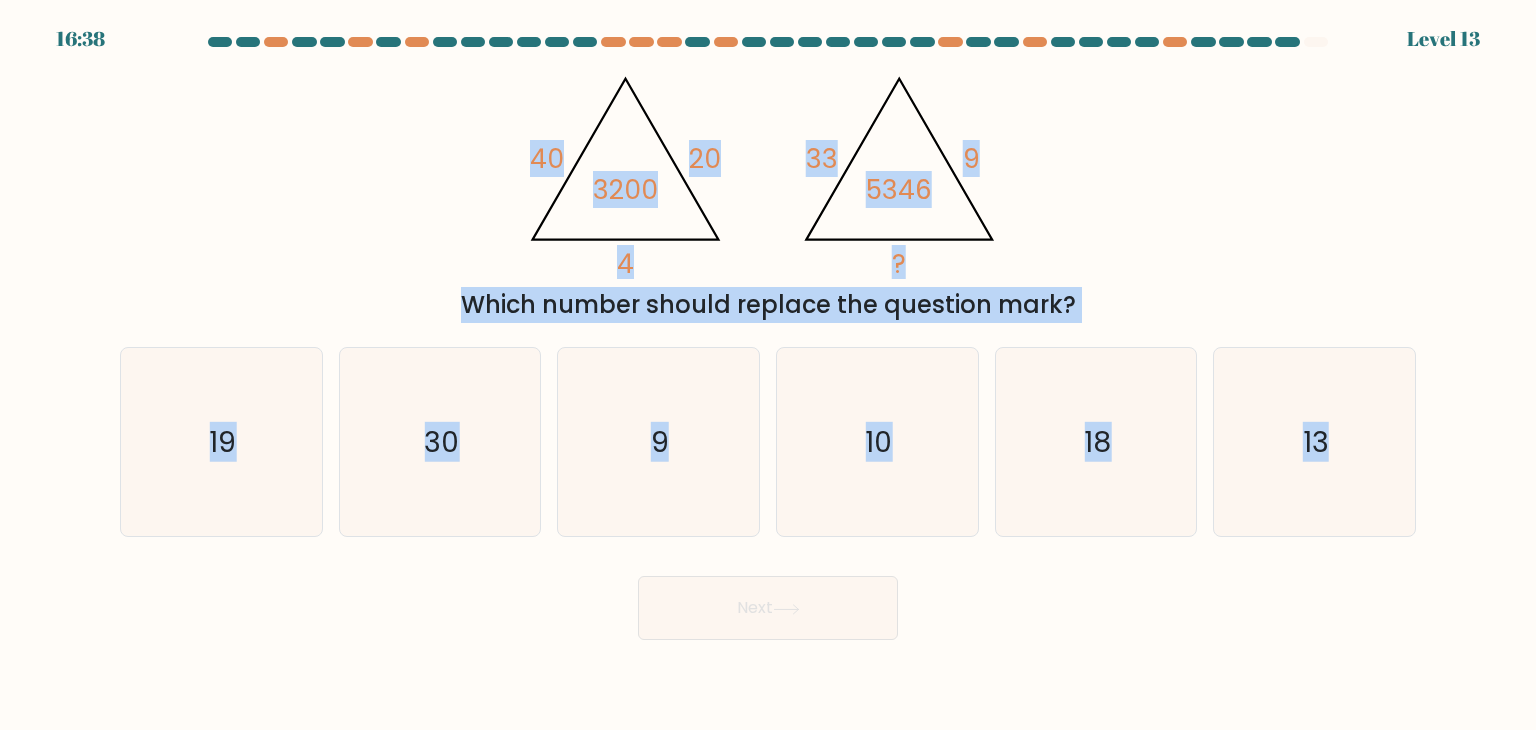 click on "@import url('https://fonts.googleapis.com/css?family=Abril+Fatface:400,100,100italic,300,300italic,400italic,500,500italic,700,700italic,900,900italic');                        40       20       4       3200                                       @import url('https://fonts.googleapis.com/css?family=Abril+Fatface:400,100,100italic,300,300italic,400italic,500,500italic,700,700italic,900,900italic');                        33       9       ?       5346
Which number should replace the question mark?" at bounding box center (768, 191) 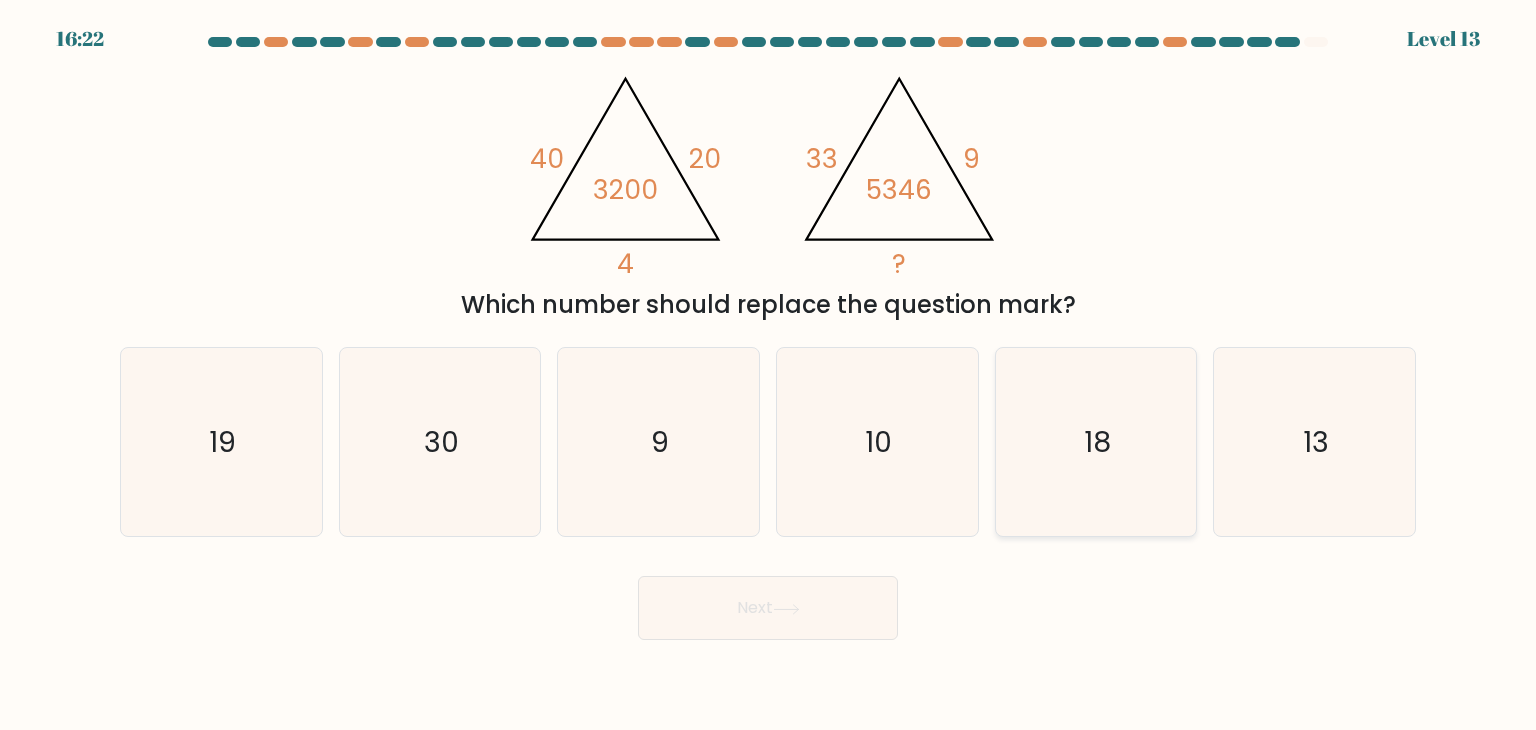 click on "18" 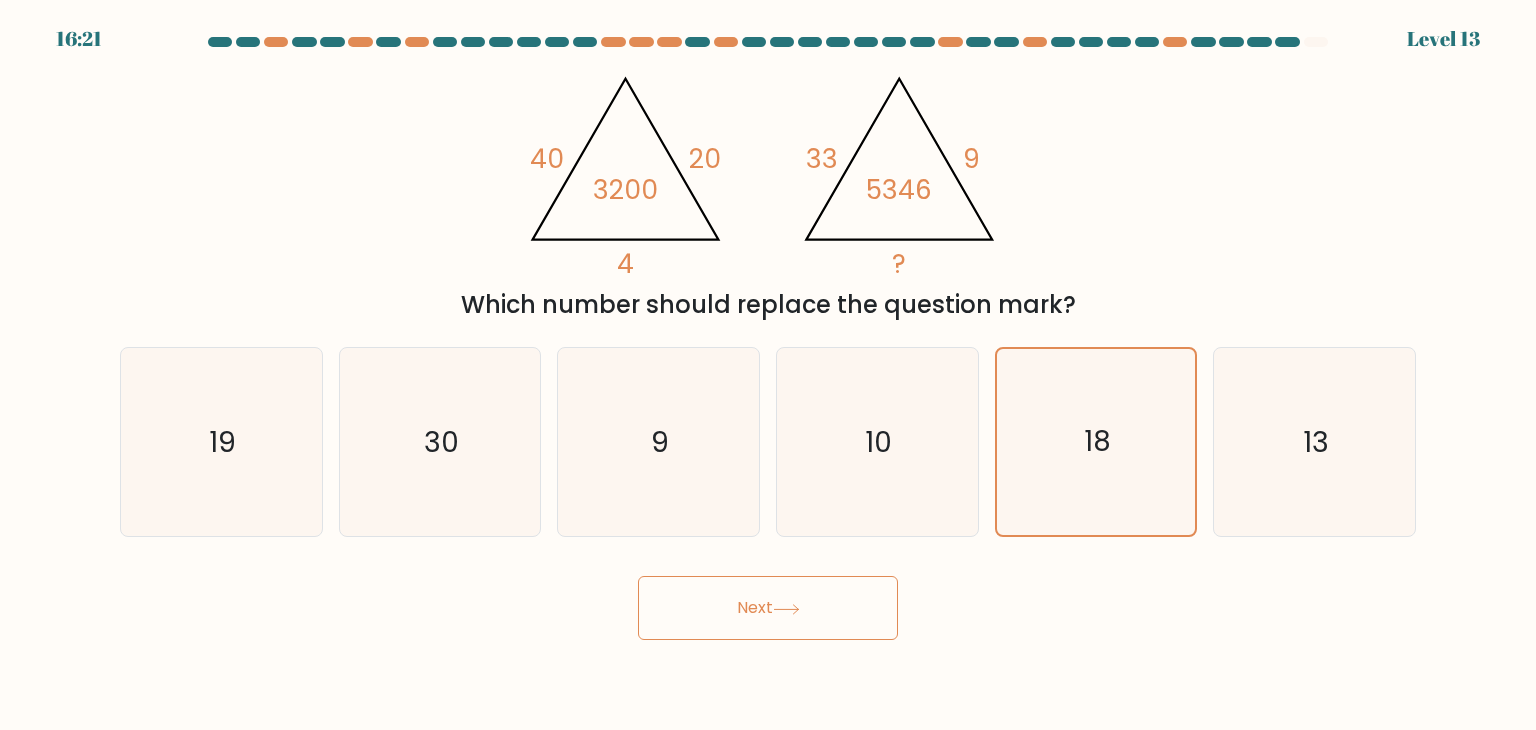 click on "Next" at bounding box center [768, 608] 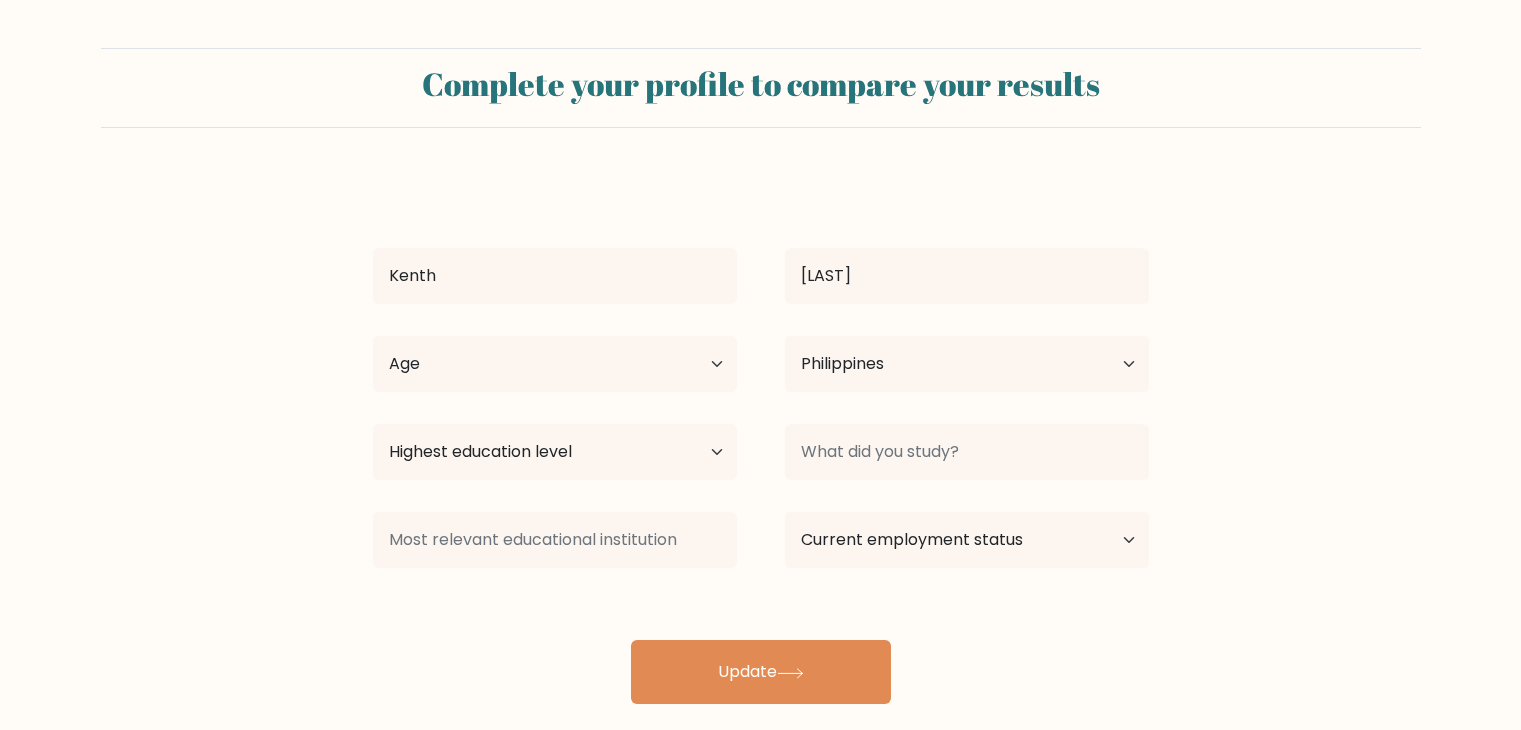 select on "PH" 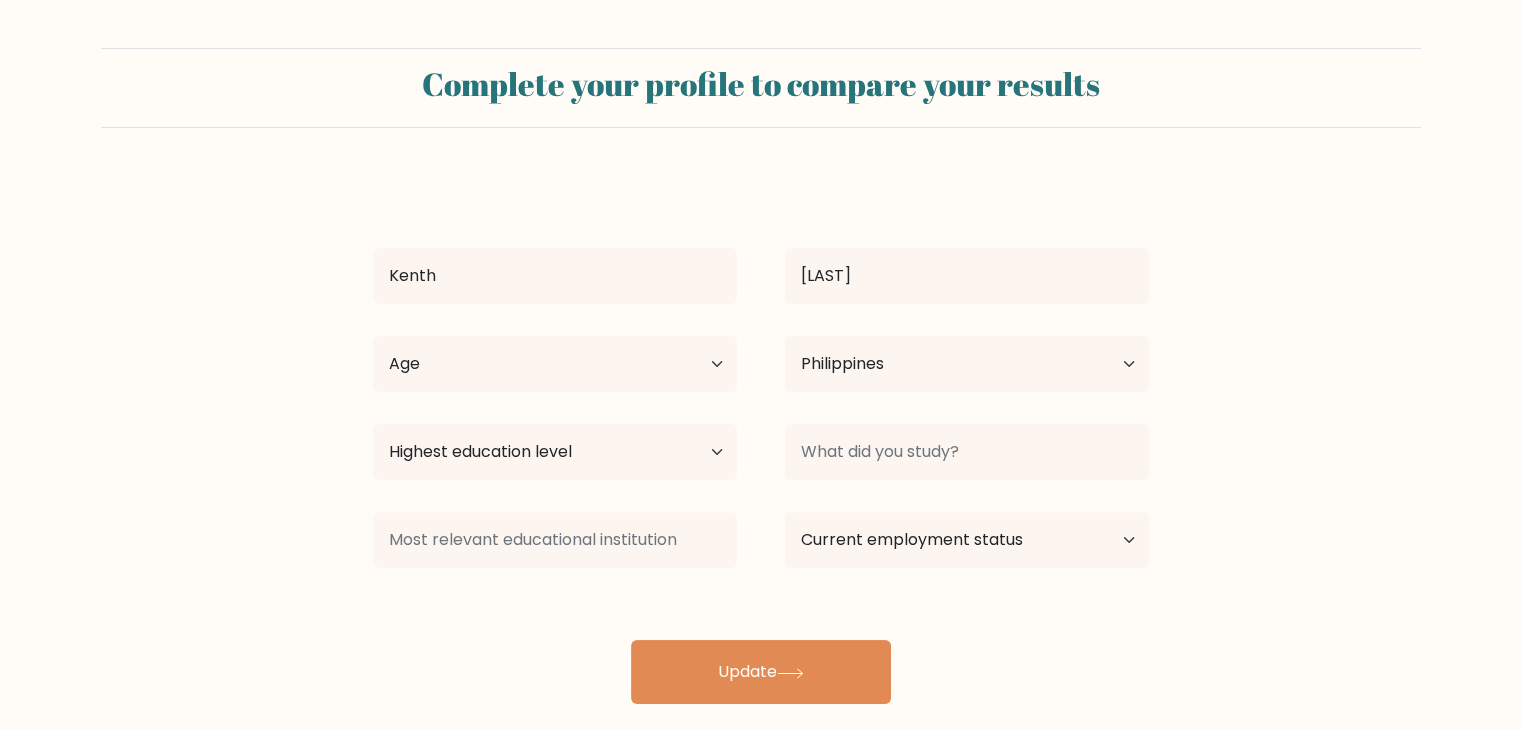 scroll, scrollTop: 28, scrollLeft: 0, axis: vertical 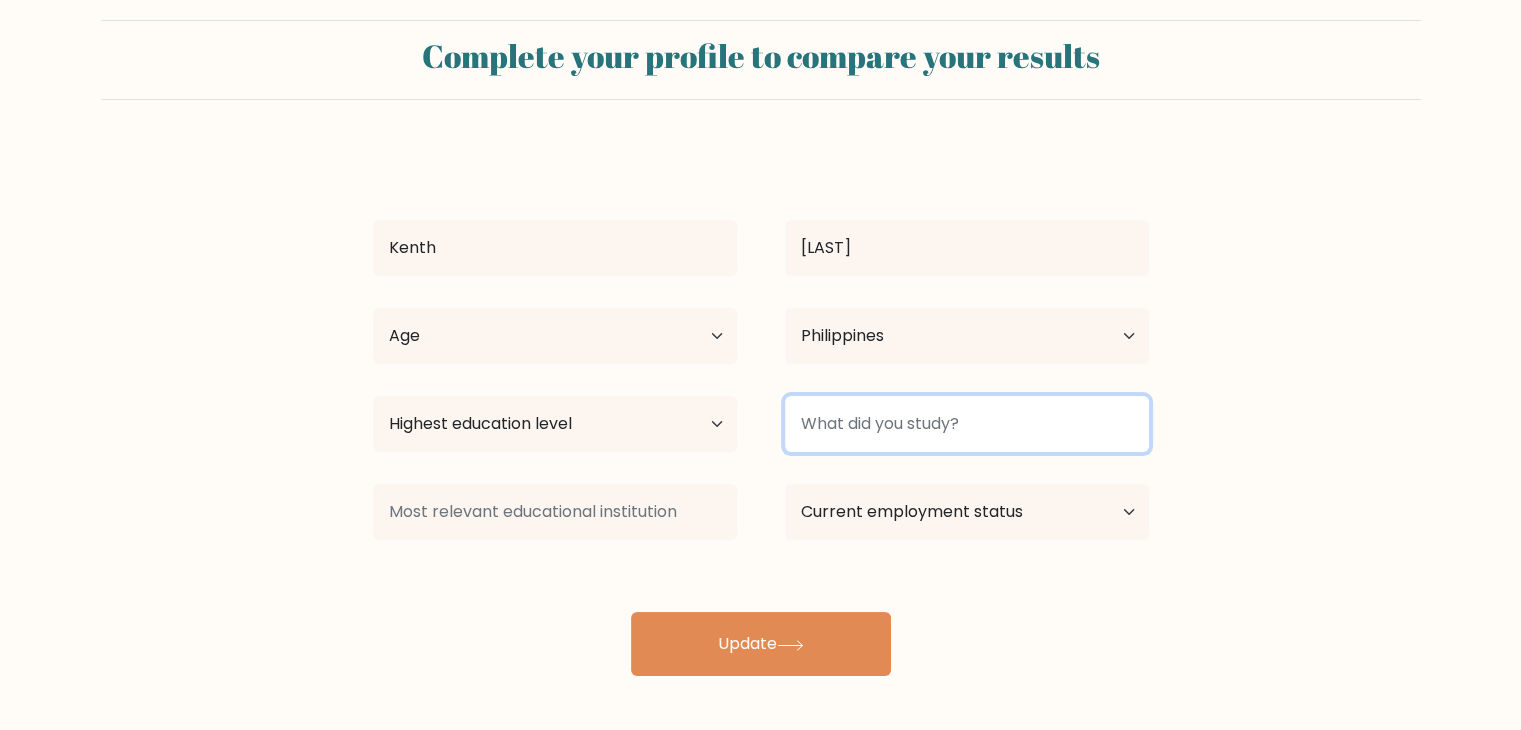 click at bounding box center (967, 424) 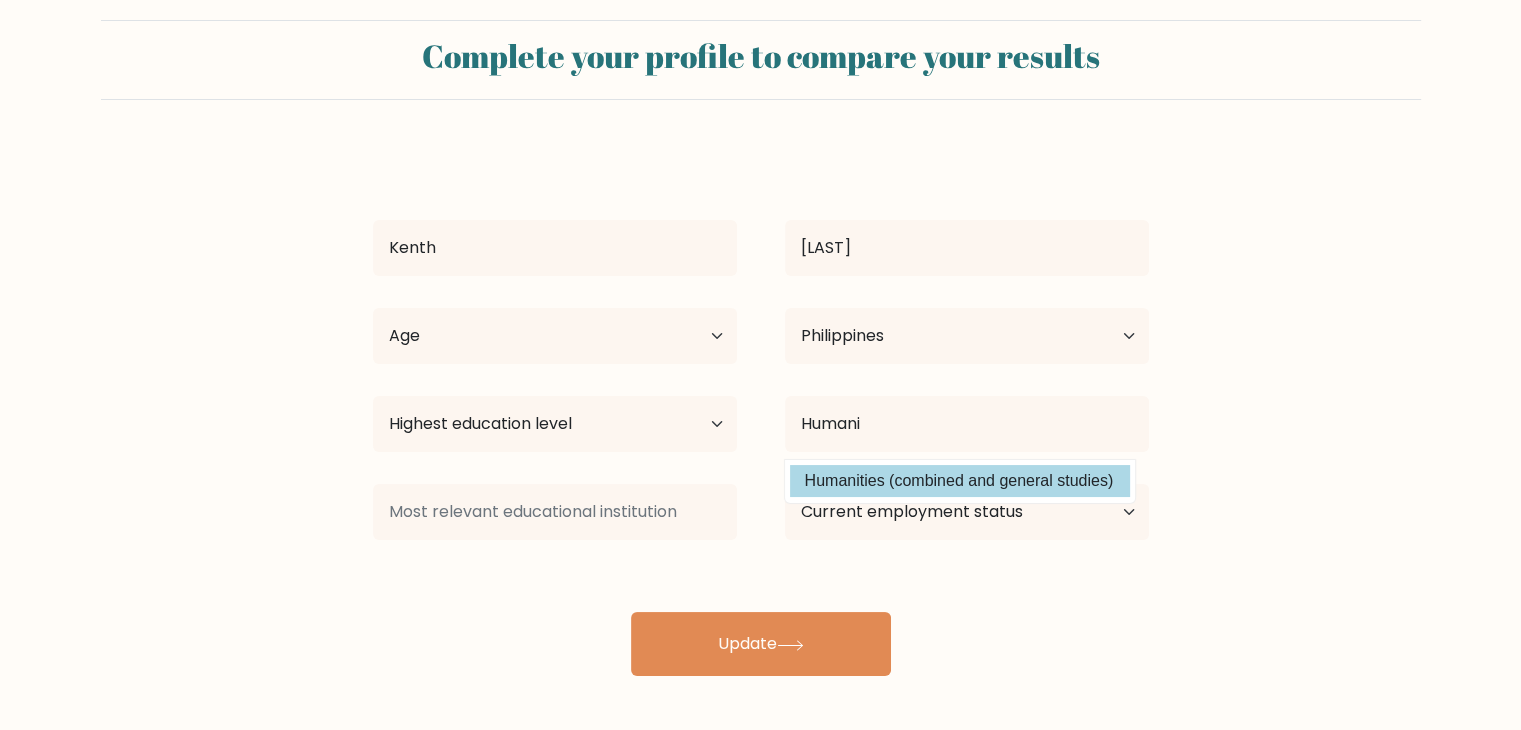 click on "Humanities (combined and general studies)" at bounding box center (960, 481) 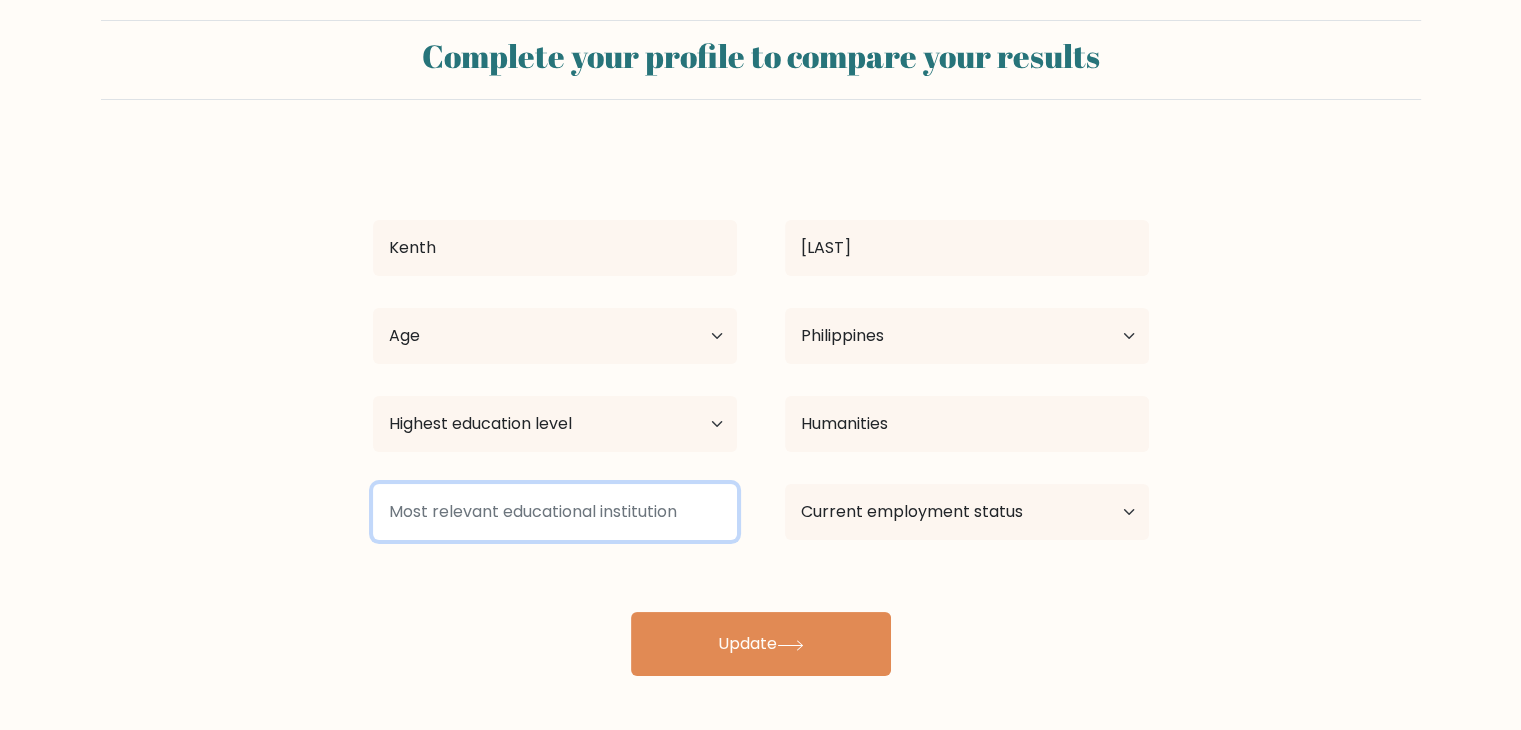 click at bounding box center (555, 512) 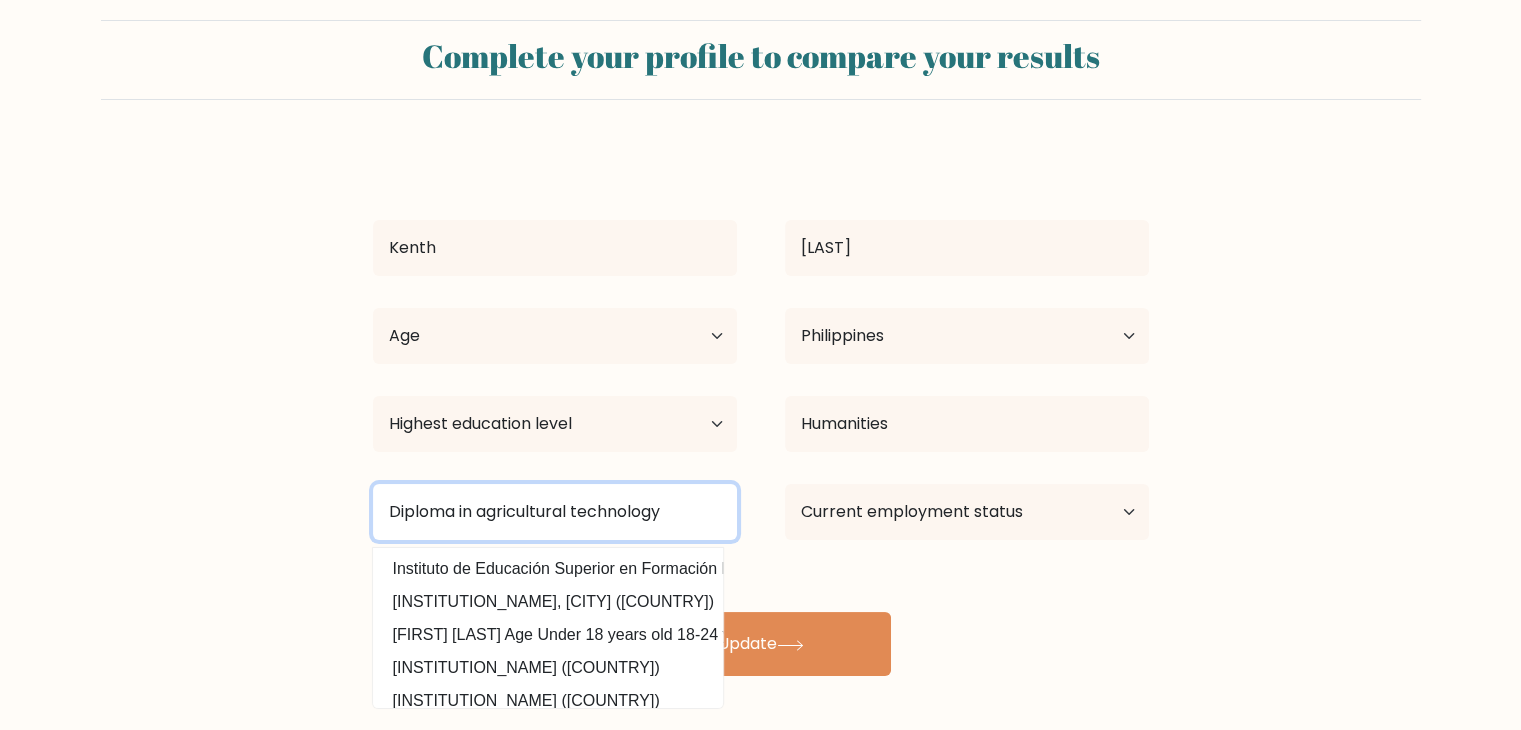 type on "Diploma in agricultural technology" 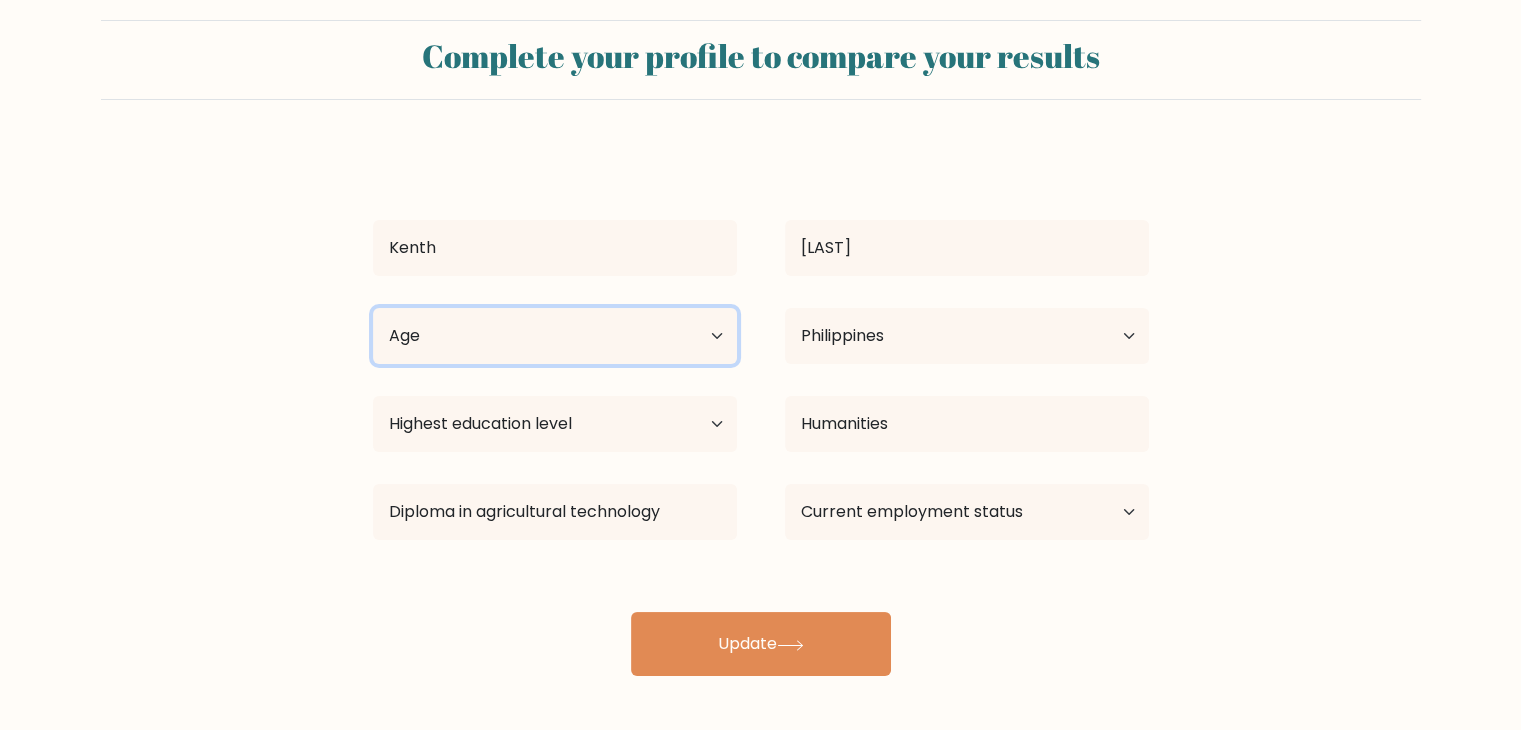 click on "Age
Under 18 years old
18-24 years old
25-34 years old
35-44 years old
45-54 years old
55-64 years old
65 years old and above" at bounding box center (555, 336) 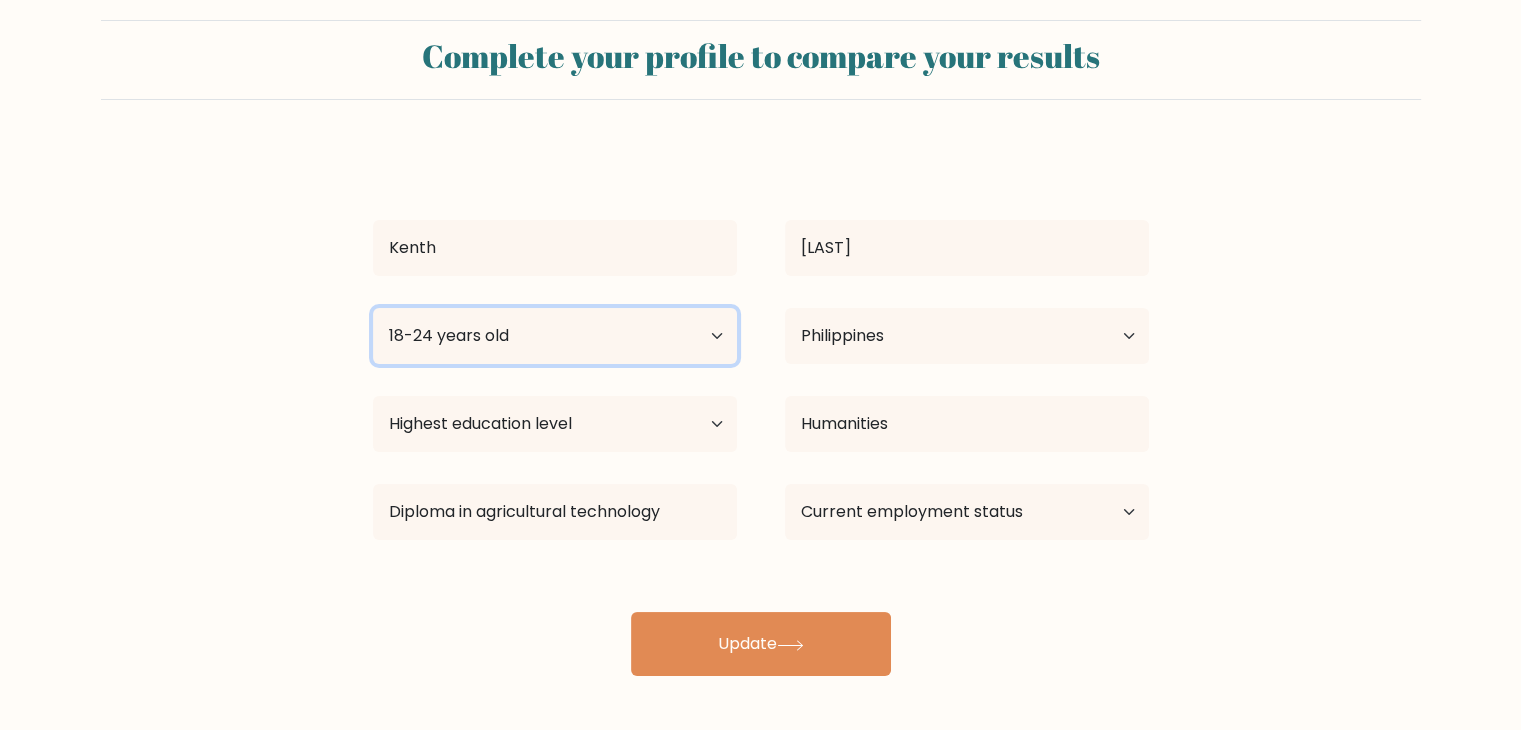 click on "Age
Under 18 years old
18-24 years old
25-34 years old
35-44 years old
45-54 years old
55-64 years old
65 years old and above" at bounding box center [555, 336] 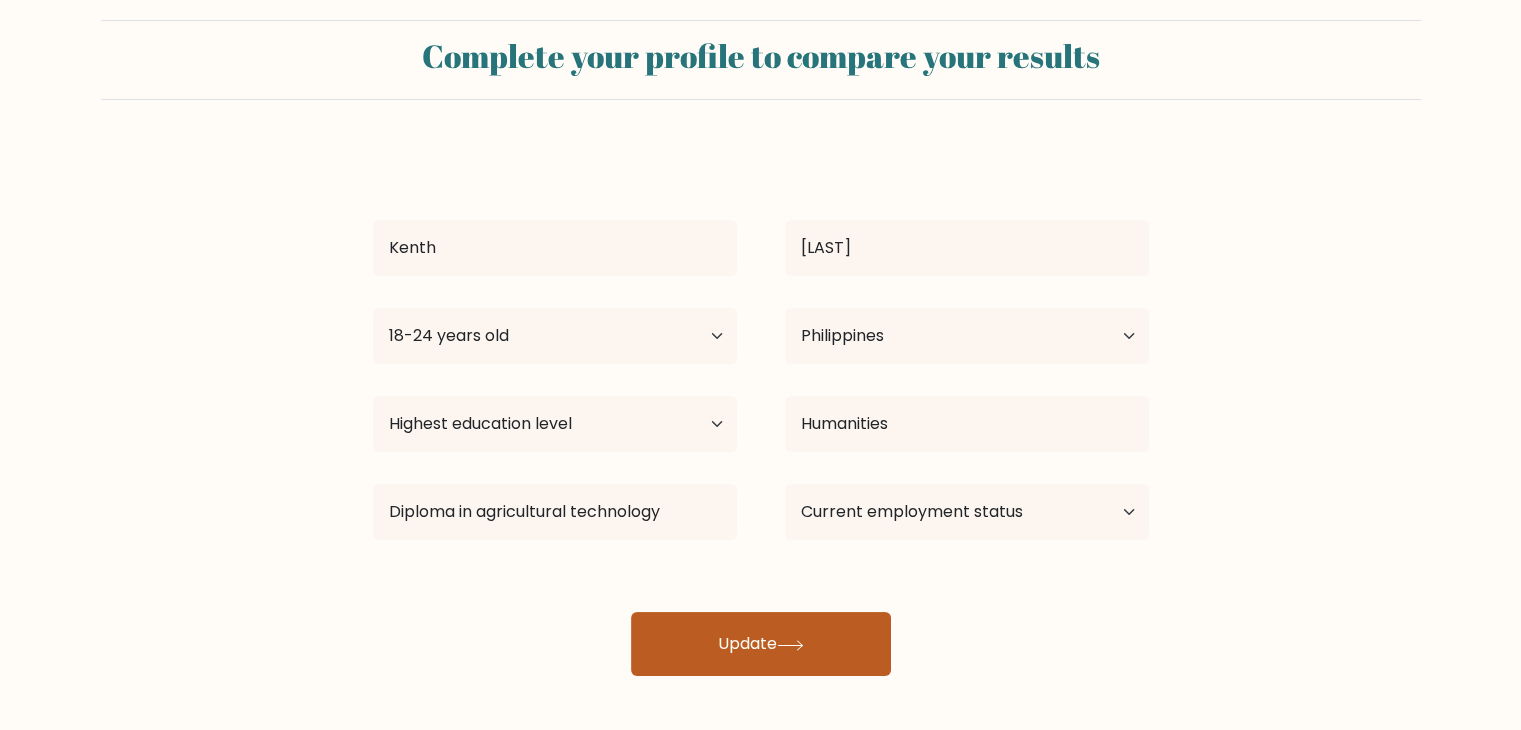 click on "Update" at bounding box center (761, 644) 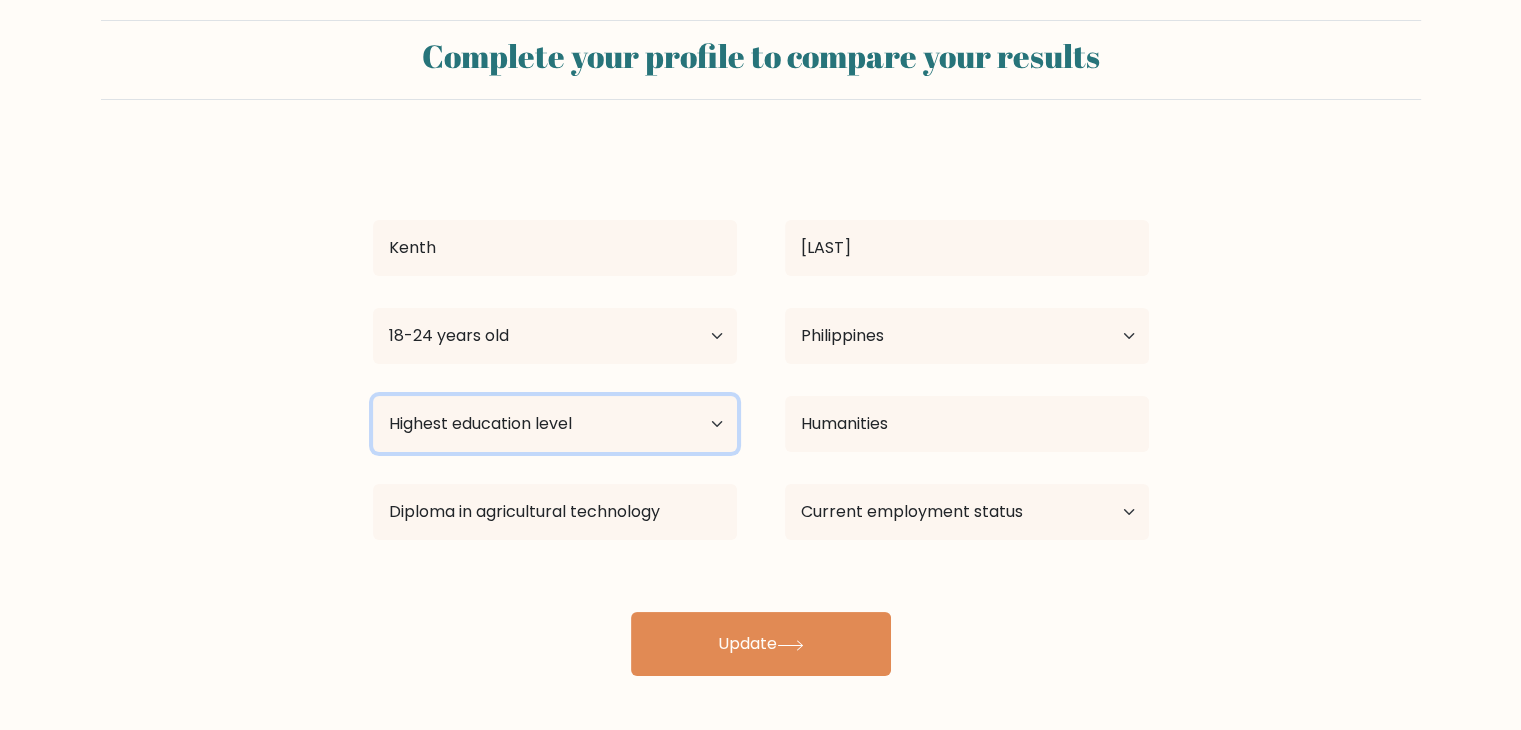 click on "Highest education level
No schooling
Primary
Lower Secondary
Upper Secondary
Occupation Specific
Bachelor's degree
Master's degree
Doctoral degree" at bounding box center (555, 424) 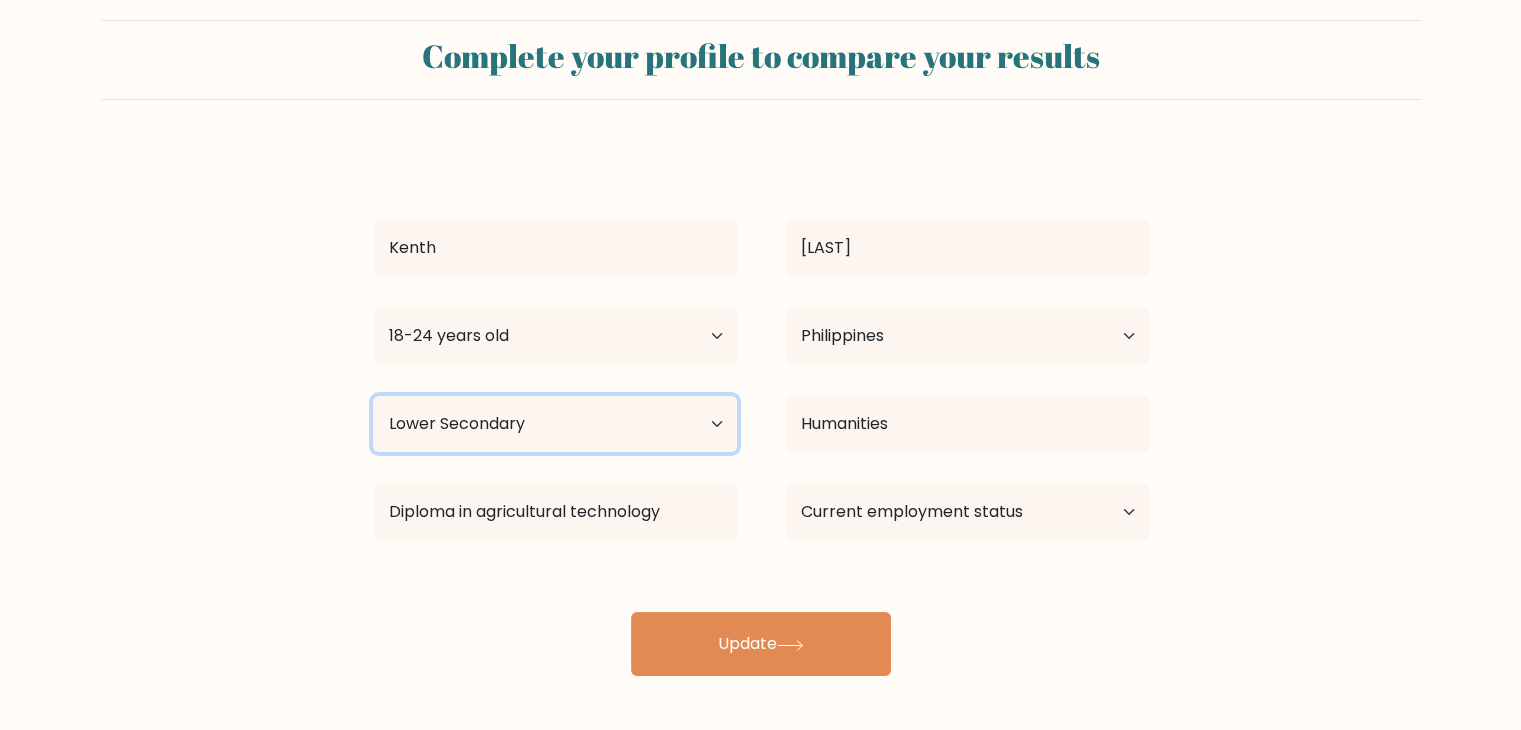 click on "Highest education level
No schooling
Primary
Lower Secondary
Upper Secondary
Occupation Specific
Bachelor's degree
Master's degree
Doctoral degree" at bounding box center (555, 424) 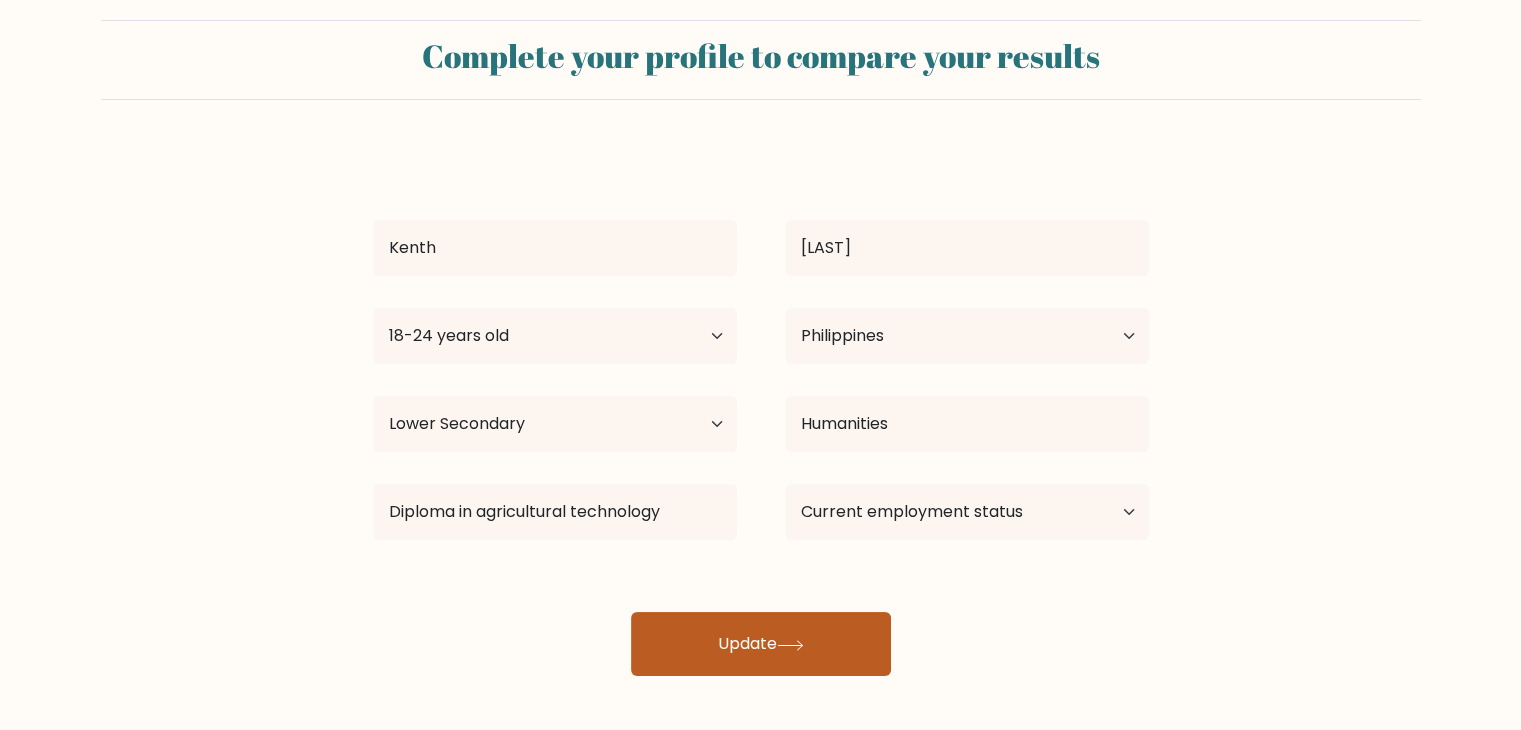 click on "Update" at bounding box center (761, 644) 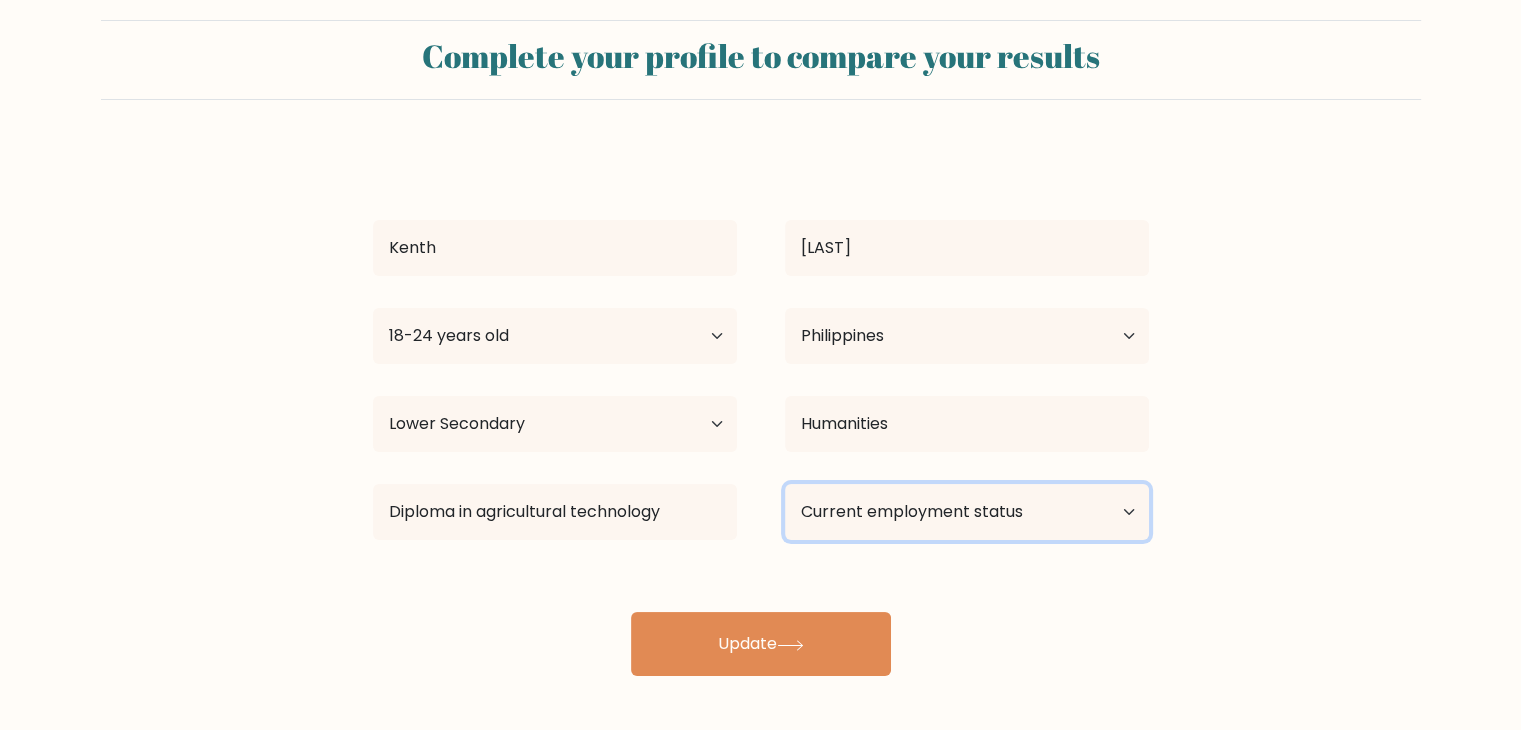 click on "Current employment status
Employed
Student
Retired
Other / prefer not to answer" at bounding box center (967, 512) 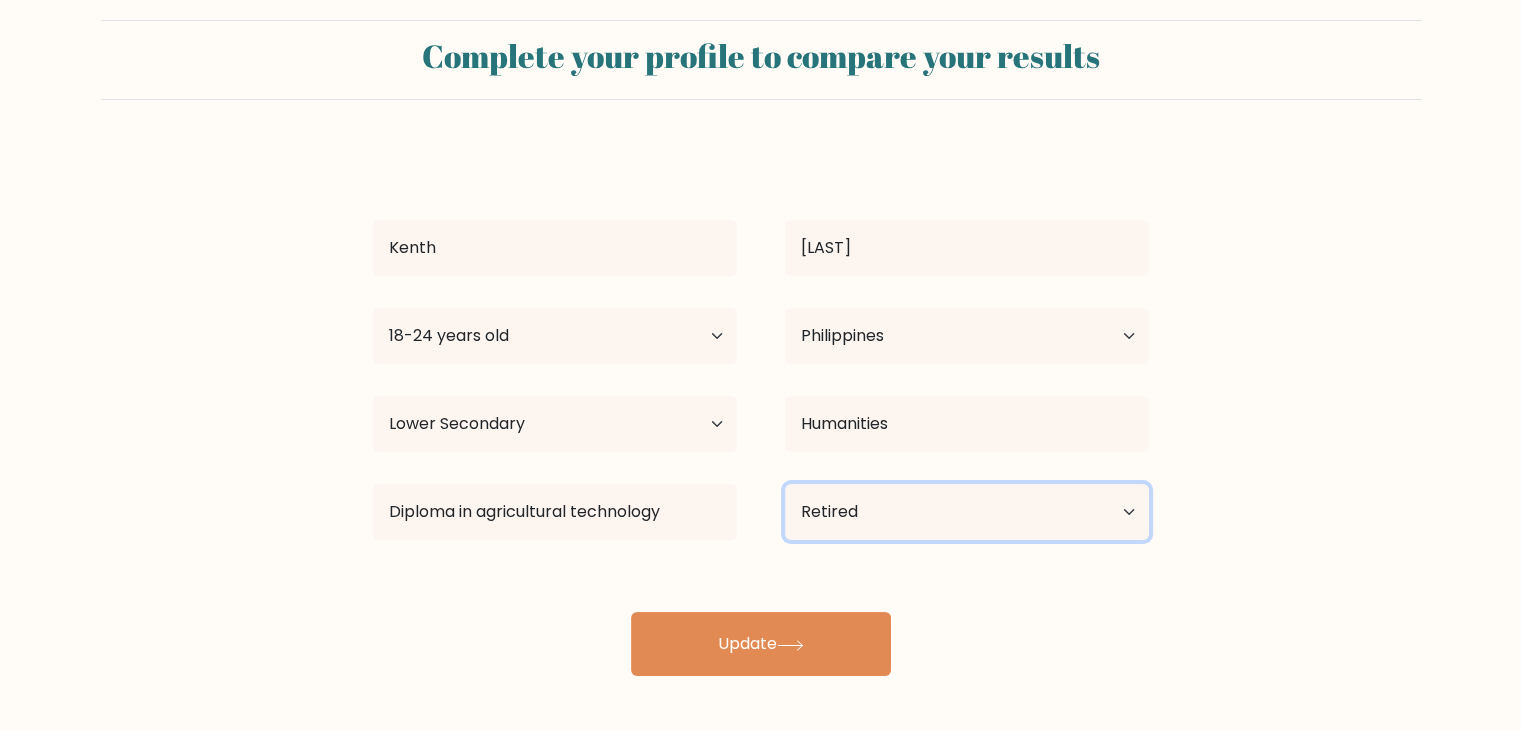click on "Current employment status
Employed
Student
Retired
Other / prefer not to answer" at bounding box center [967, 512] 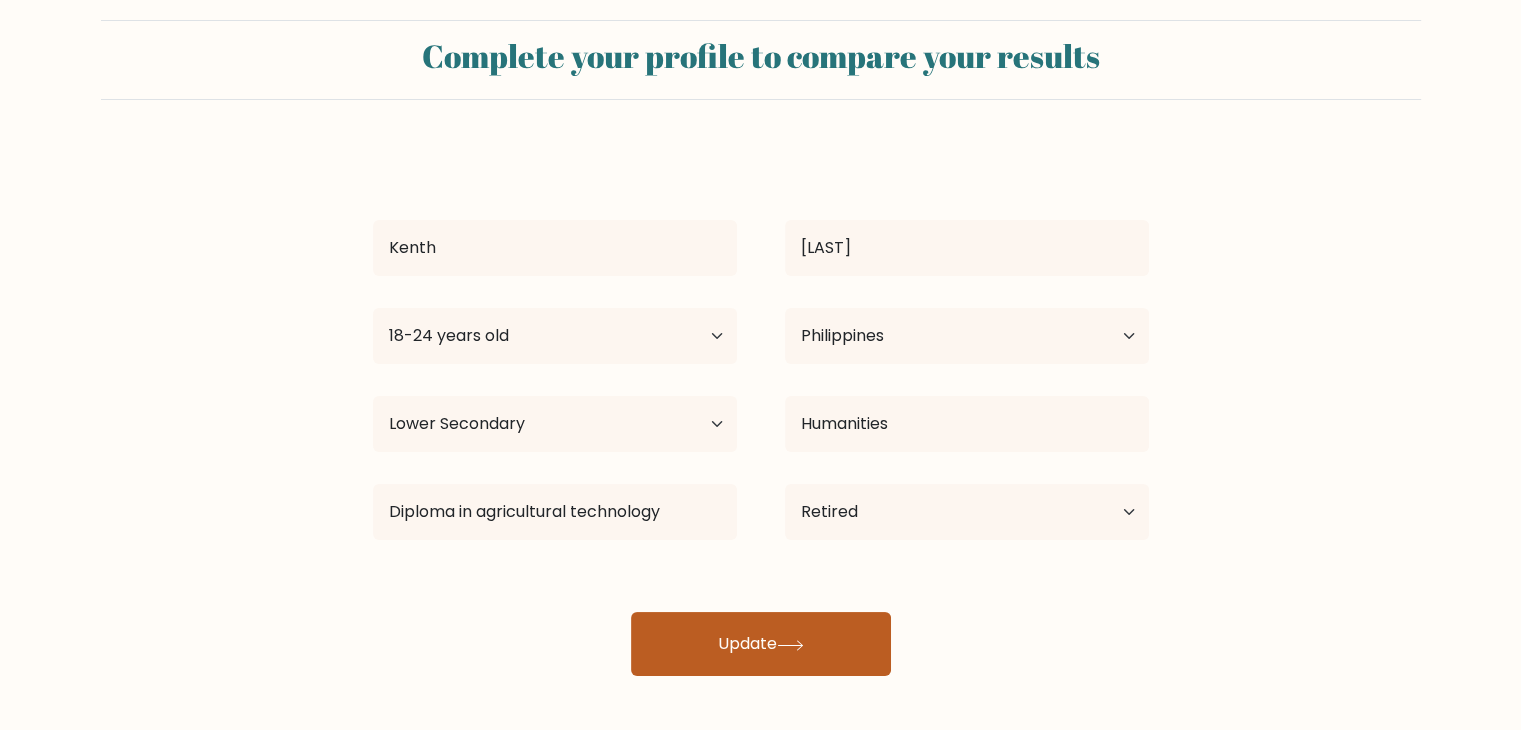 click on "Kenth
Saure
Age
Under 18 years old
18-24 years old
25-34 years old
35-44 years old
45-54 years old
55-64 years old
65 years old and above
Country
Afghanistan
Albania
Algeria
American Samoa
Andorra
Angola
Anguilla
Antarctica
Antigua and Barbuda
Argentina
Armenia
Aruba
Australia
Austria
Azerbaijan
Bahamas
Bahrain
Bangladesh
Barbados
Belarus
Belgium
Belize
Benin
Bermuda
Bhutan
Bolivia" at bounding box center (761, 412) 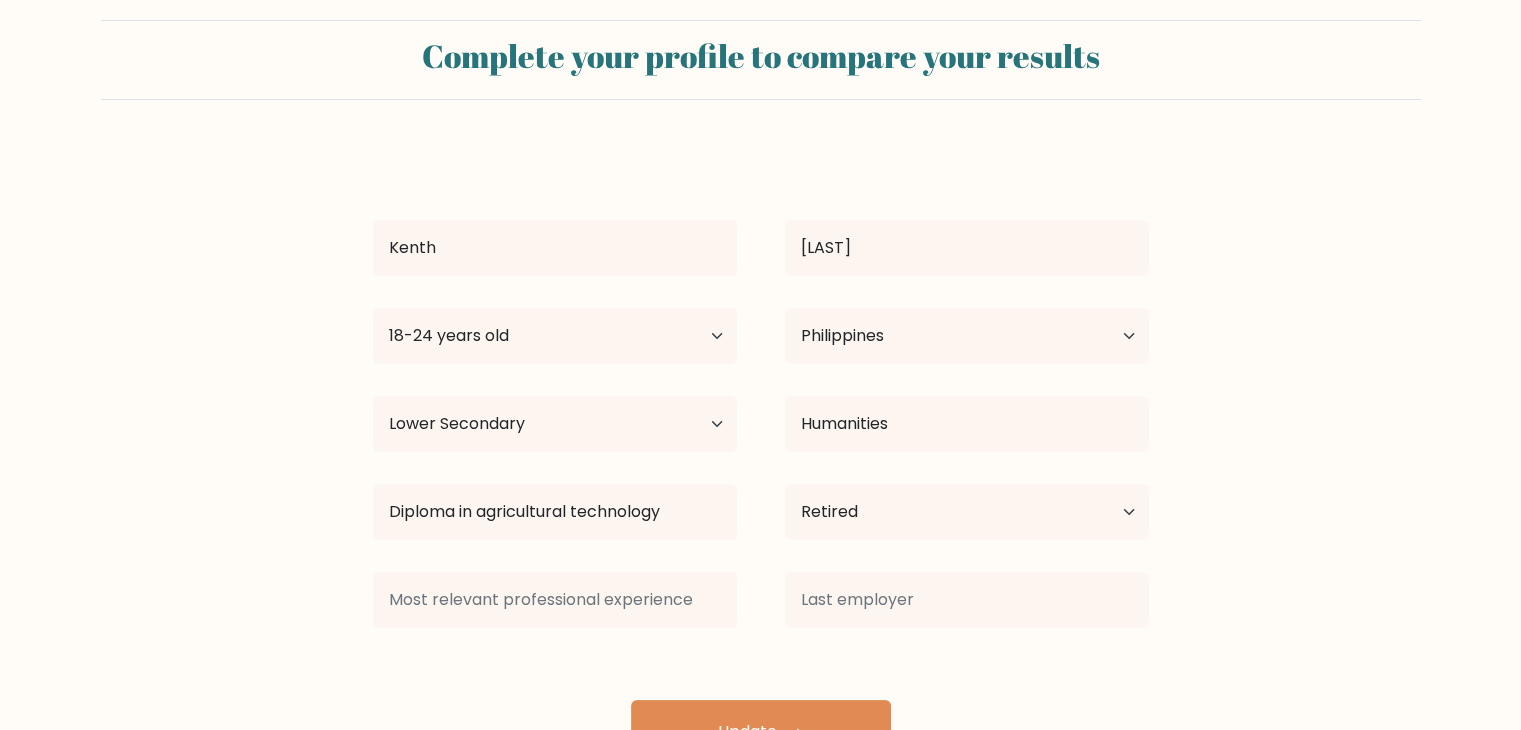 scroll, scrollTop: 62, scrollLeft: 0, axis: vertical 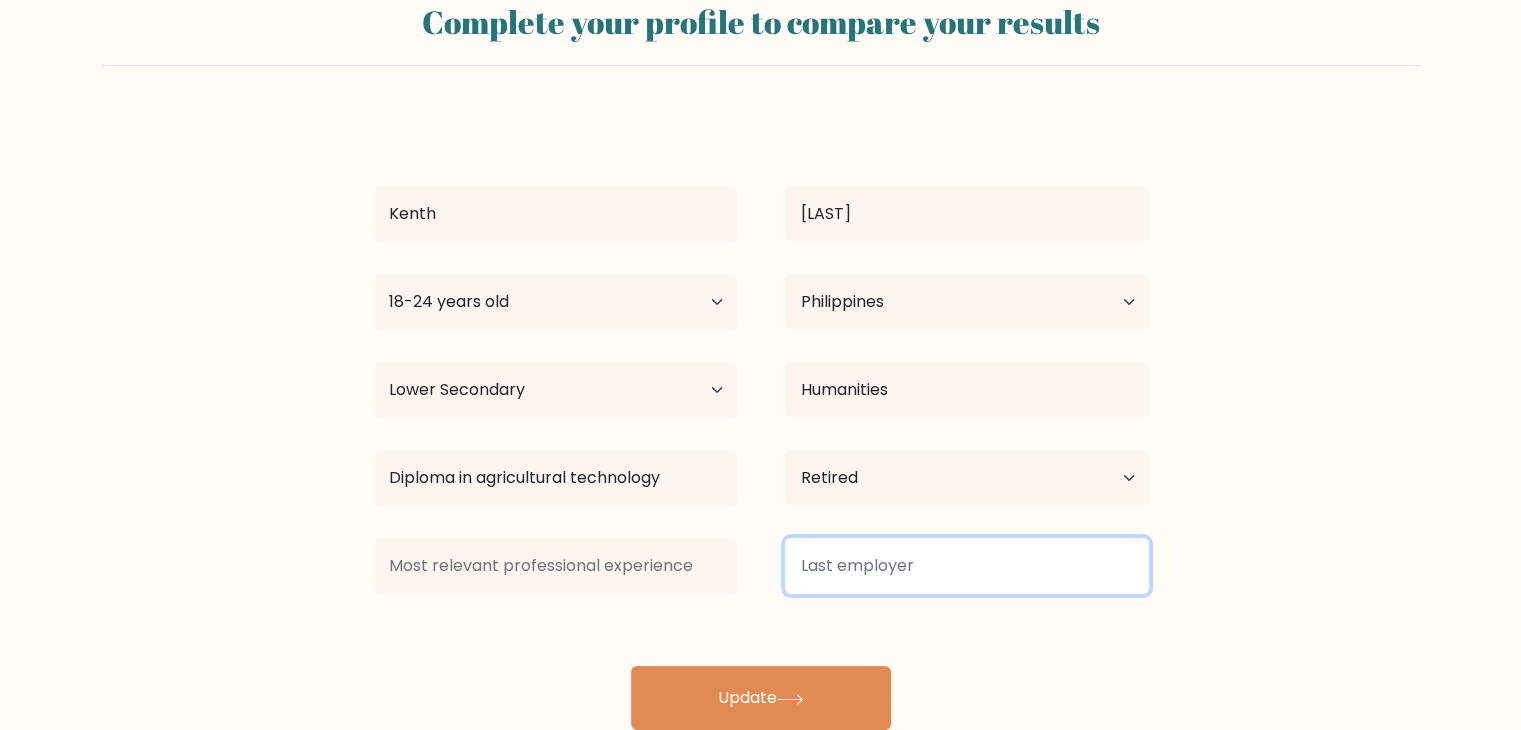 click at bounding box center (967, 566) 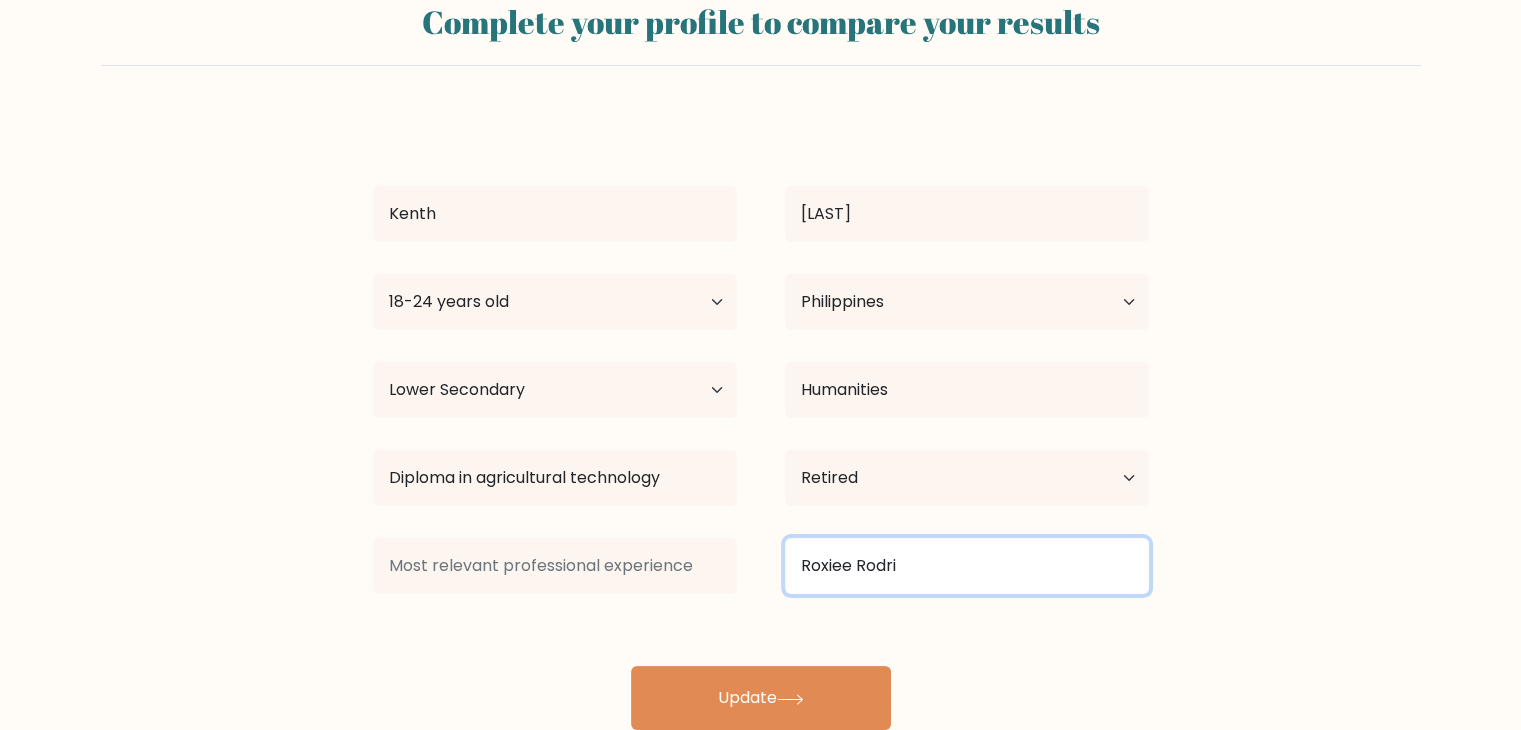click on "Roxiee Rodri" at bounding box center [967, 566] 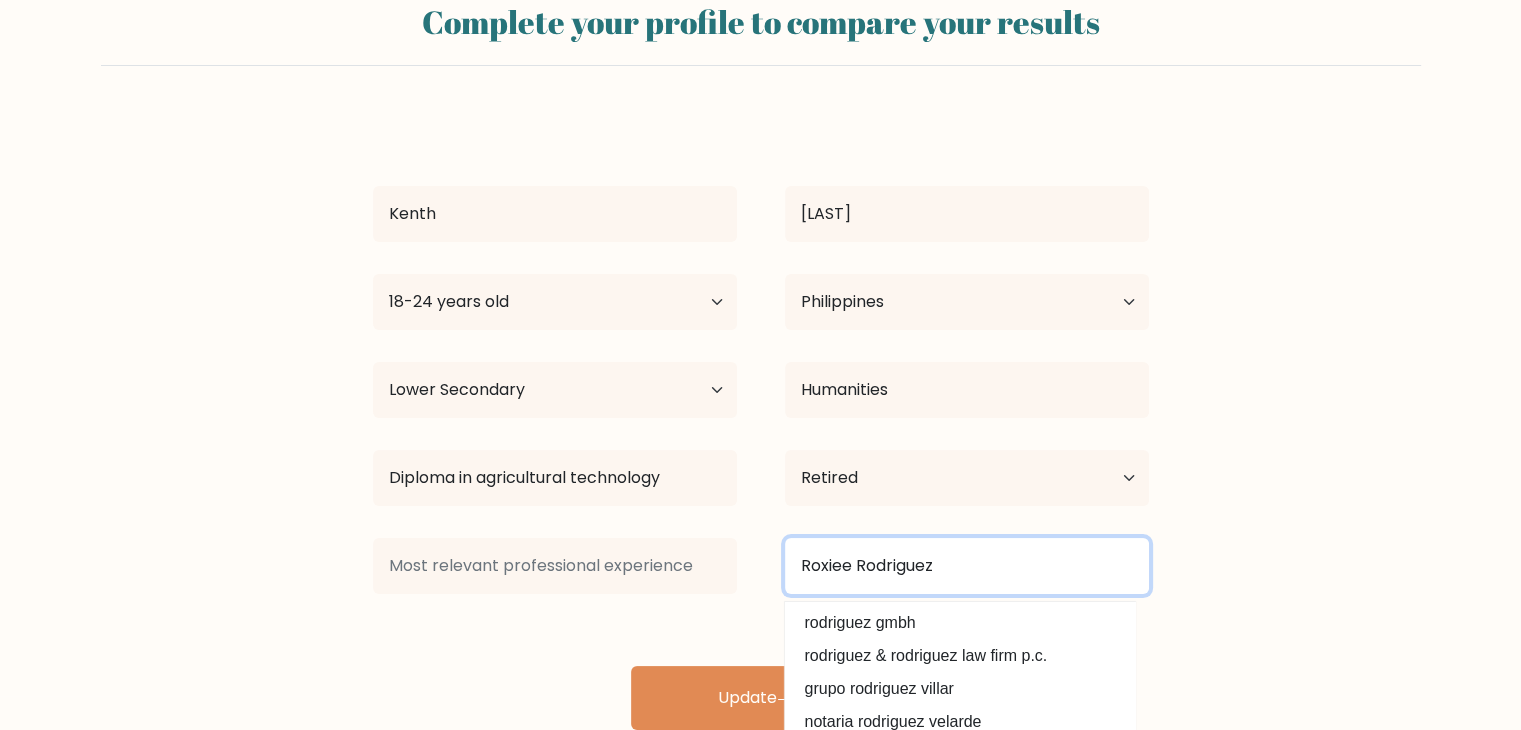 type on "Roxiee Rodriguez" 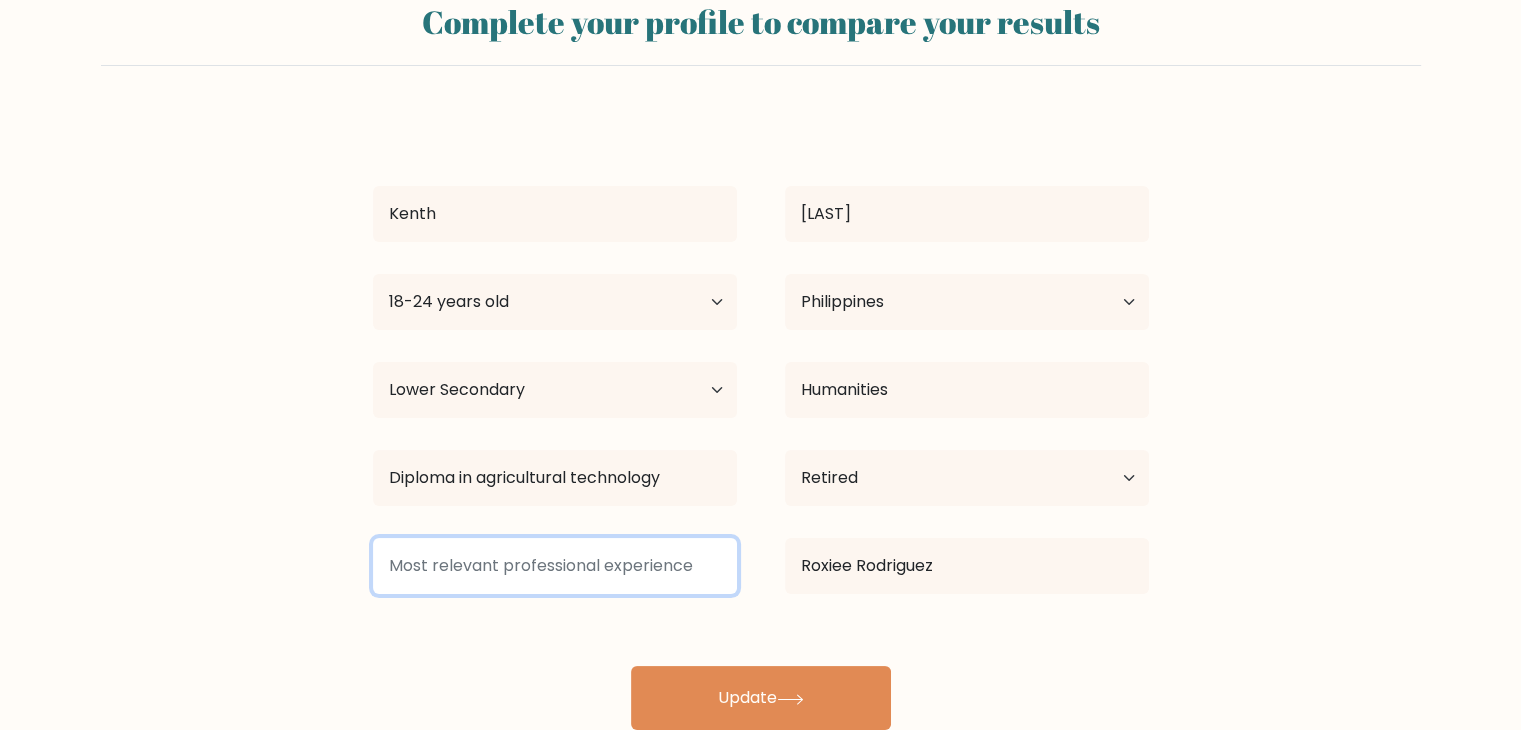 click at bounding box center (555, 566) 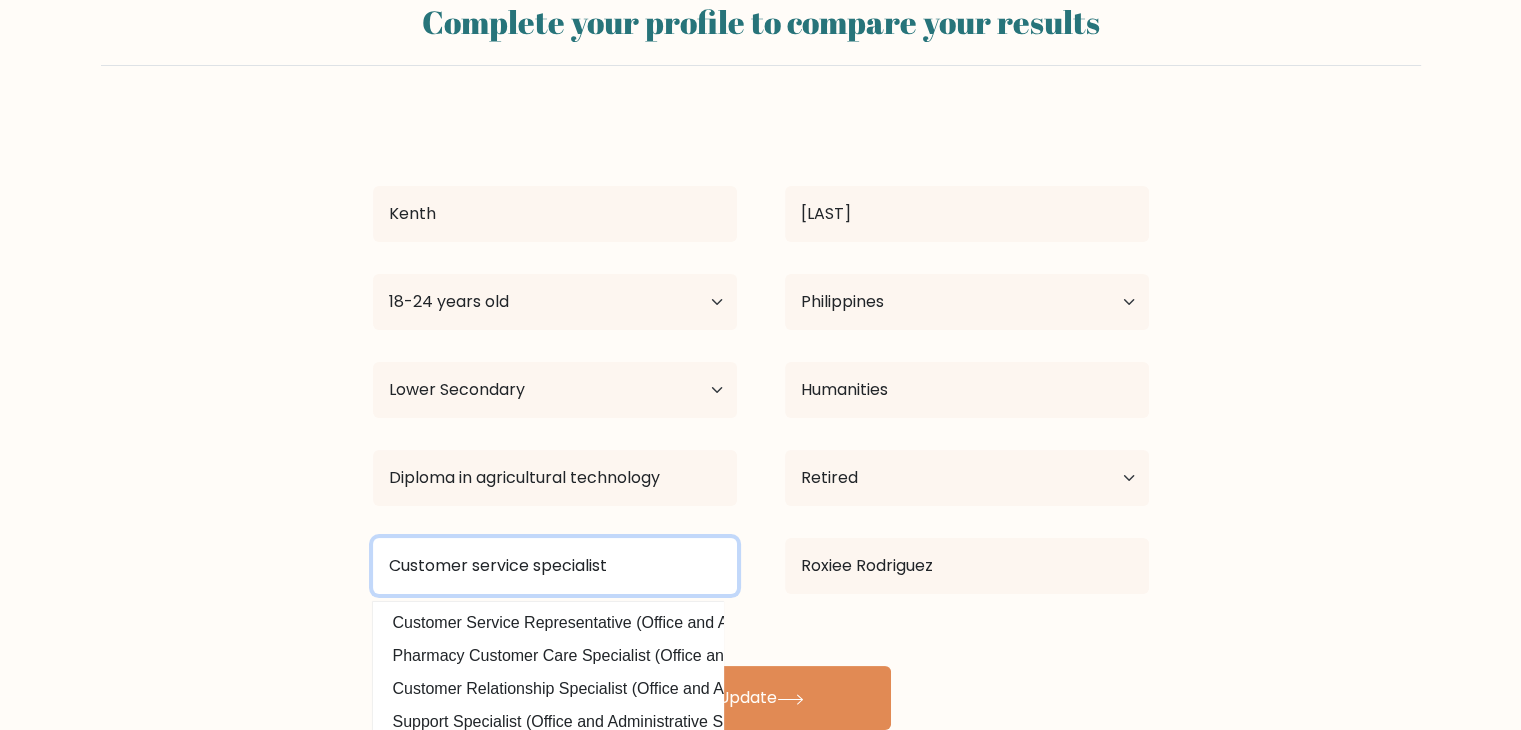 scroll, scrollTop: 94, scrollLeft: 0, axis: vertical 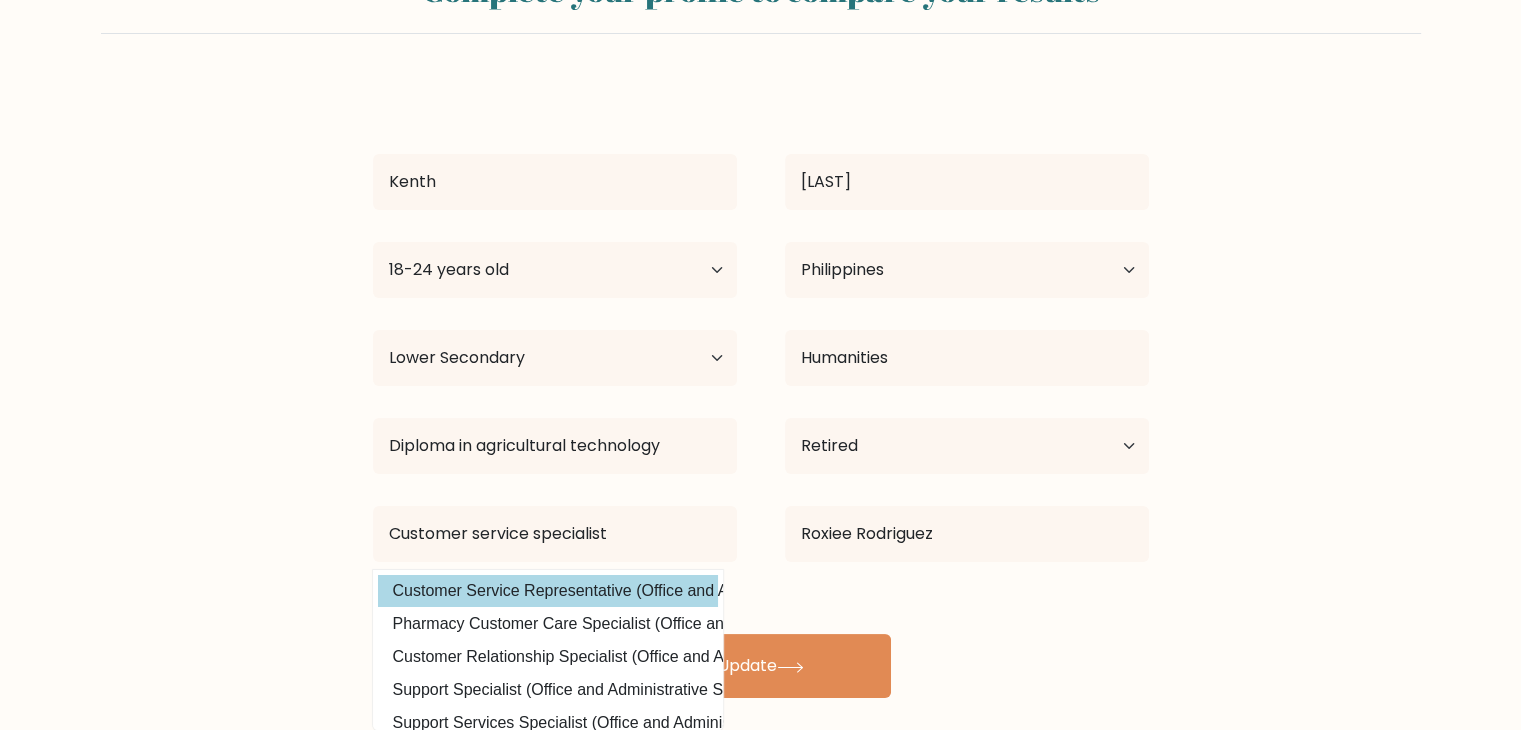 click on "Customer Service Representative (Office and Administrative Support)" at bounding box center [548, 591] 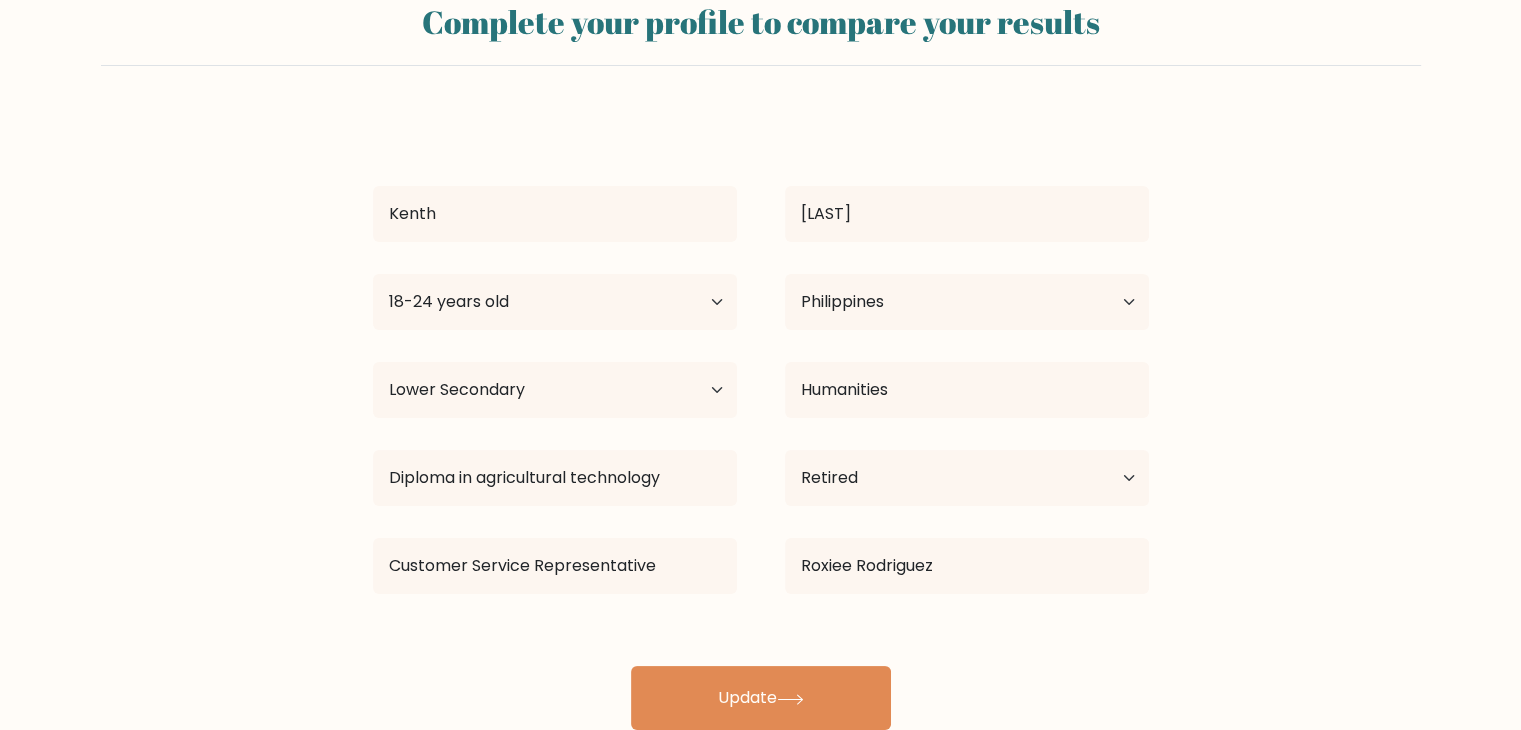 scroll, scrollTop: 62, scrollLeft: 0, axis: vertical 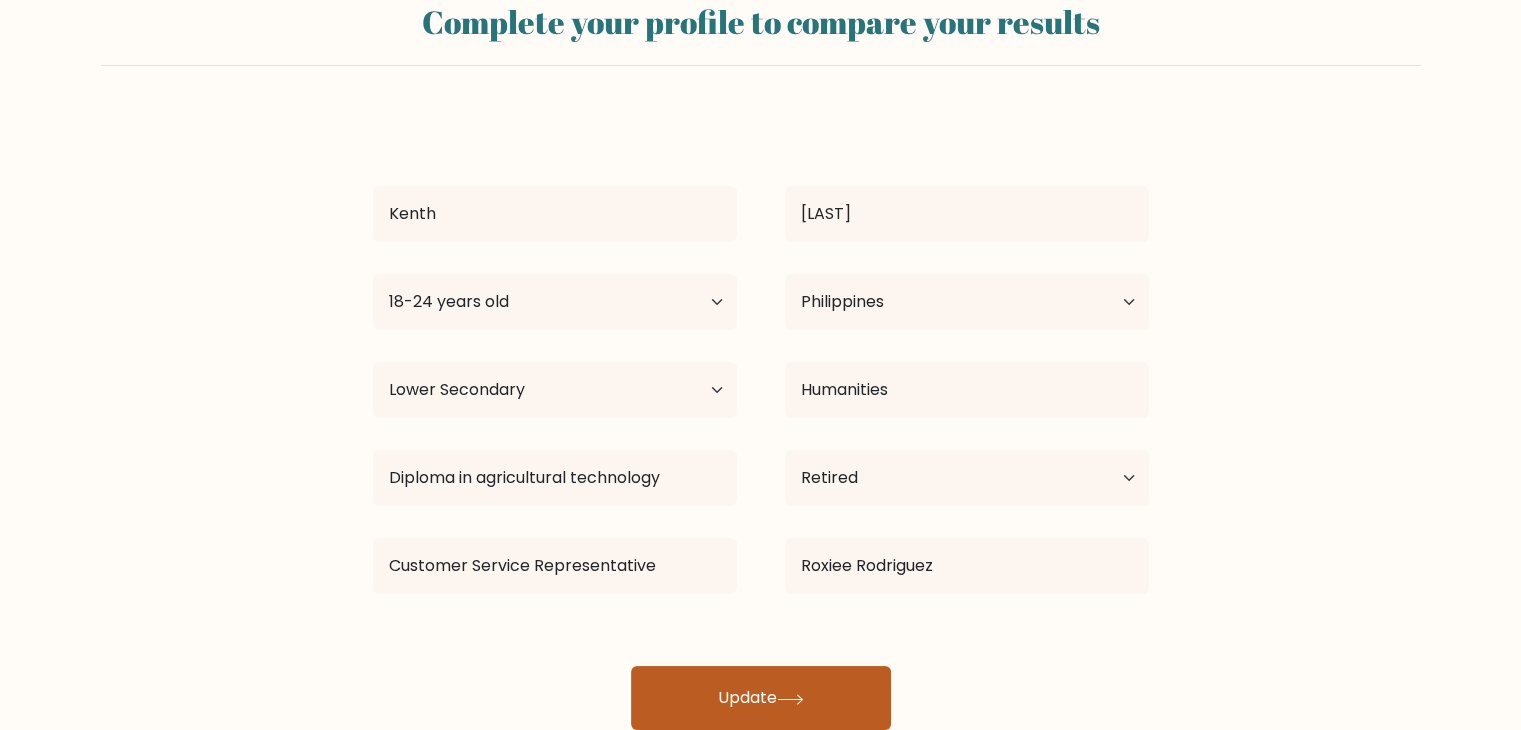 click on "Update" at bounding box center [761, 698] 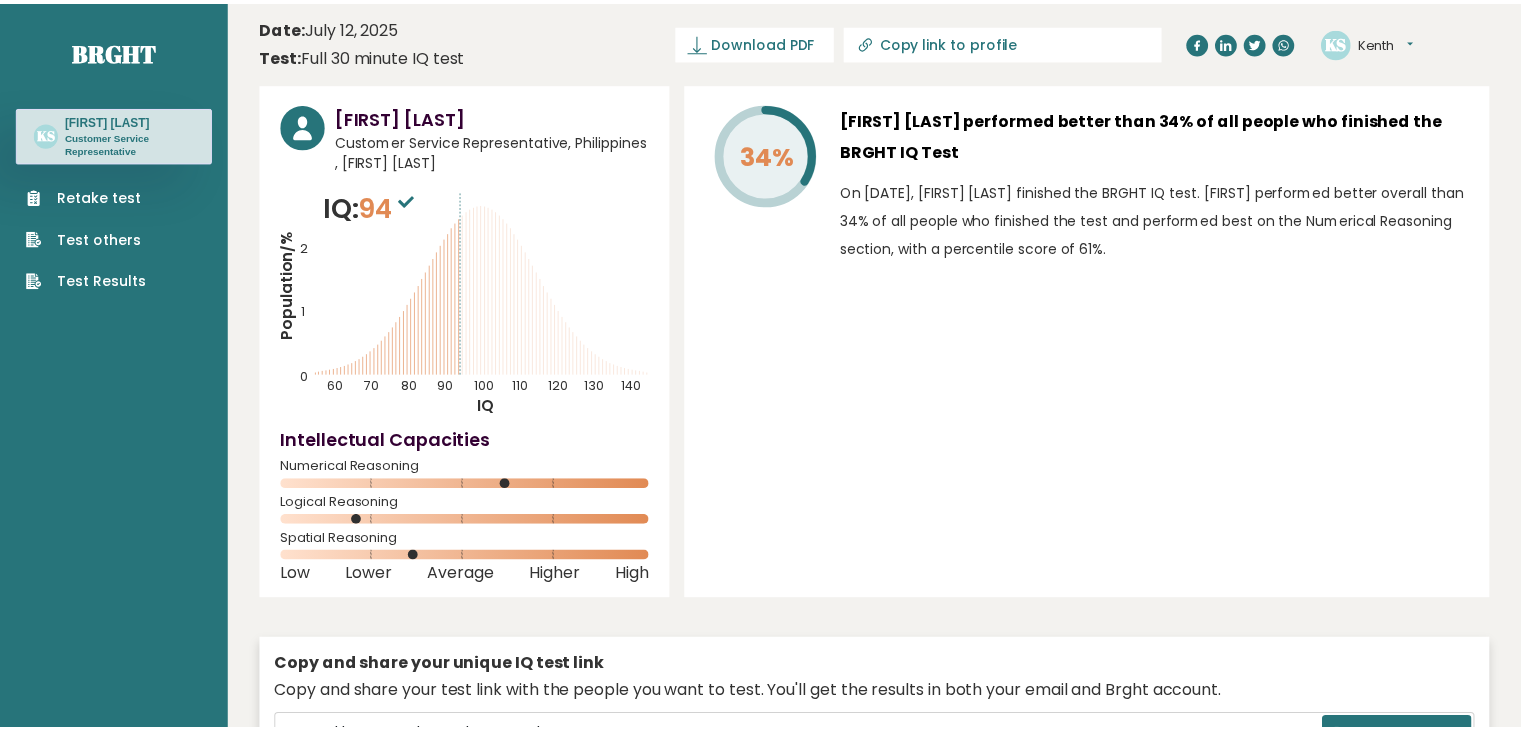 scroll, scrollTop: 0, scrollLeft: 0, axis: both 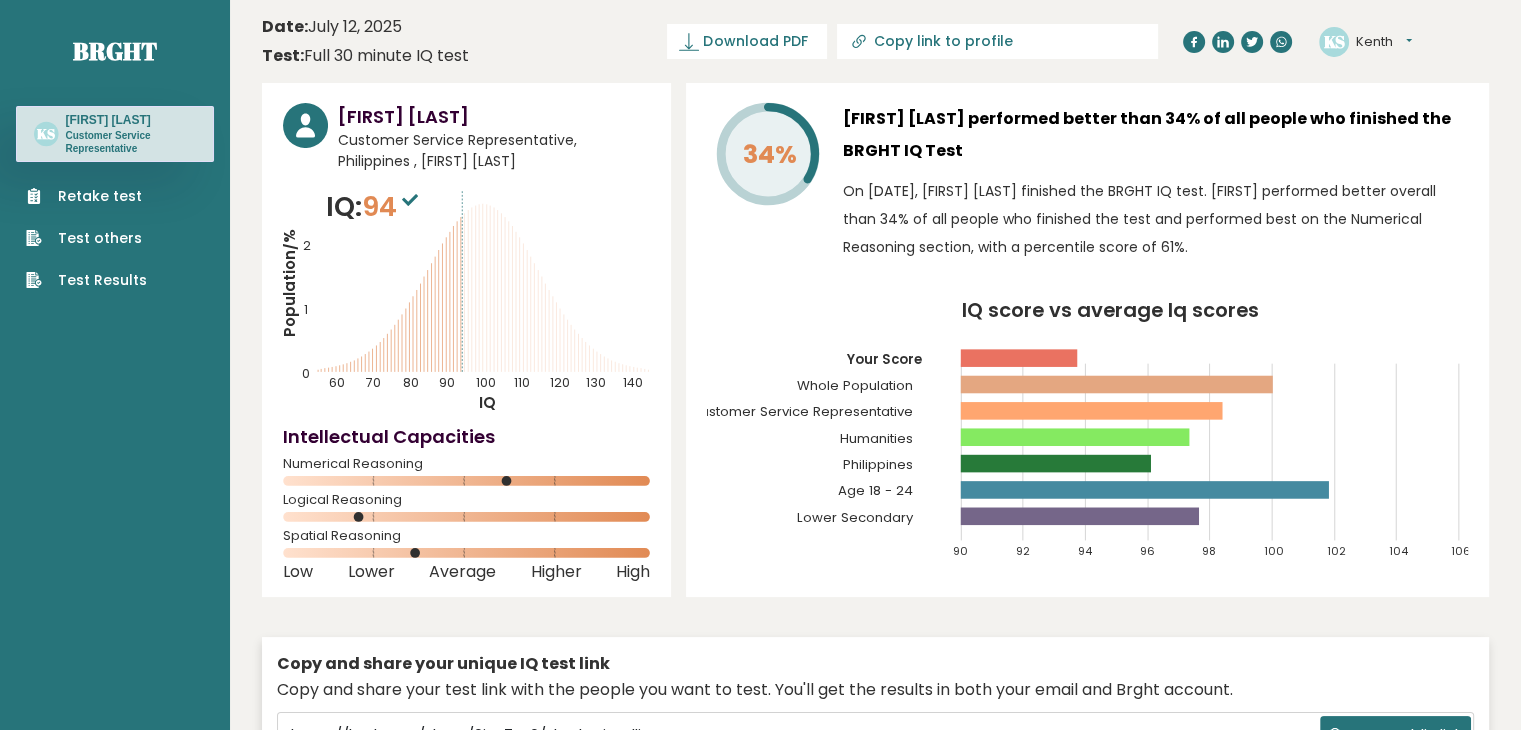 click on "Copy link to profile" at bounding box center [1009, 41] 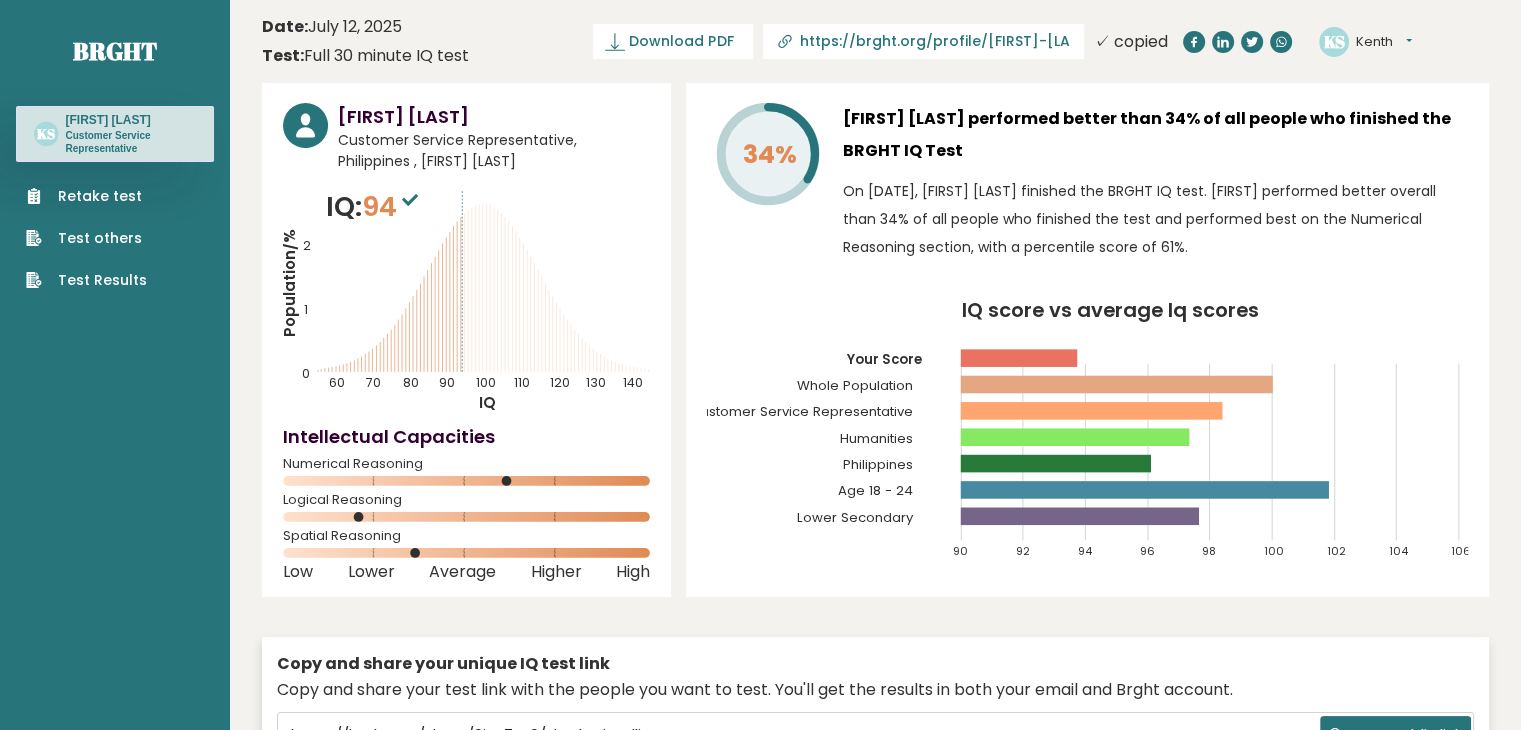 click on "Date:  [DATE]
Test:   Full 30 minute IQ test
Download PDF
Downloading...
Downloading
✓ Your PDF is downloaded...
https://brght.org/profile/[FIRST]-[LAST]/?utm_source=share&utm_medium=copy&utm_campaign=profile
✓ copied
KS
[FIRST]
Dashboard
Profile
Settings
Logout" at bounding box center (875, 41) 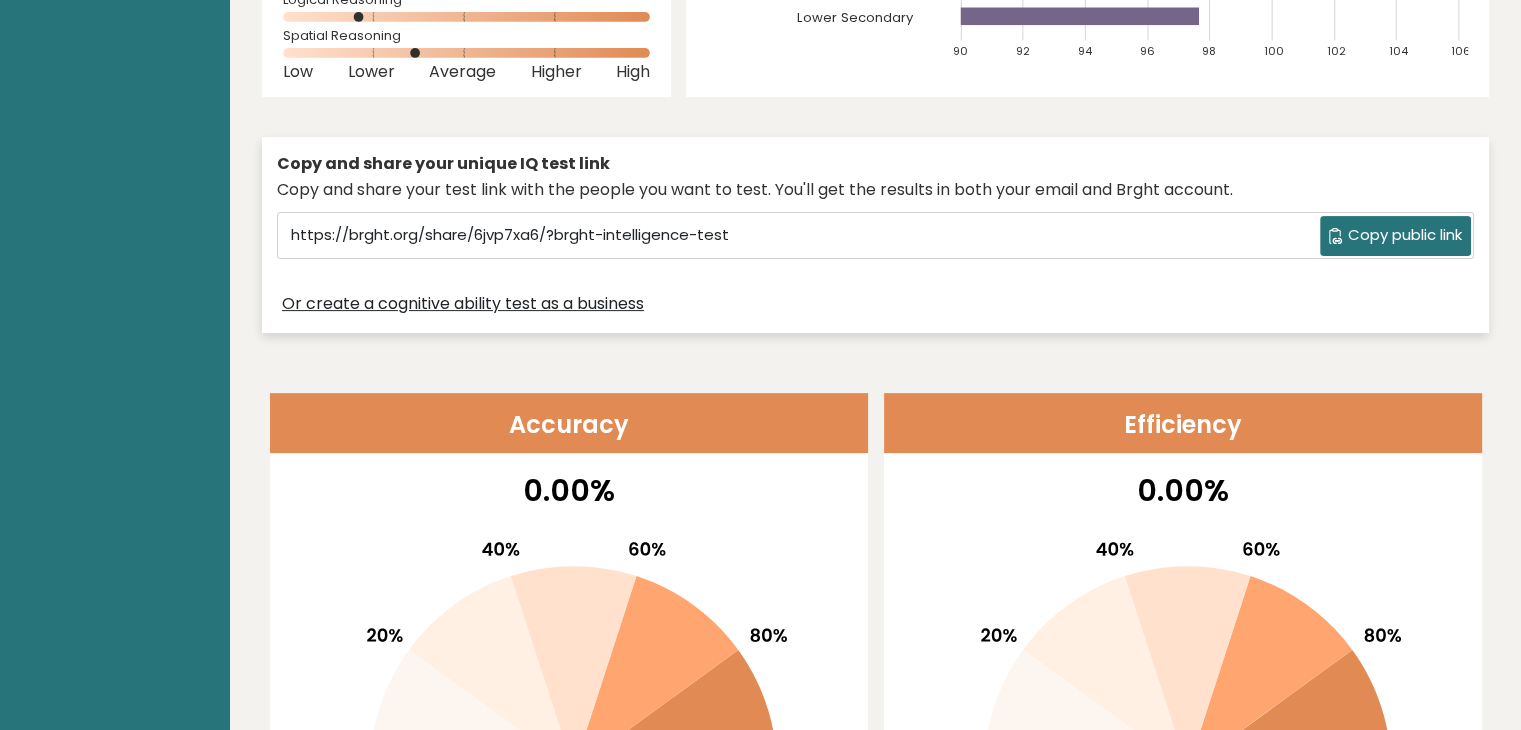 scroll, scrollTop: 0, scrollLeft: 0, axis: both 